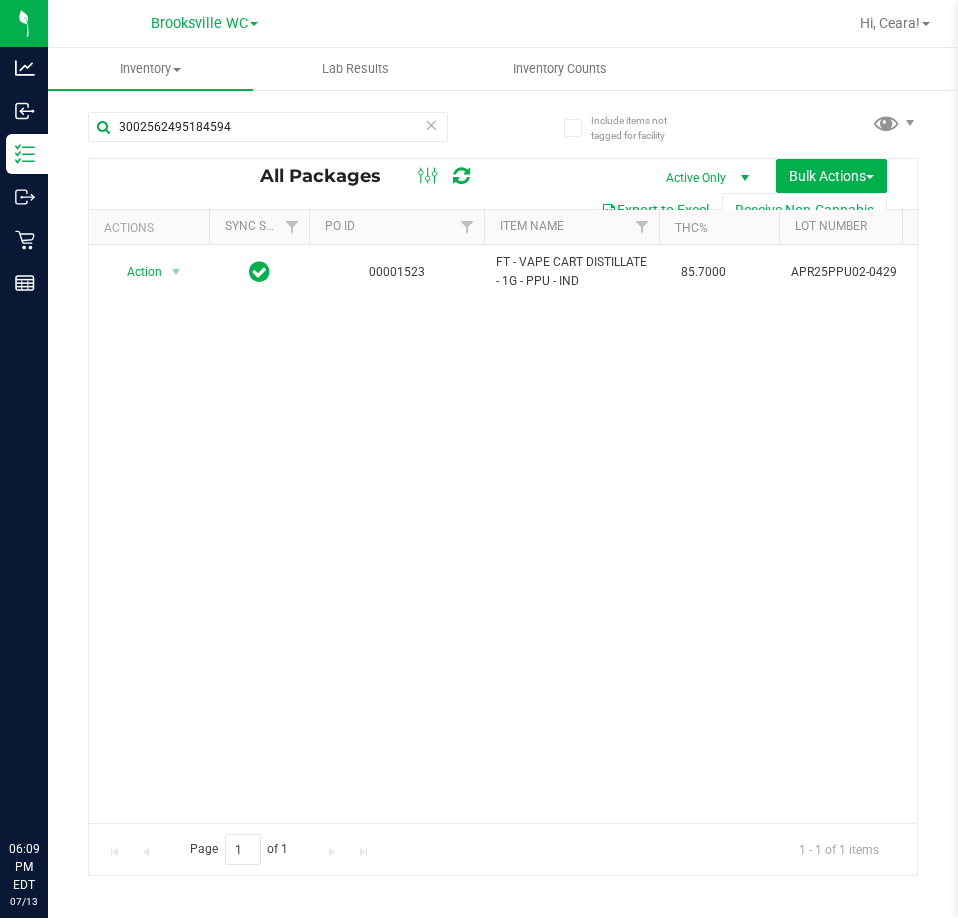 scroll, scrollTop: 0, scrollLeft: 0, axis: both 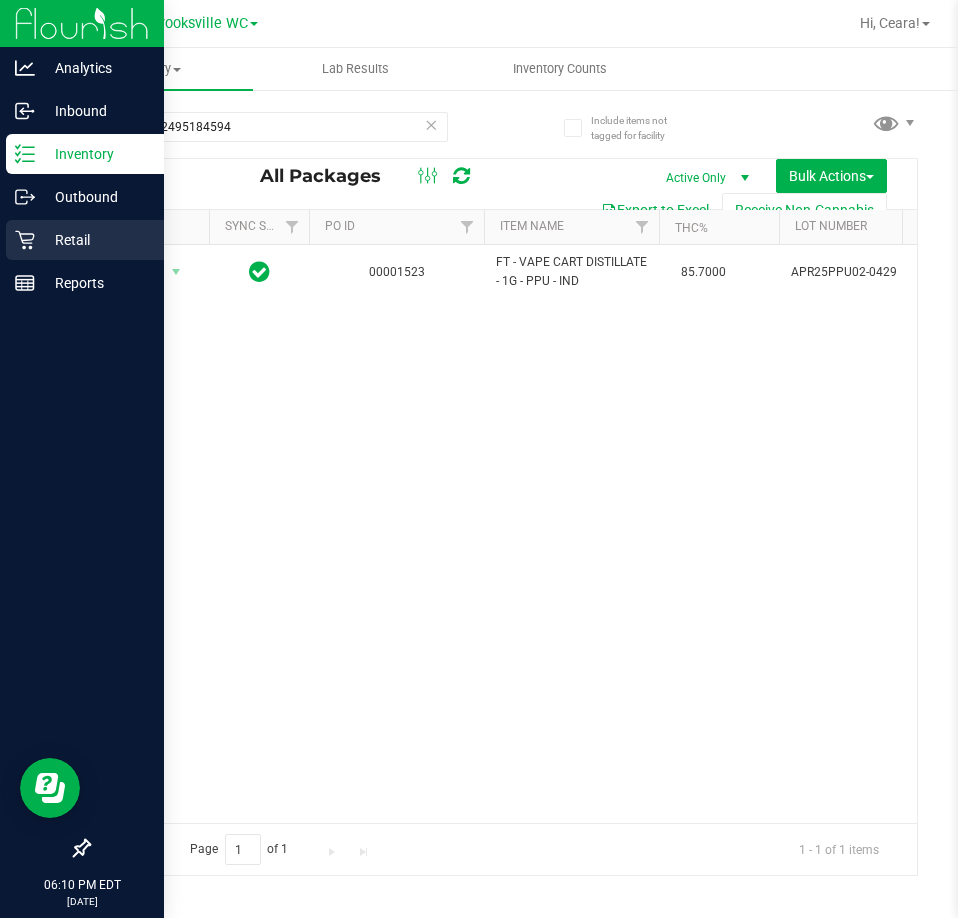 click on "Retail" at bounding box center [95, 240] 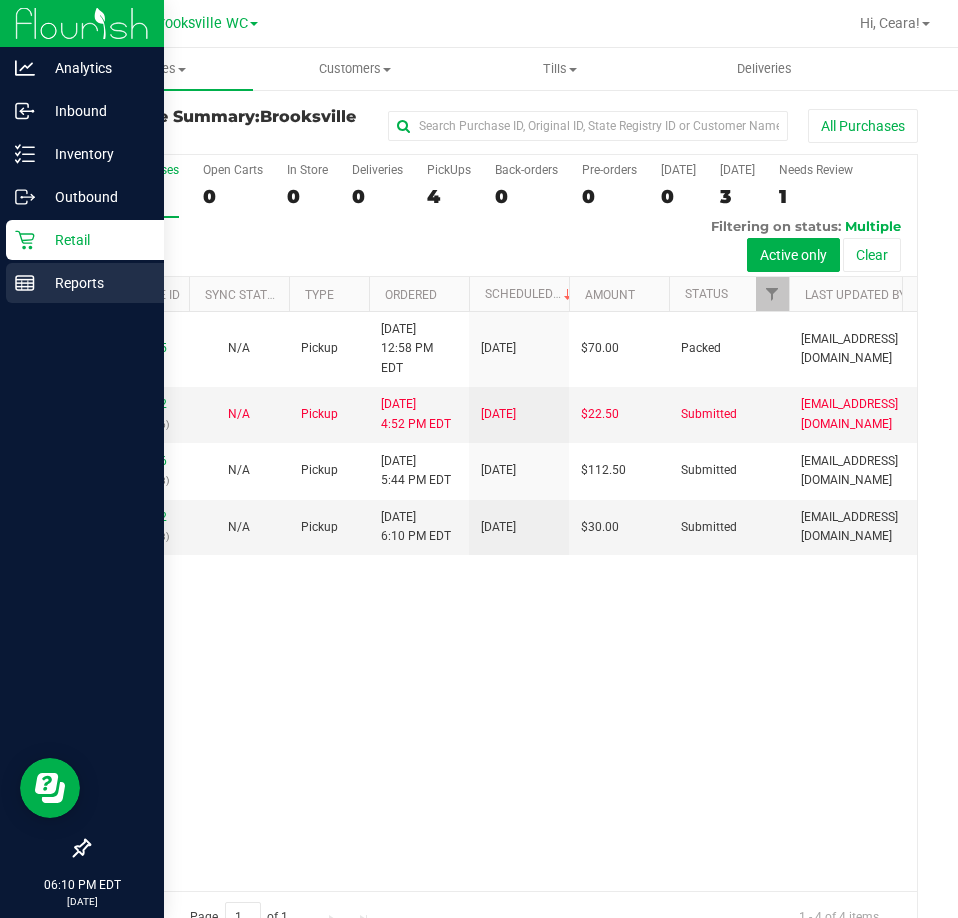 click on "Reports" at bounding box center [85, 283] 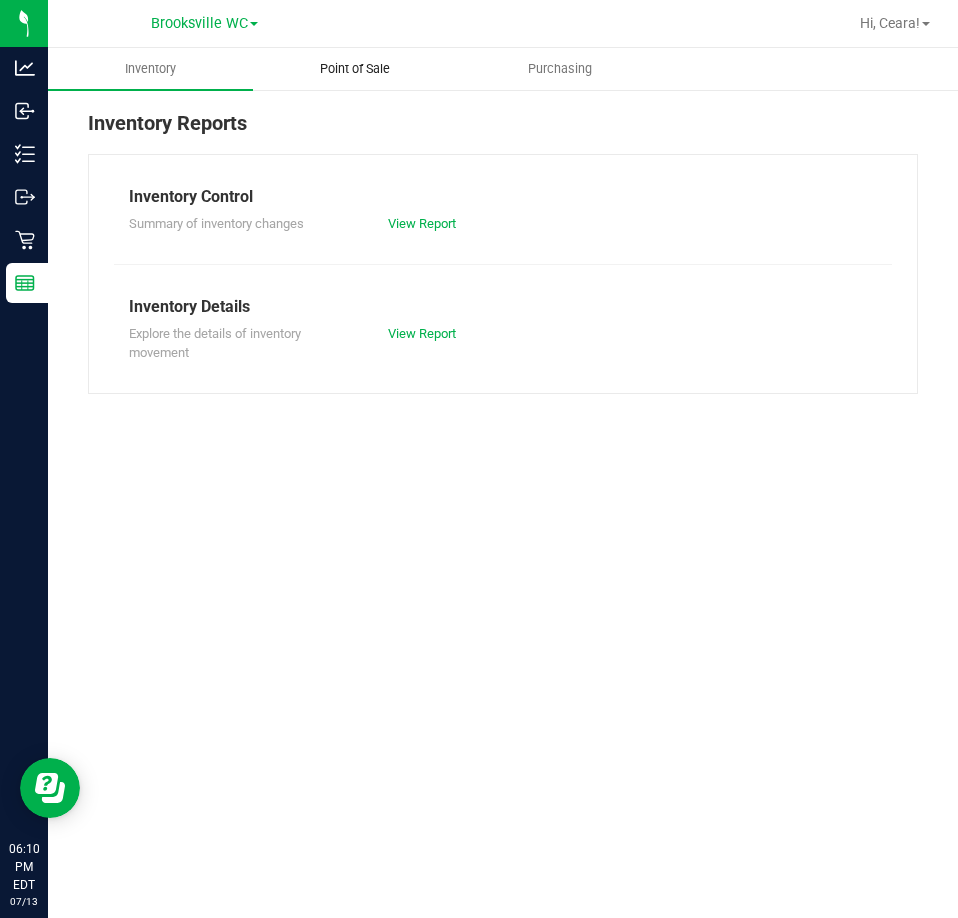 click on "Point of Sale" at bounding box center (355, 69) 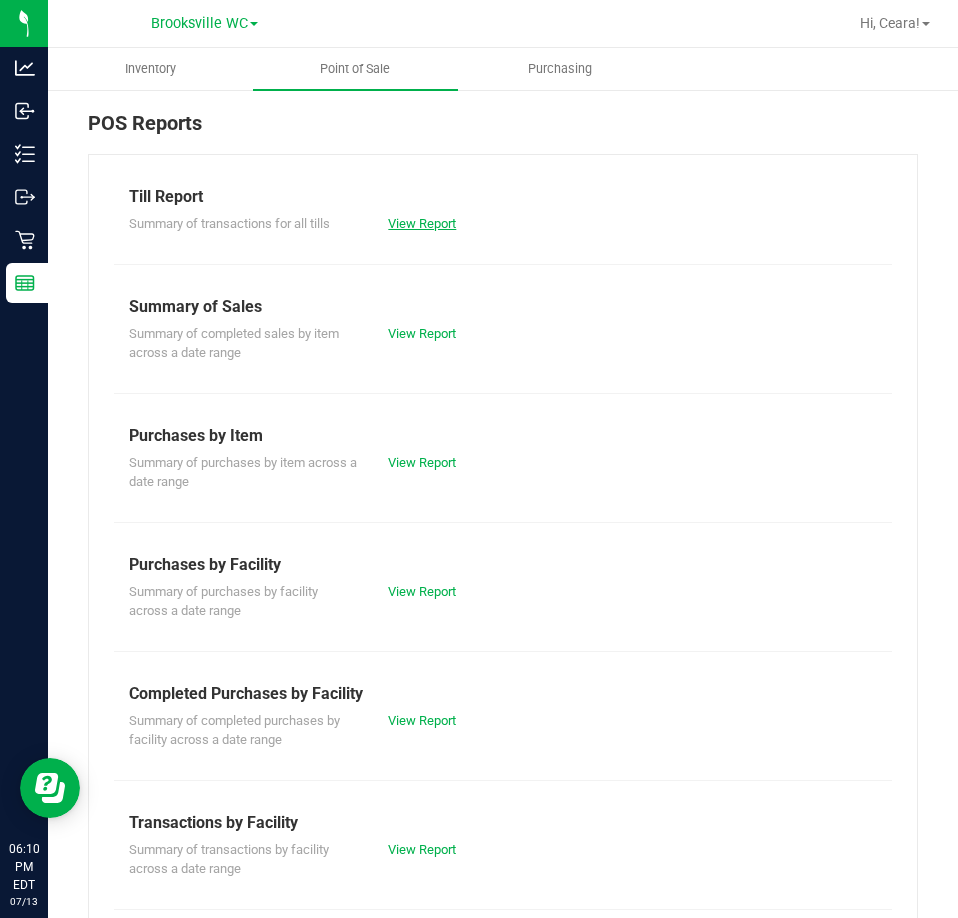 click on "View Report" at bounding box center [422, 223] 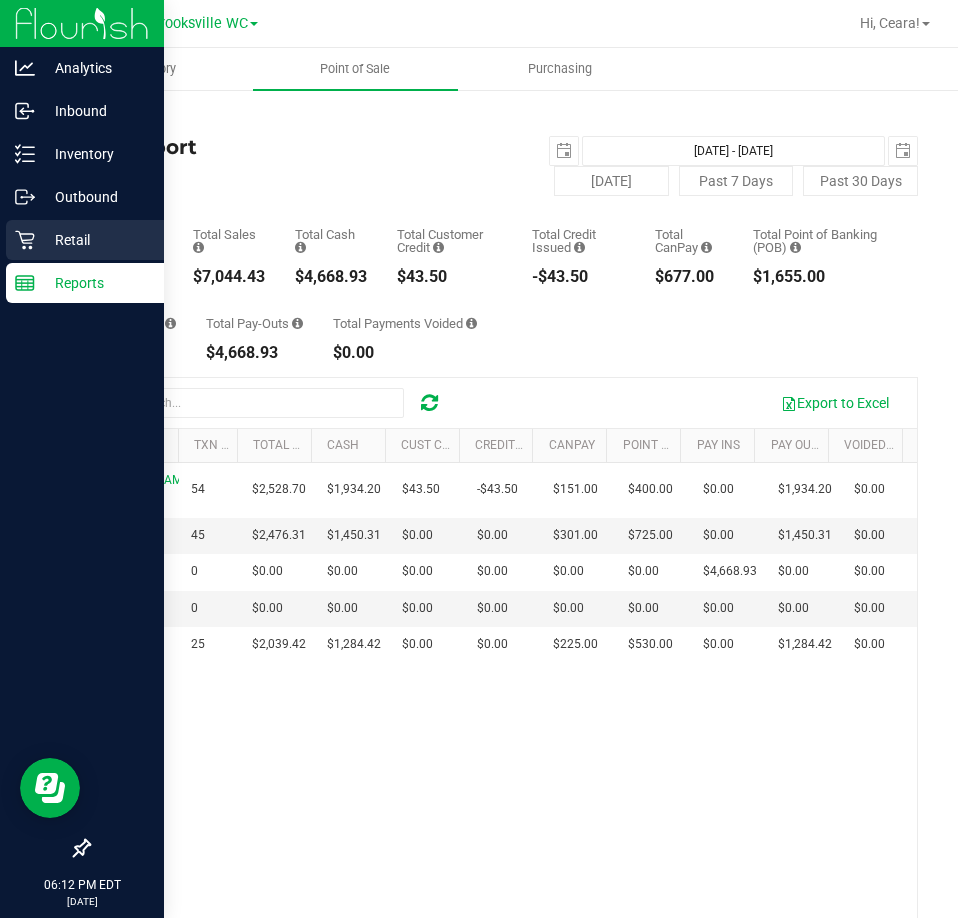 click on "Retail" at bounding box center [95, 240] 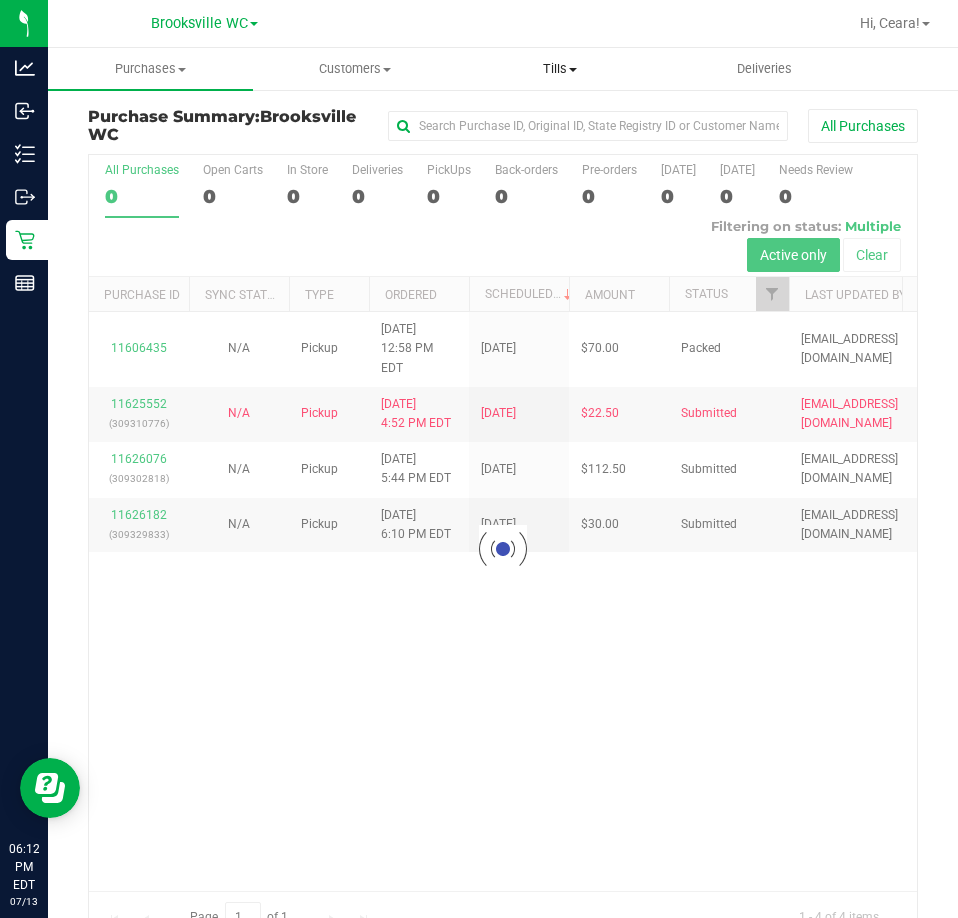 click on "Tills" at bounding box center [560, 69] 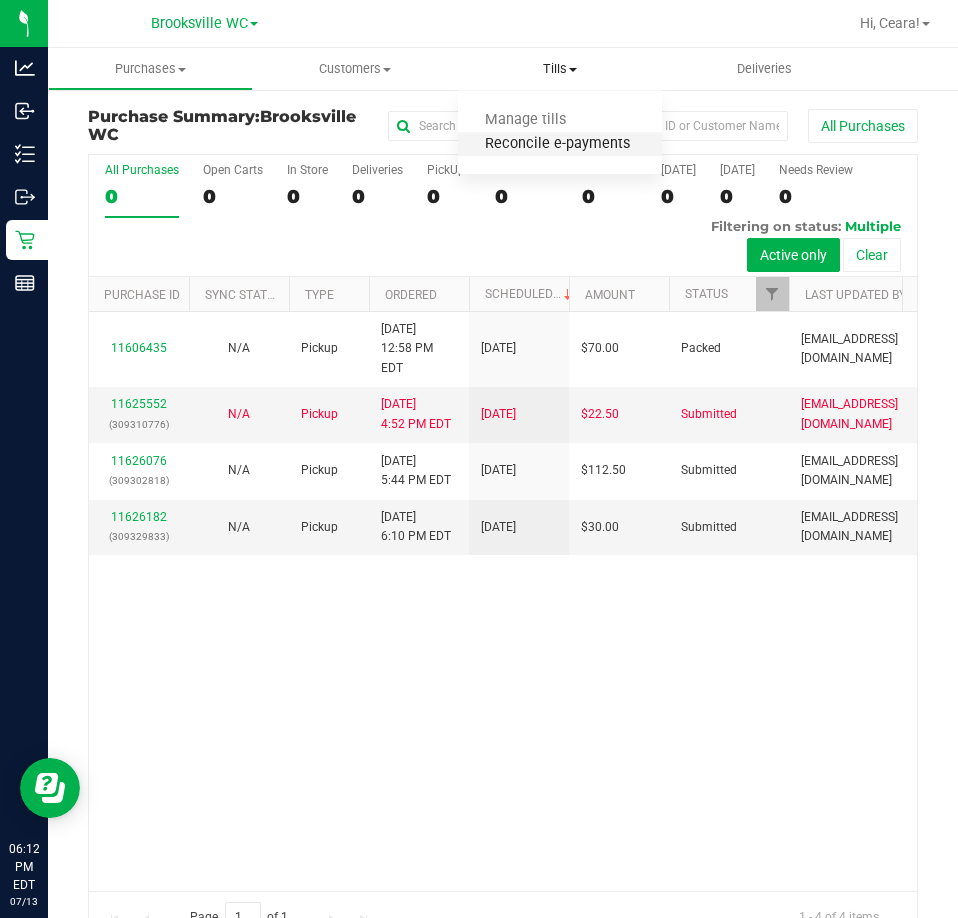 click on "Reconcile e-payments" at bounding box center [557, 144] 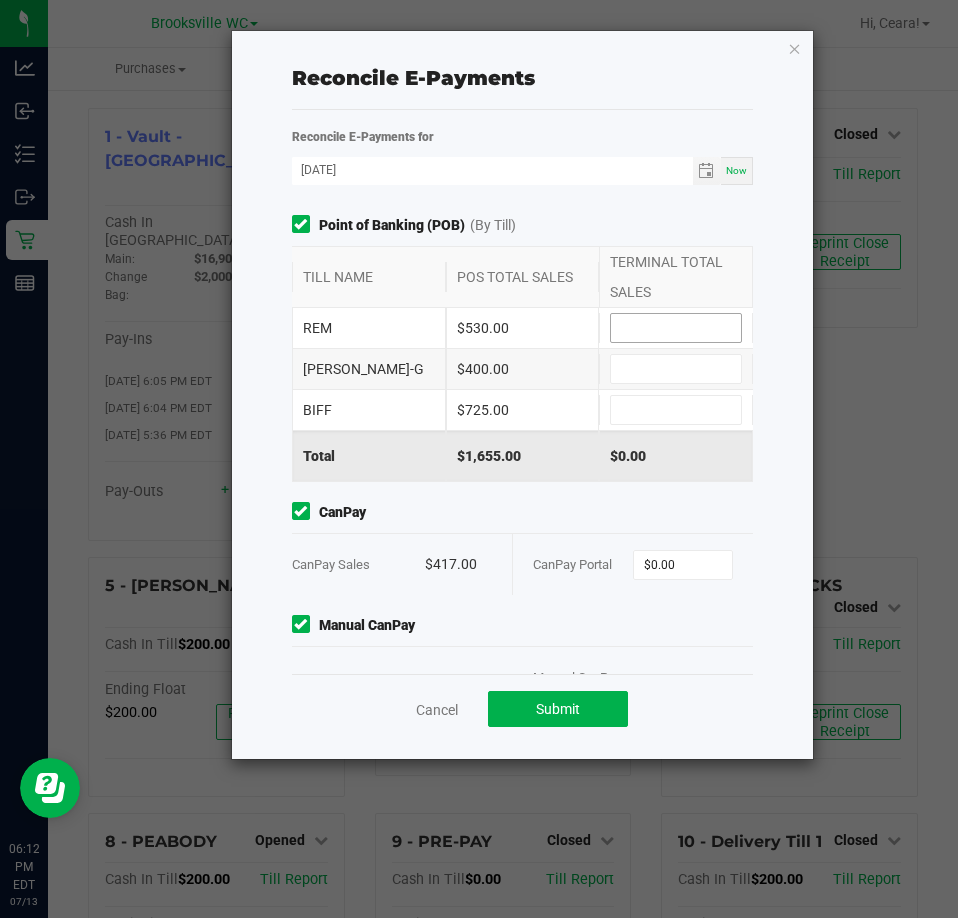 drag, startPoint x: 657, startPoint y: 343, endPoint x: 683, endPoint y: 319, distance: 35.383614 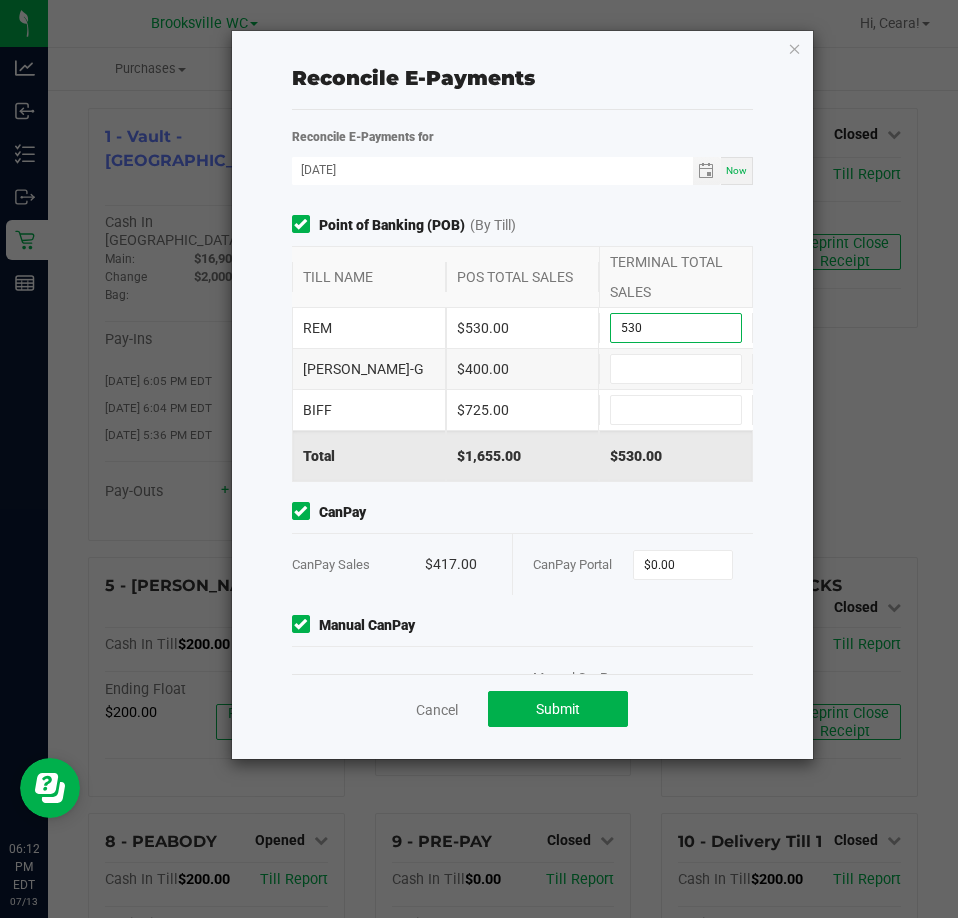 type on "$530.00" 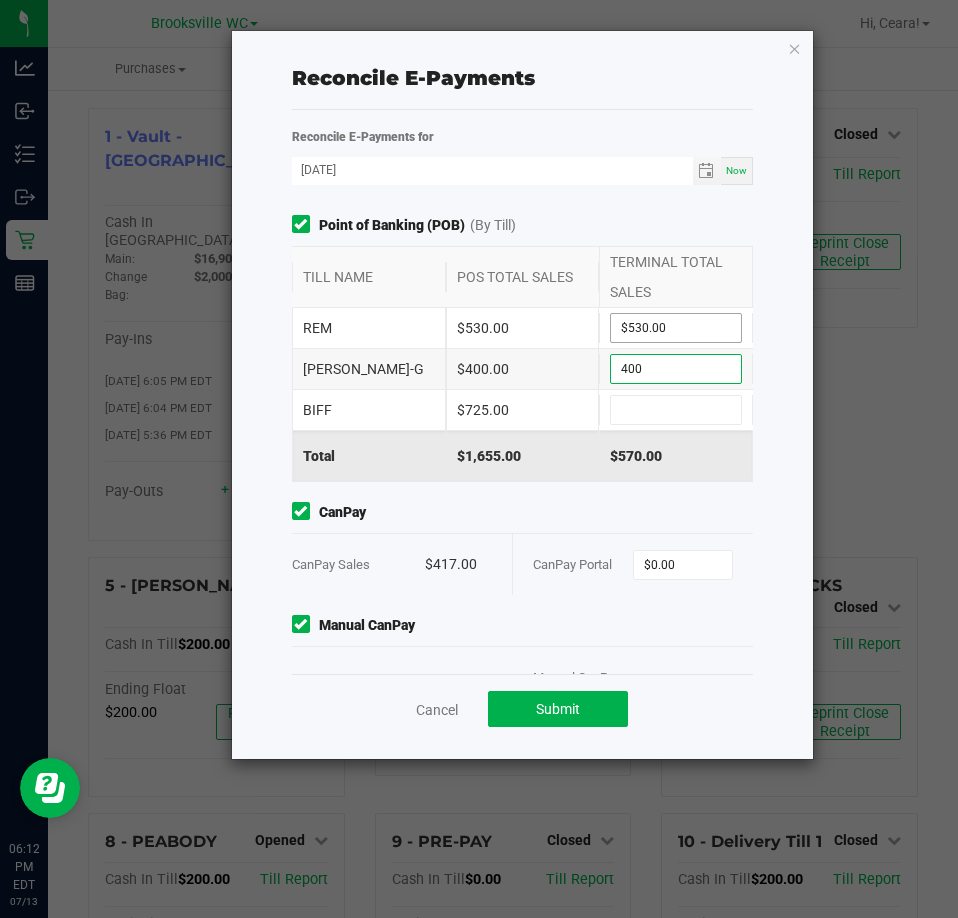 type on "$400.00" 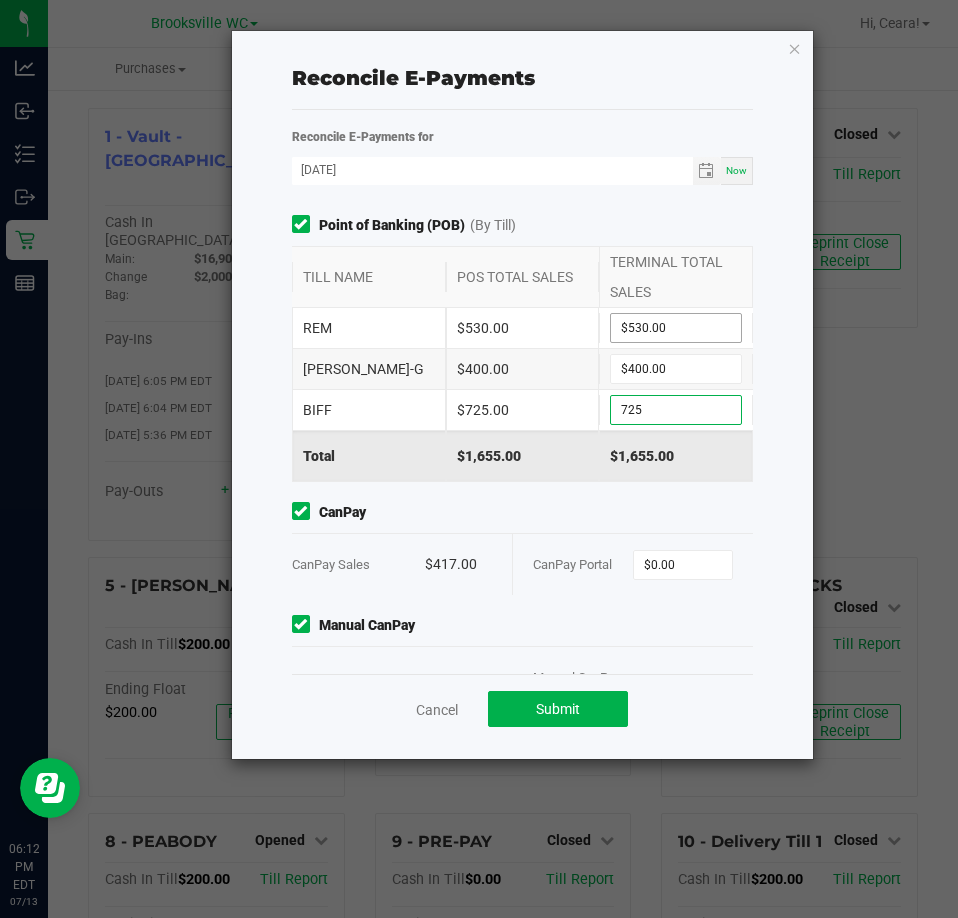 type on "$725.00" 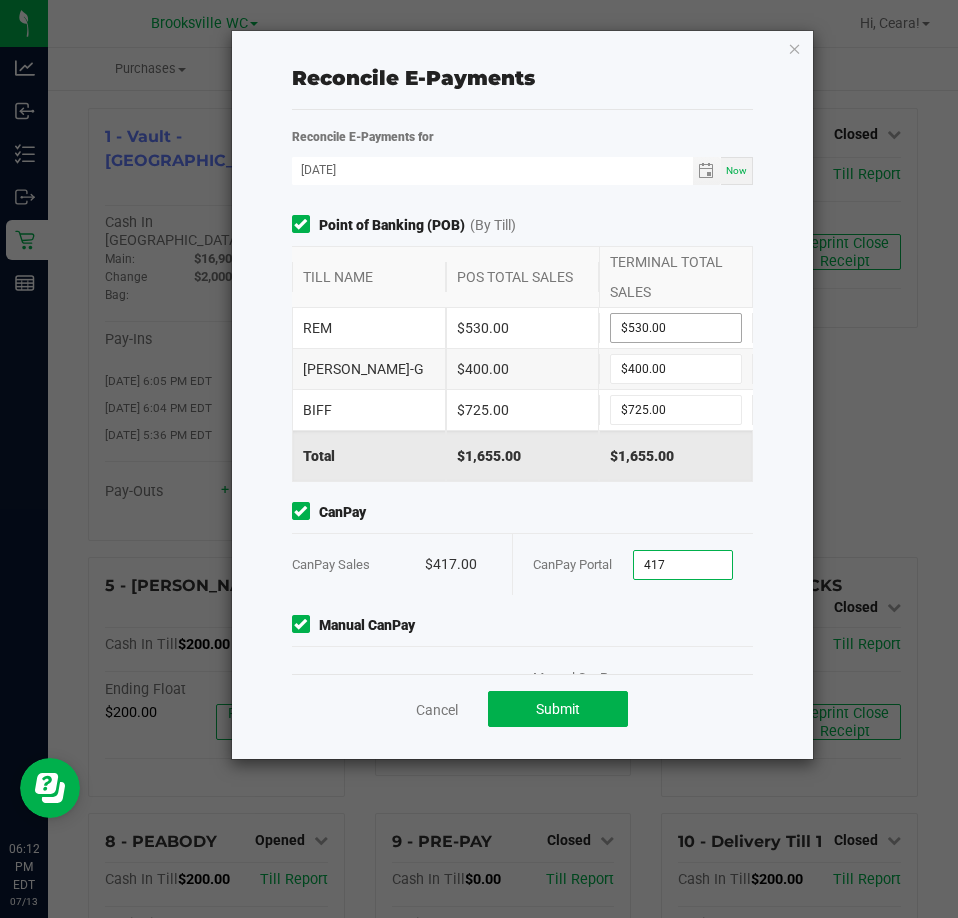 type on "$417.00" 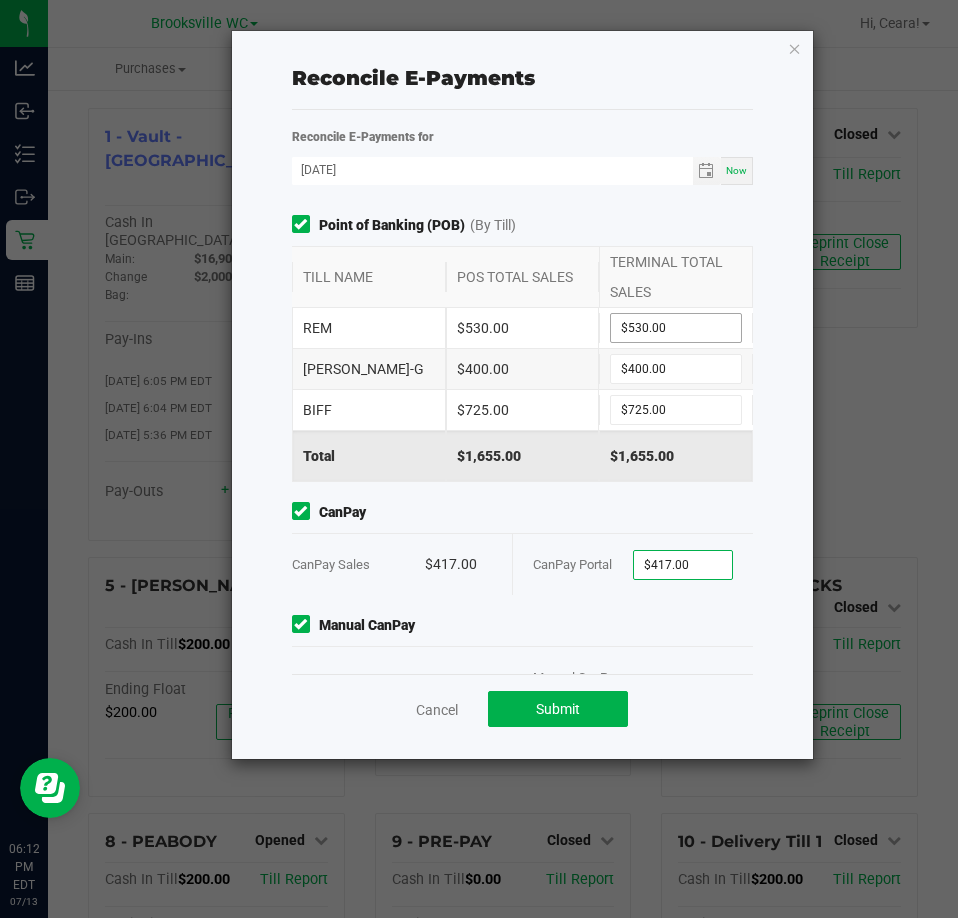 scroll, scrollTop: 112, scrollLeft: 0, axis: vertical 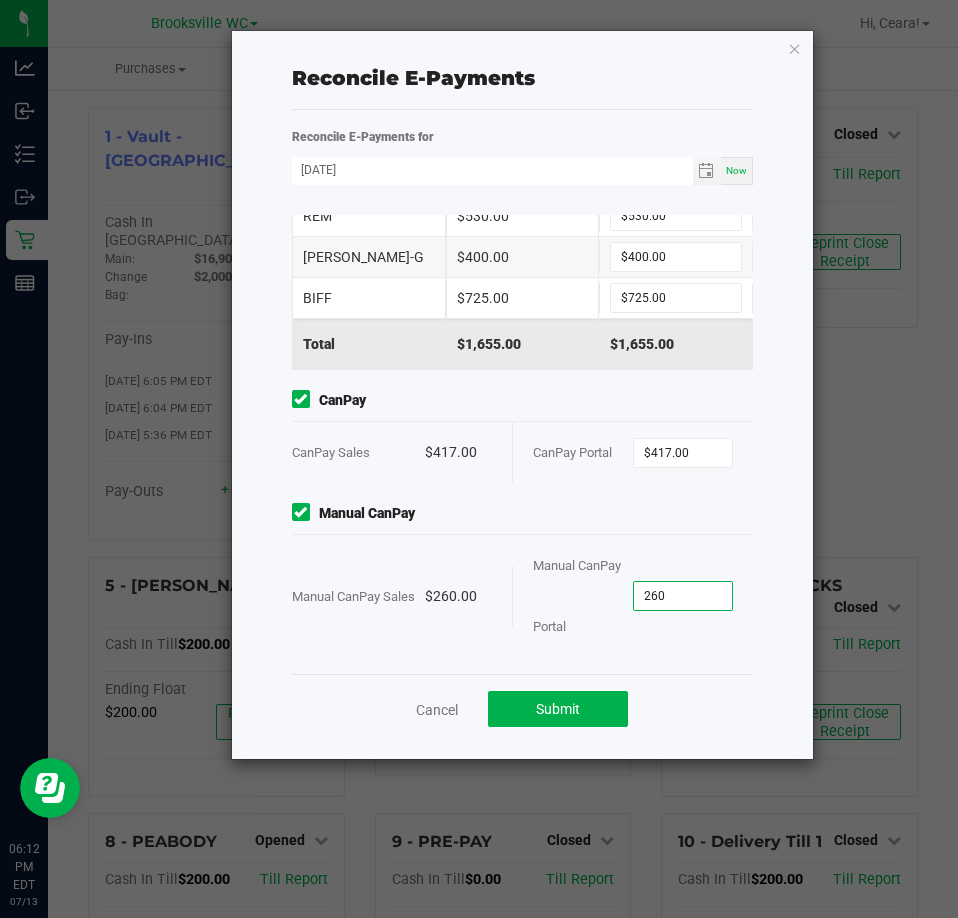 type on "$260.00" 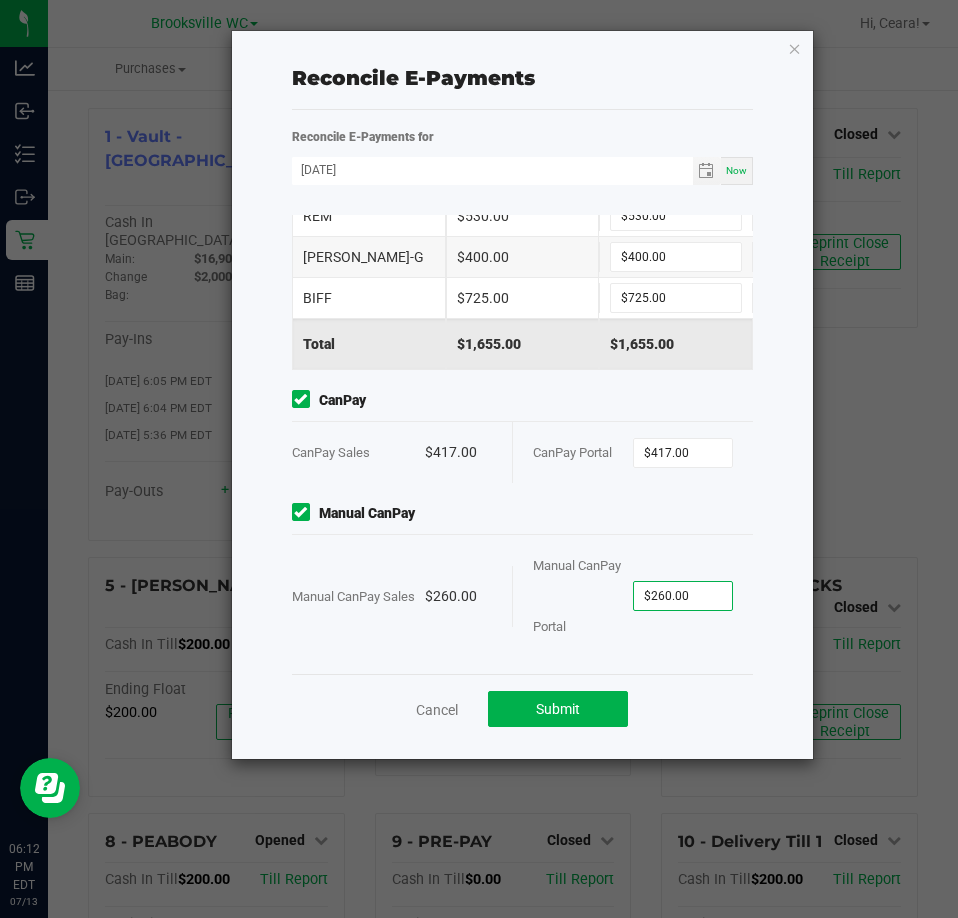 click on "Manual CanPay  Manual CanPay Sales   $260.00   Manual CanPay Portal  $260.00" 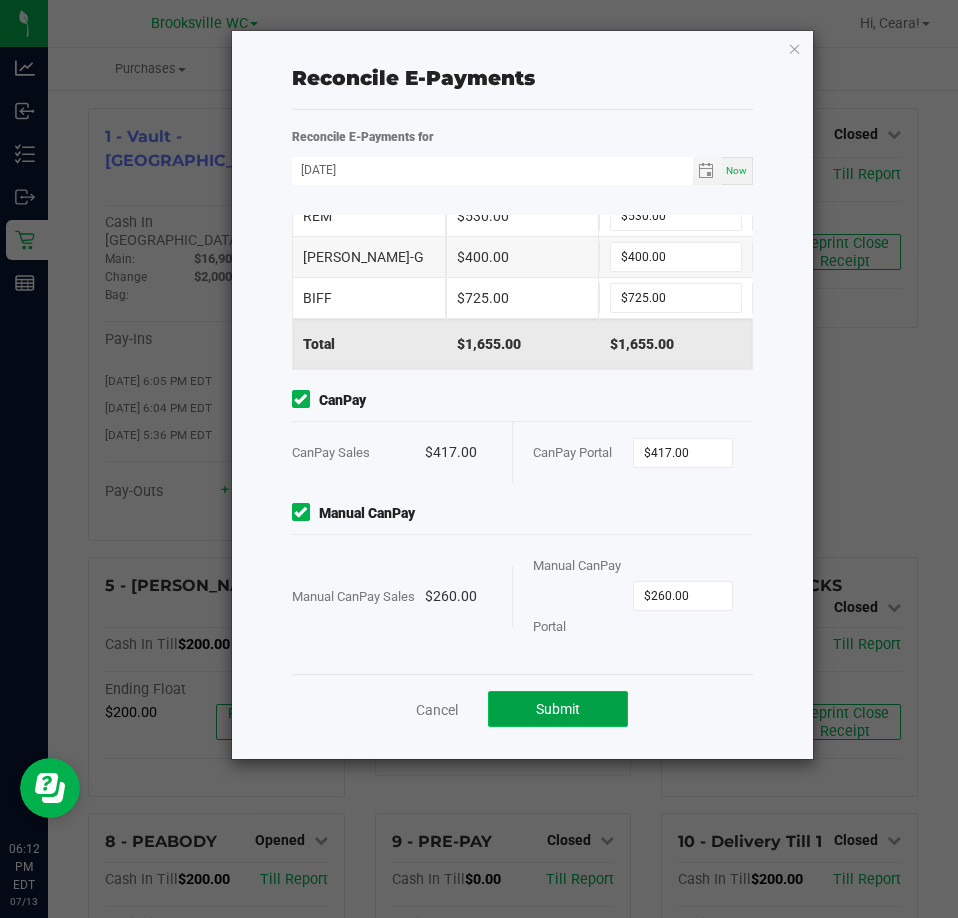 click on "Submit" 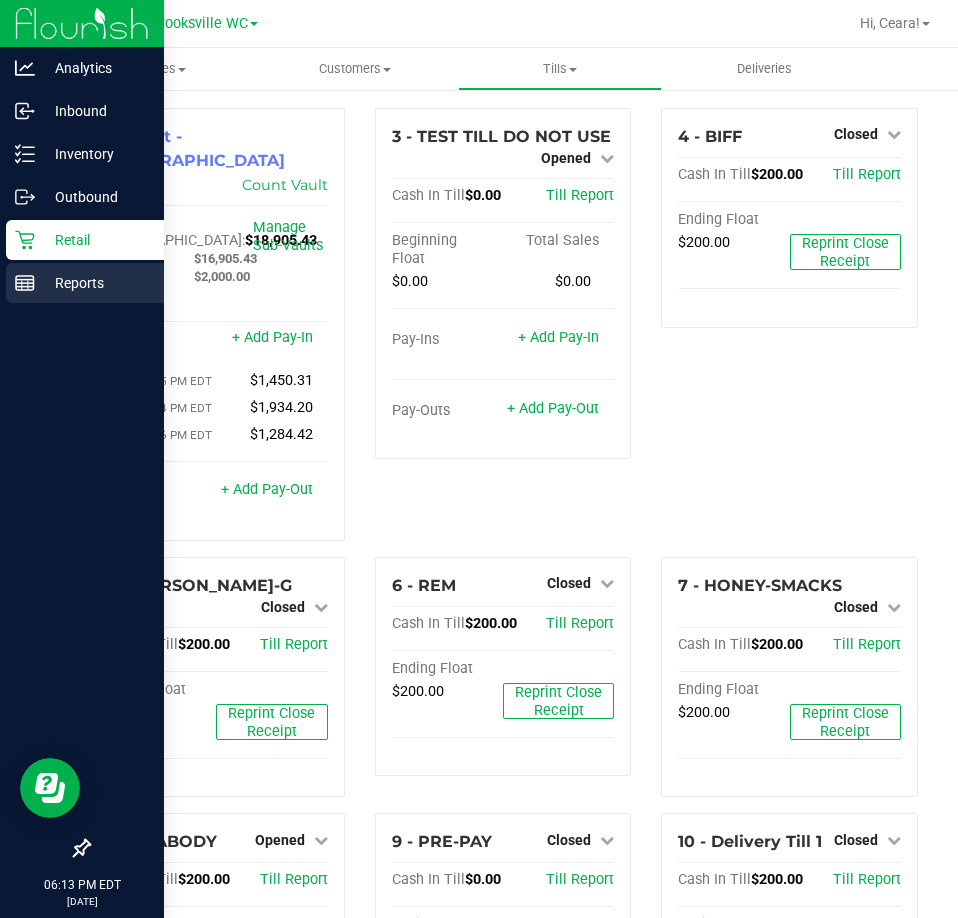 click on "Reports" at bounding box center (95, 283) 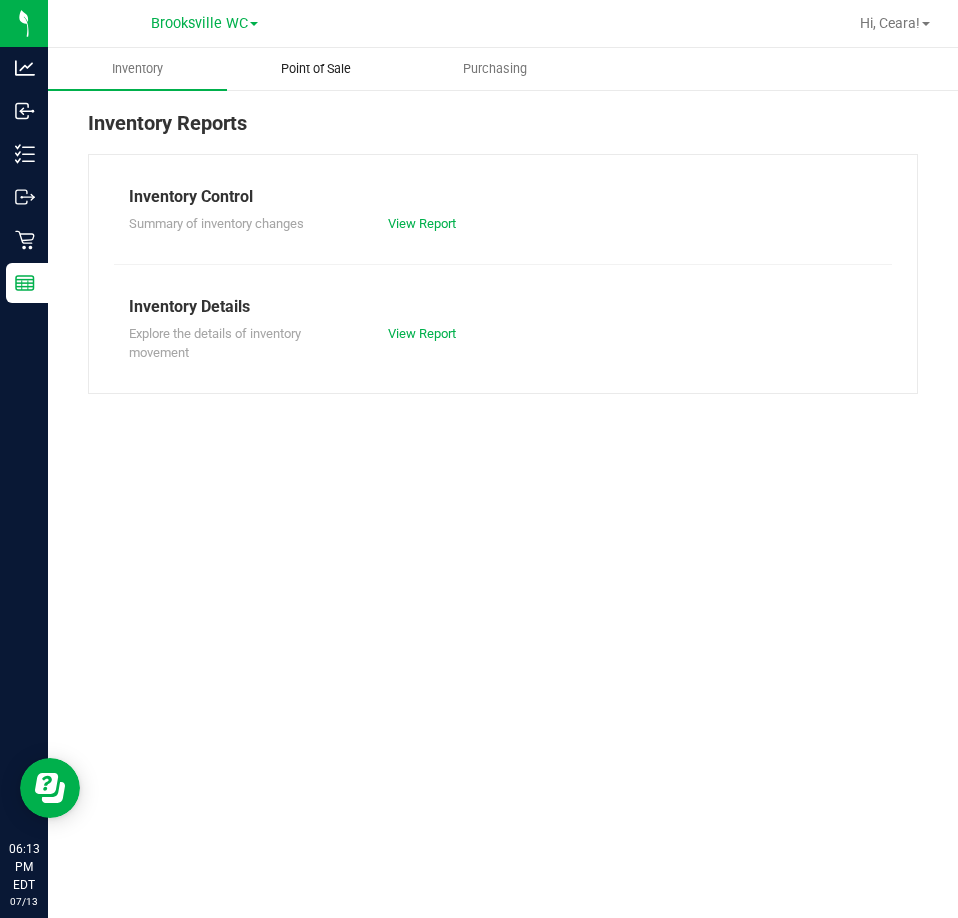 click on "Point of Sale" at bounding box center [316, 69] 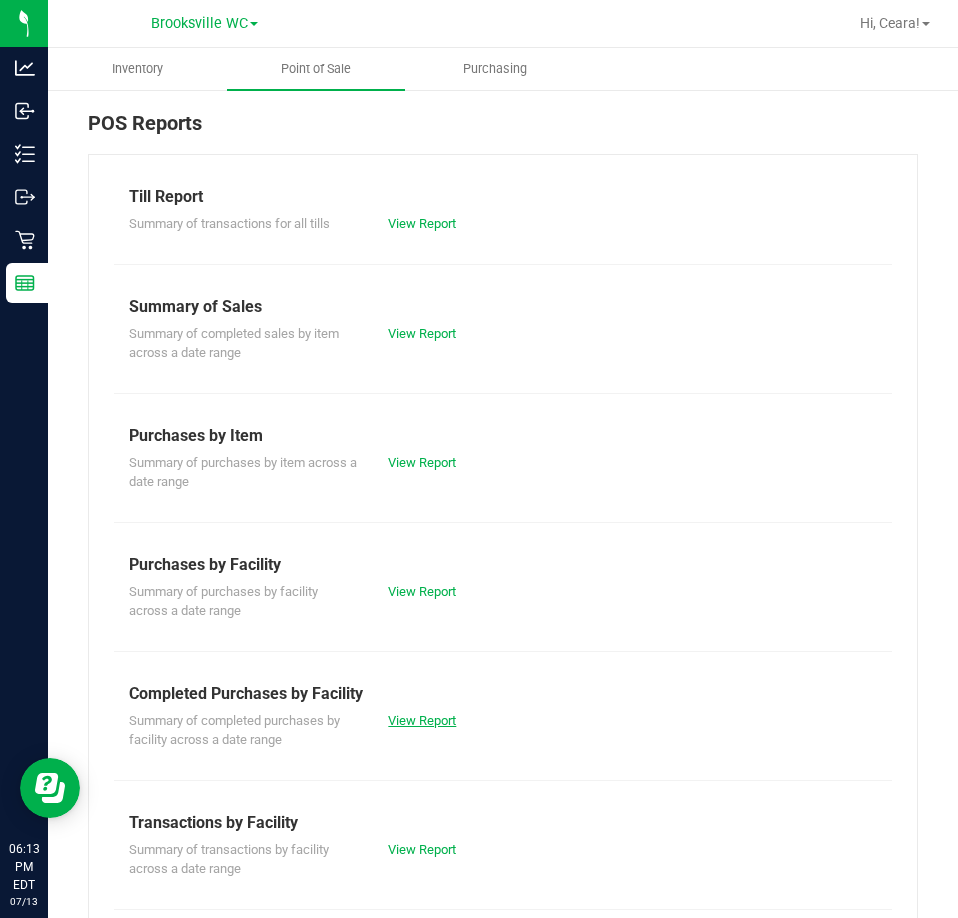 click on "View Report" at bounding box center [422, 720] 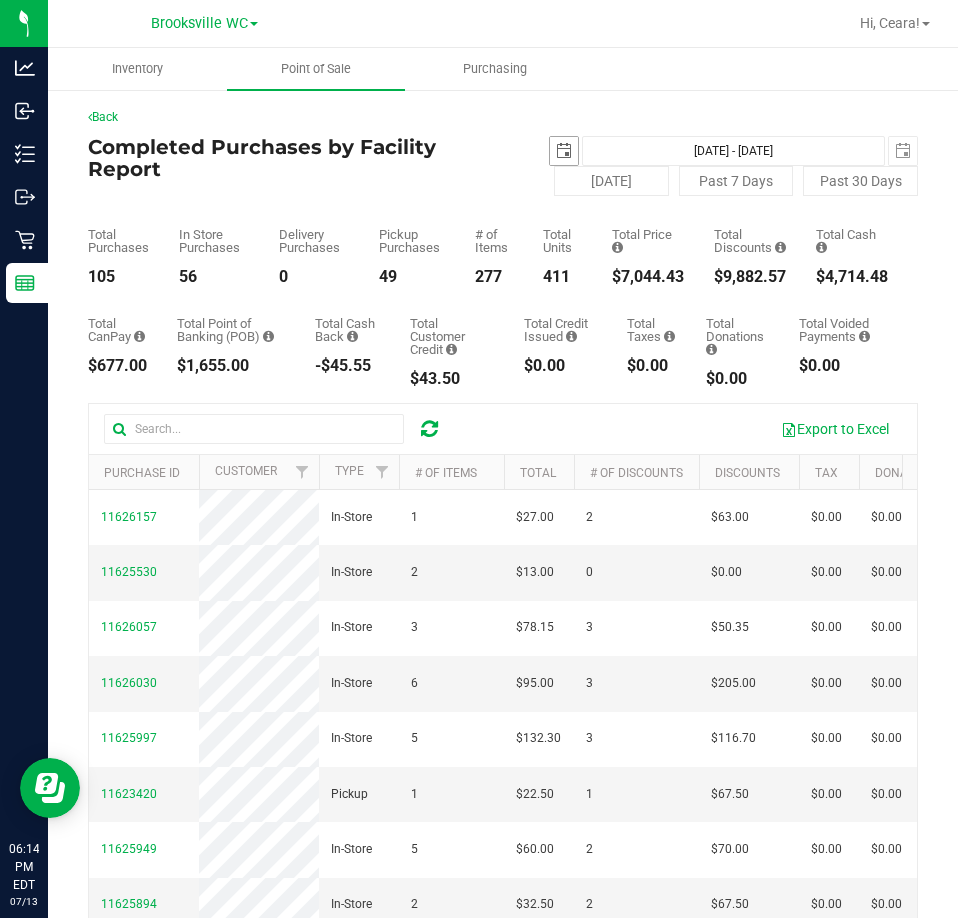 click at bounding box center [564, 151] 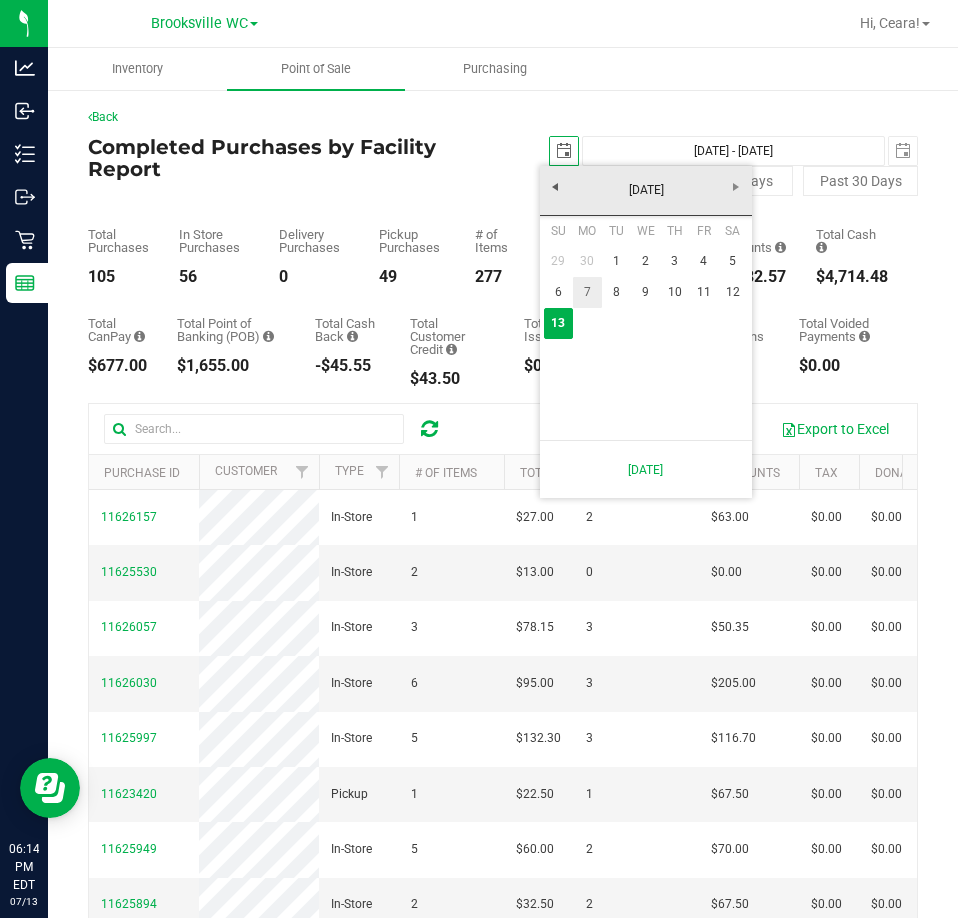 click on "7" at bounding box center (587, 292) 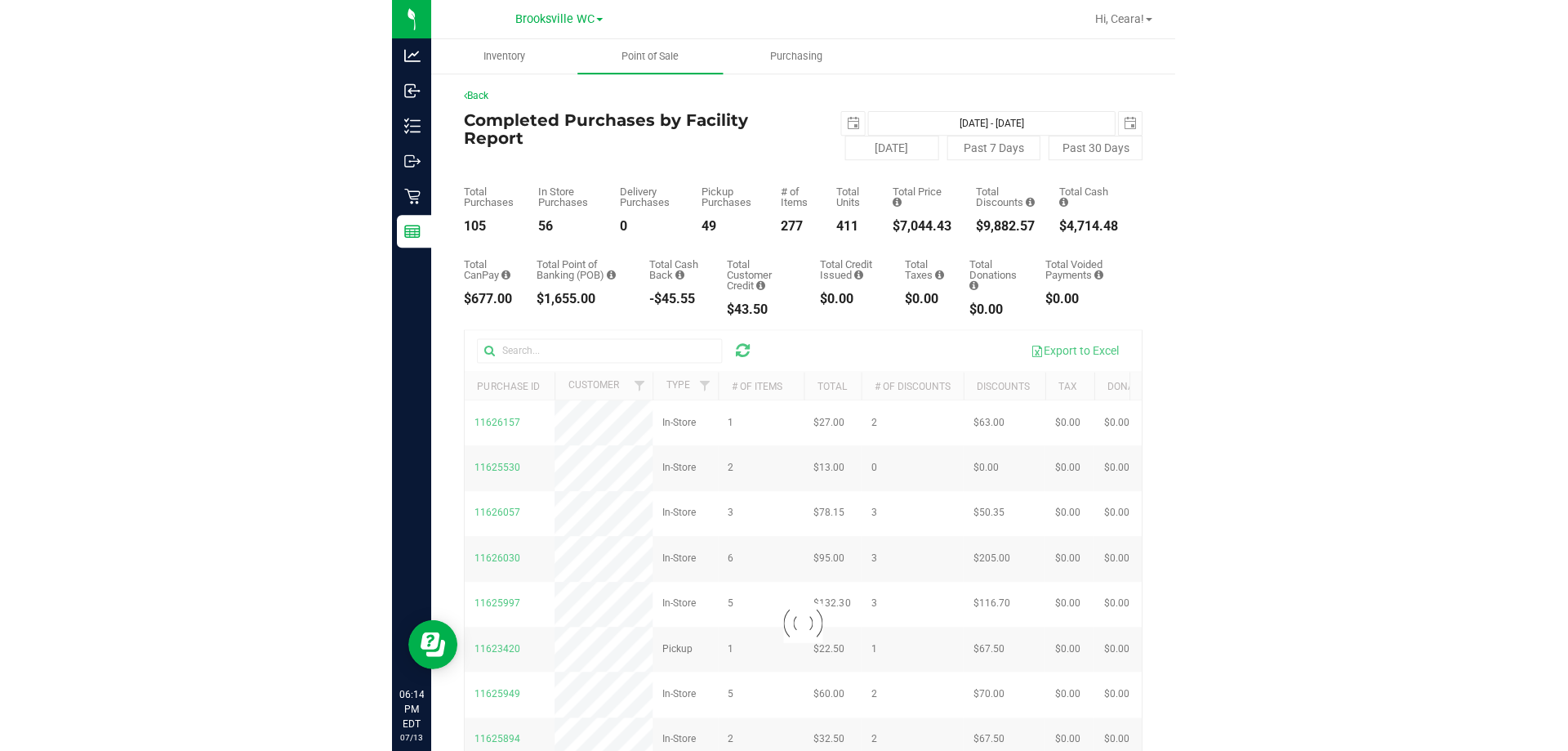 scroll, scrollTop: 0, scrollLeft: 0, axis: both 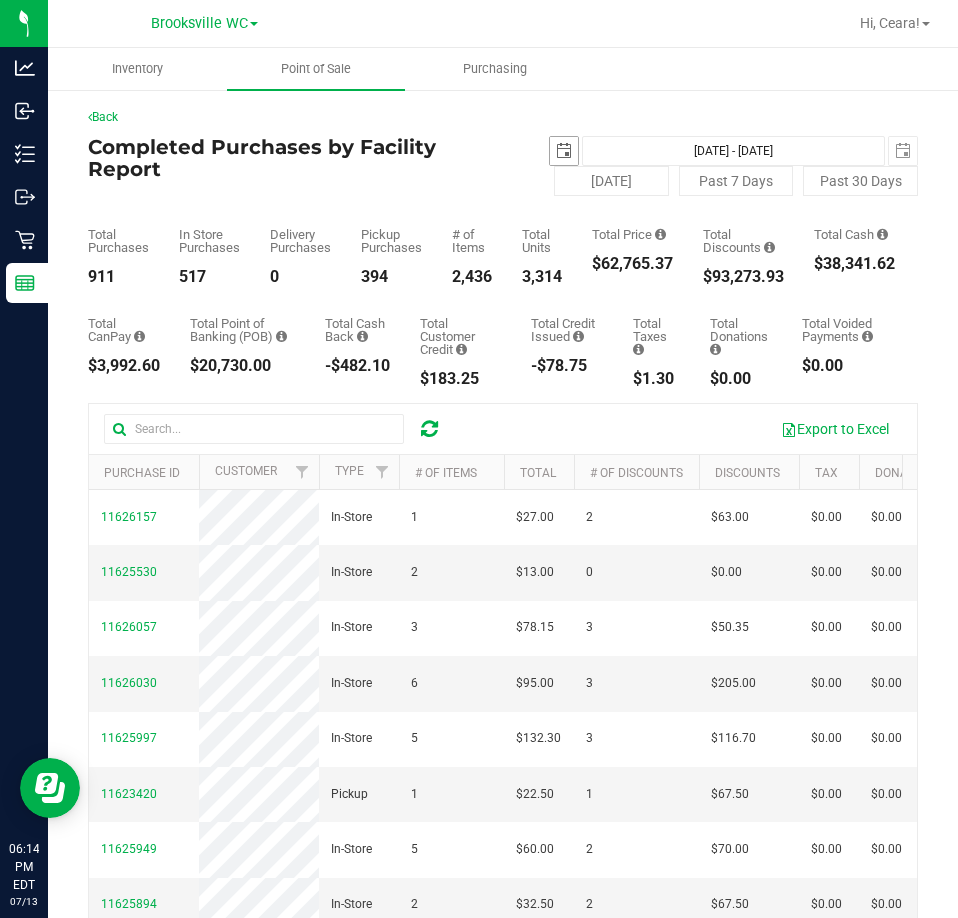 click at bounding box center [564, 151] 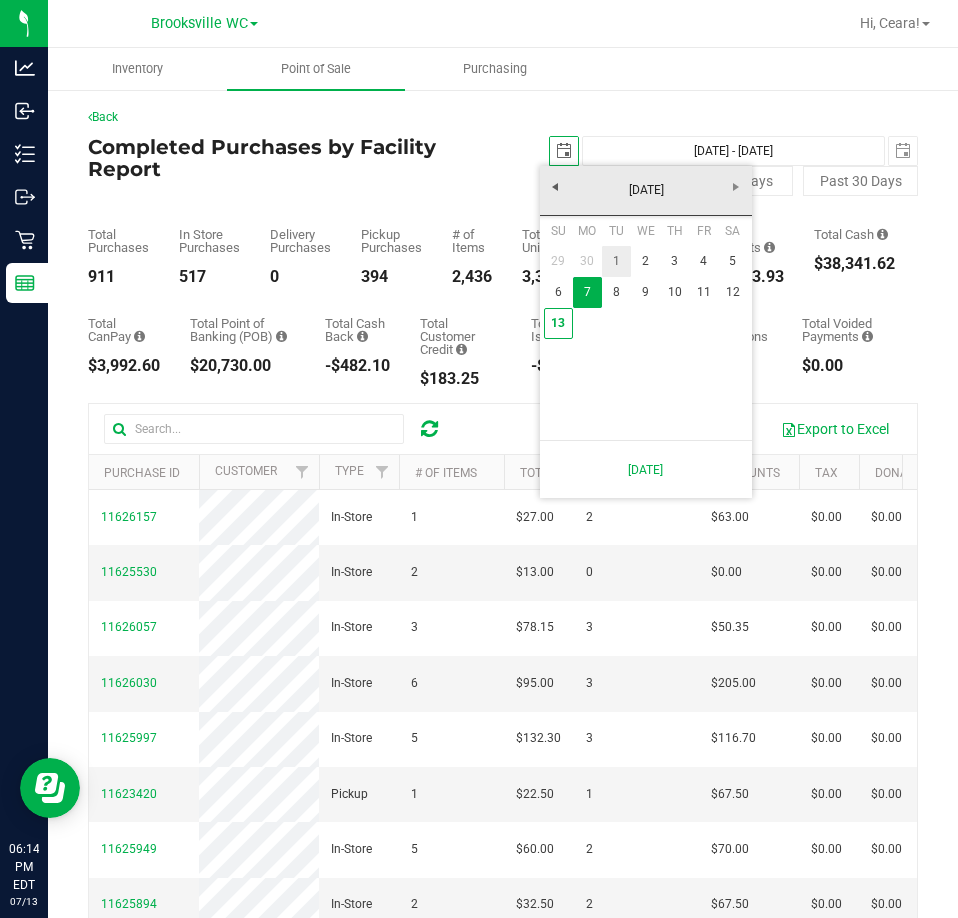 click on "1" at bounding box center (616, 261) 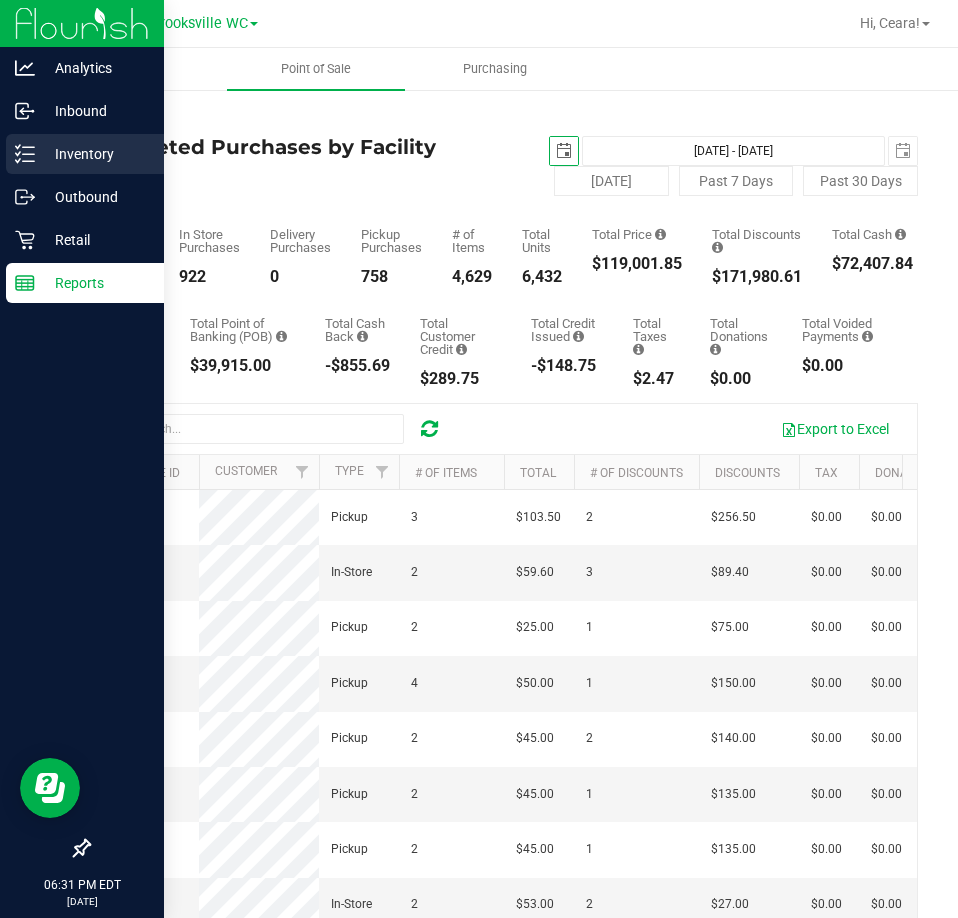 click 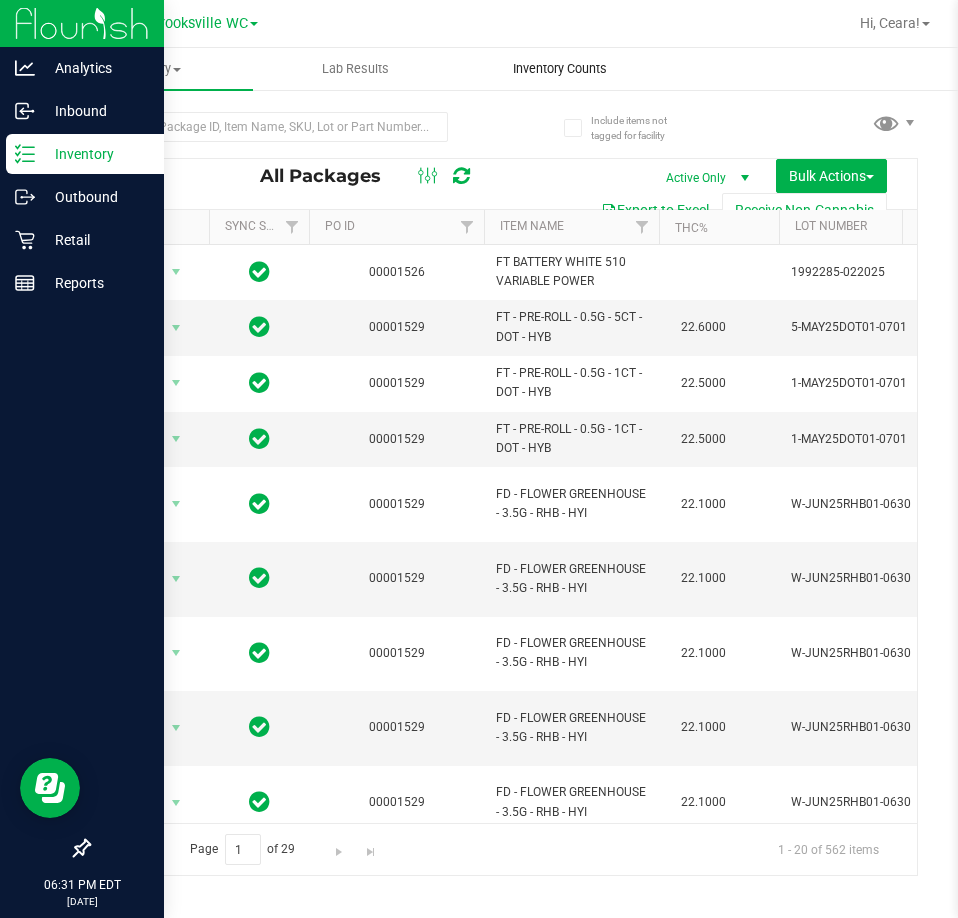 click on "Inventory Counts" at bounding box center [560, 69] 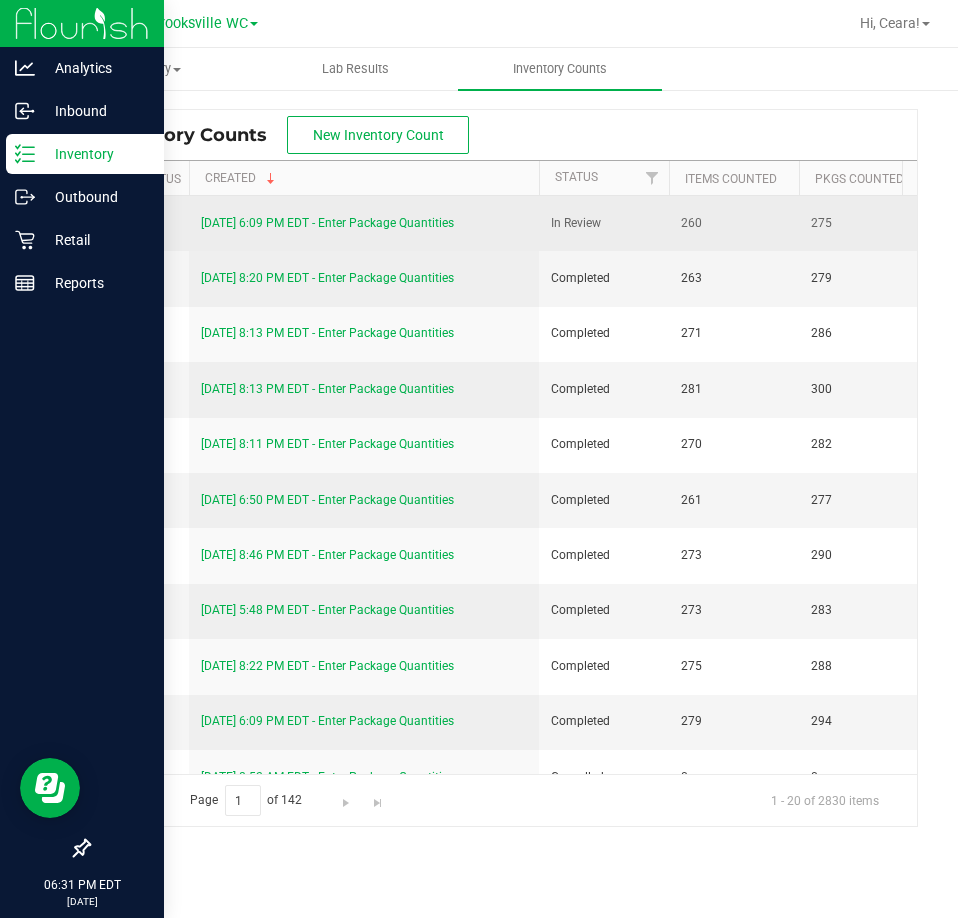 click on "[DATE] 6:09 PM EDT - Enter Package Quantities" at bounding box center [327, 223] 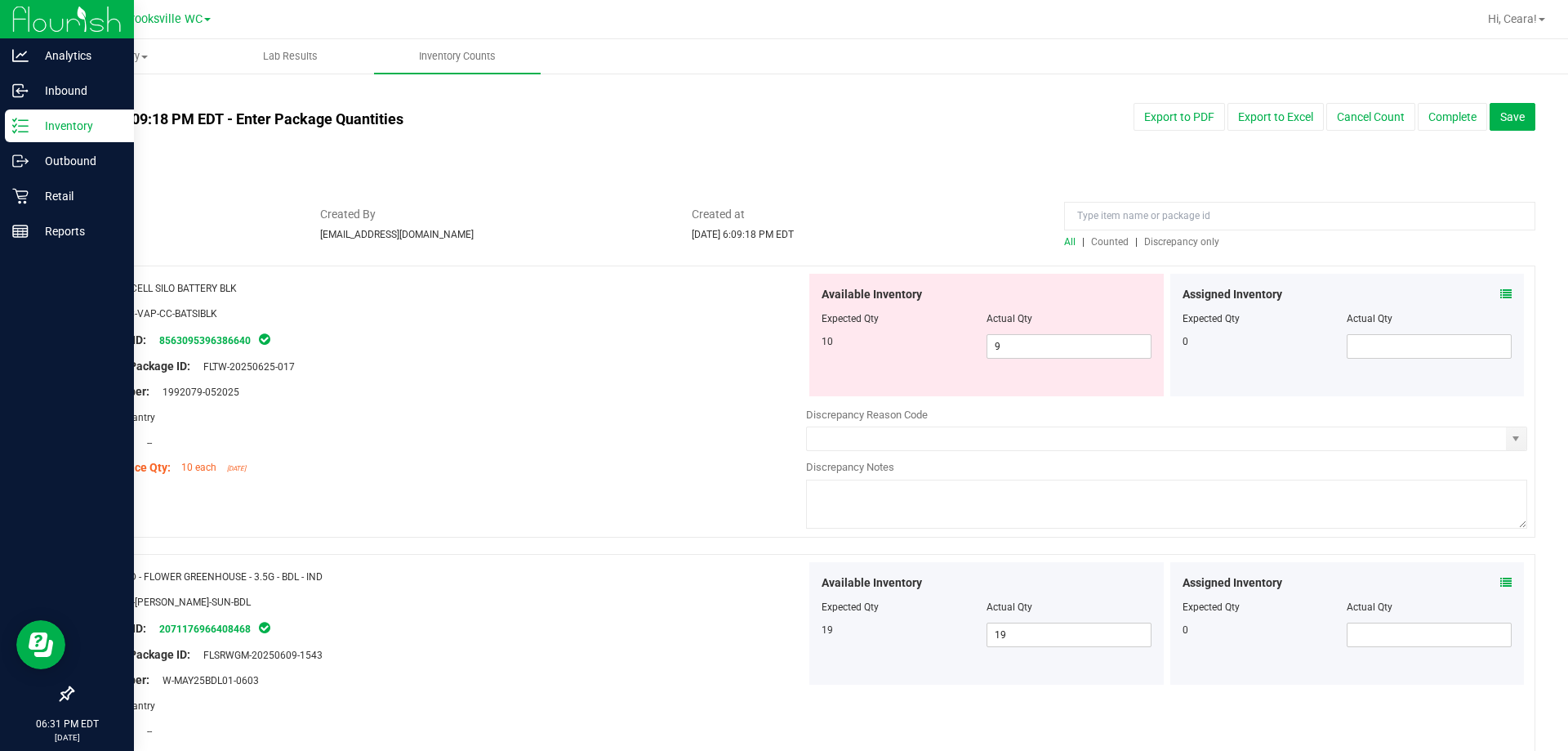 click on "Discrepancy only" at bounding box center (1182, 242) 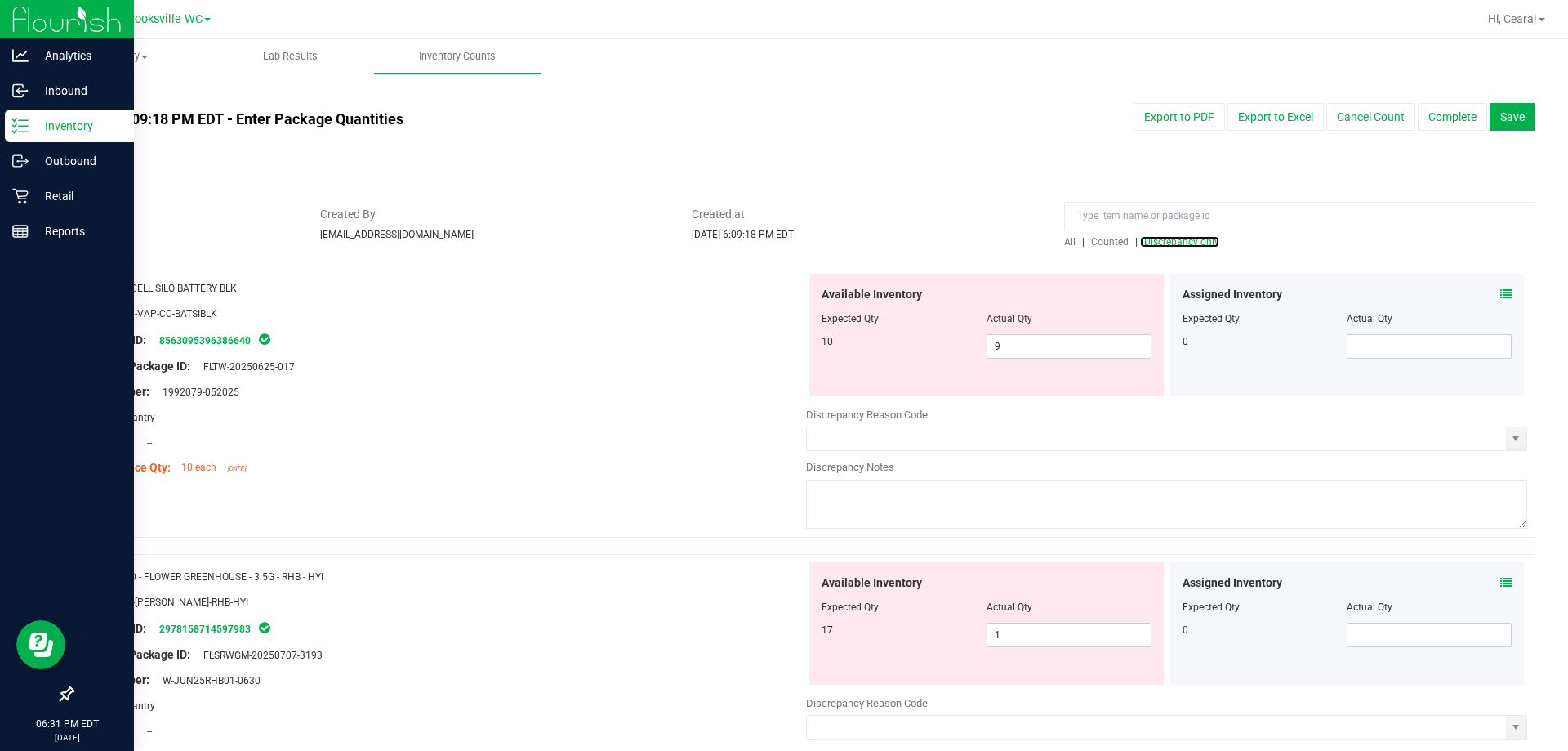 scroll, scrollTop: 5340, scrollLeft: 0, axis: vertical 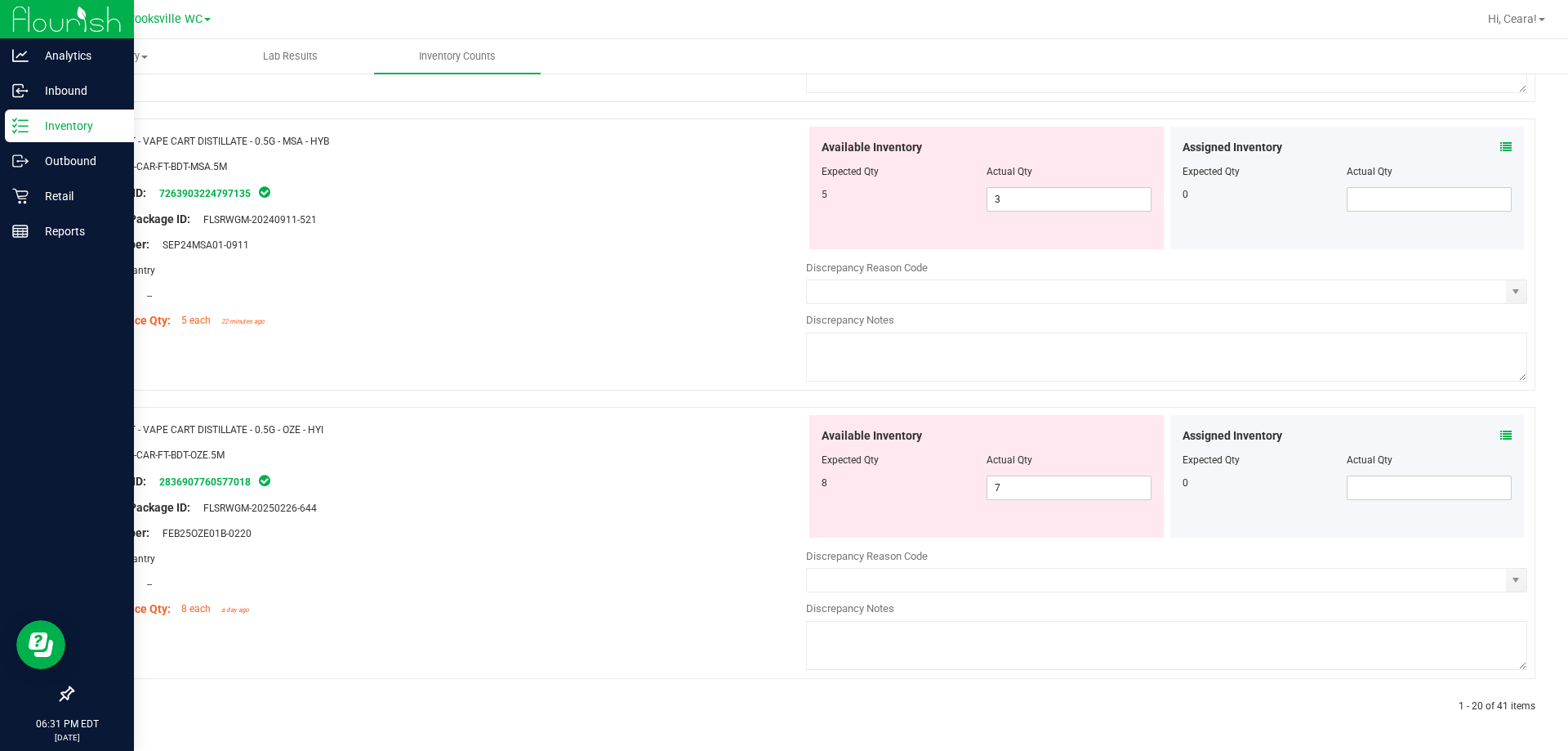 click at bounding box center [1506, 436] 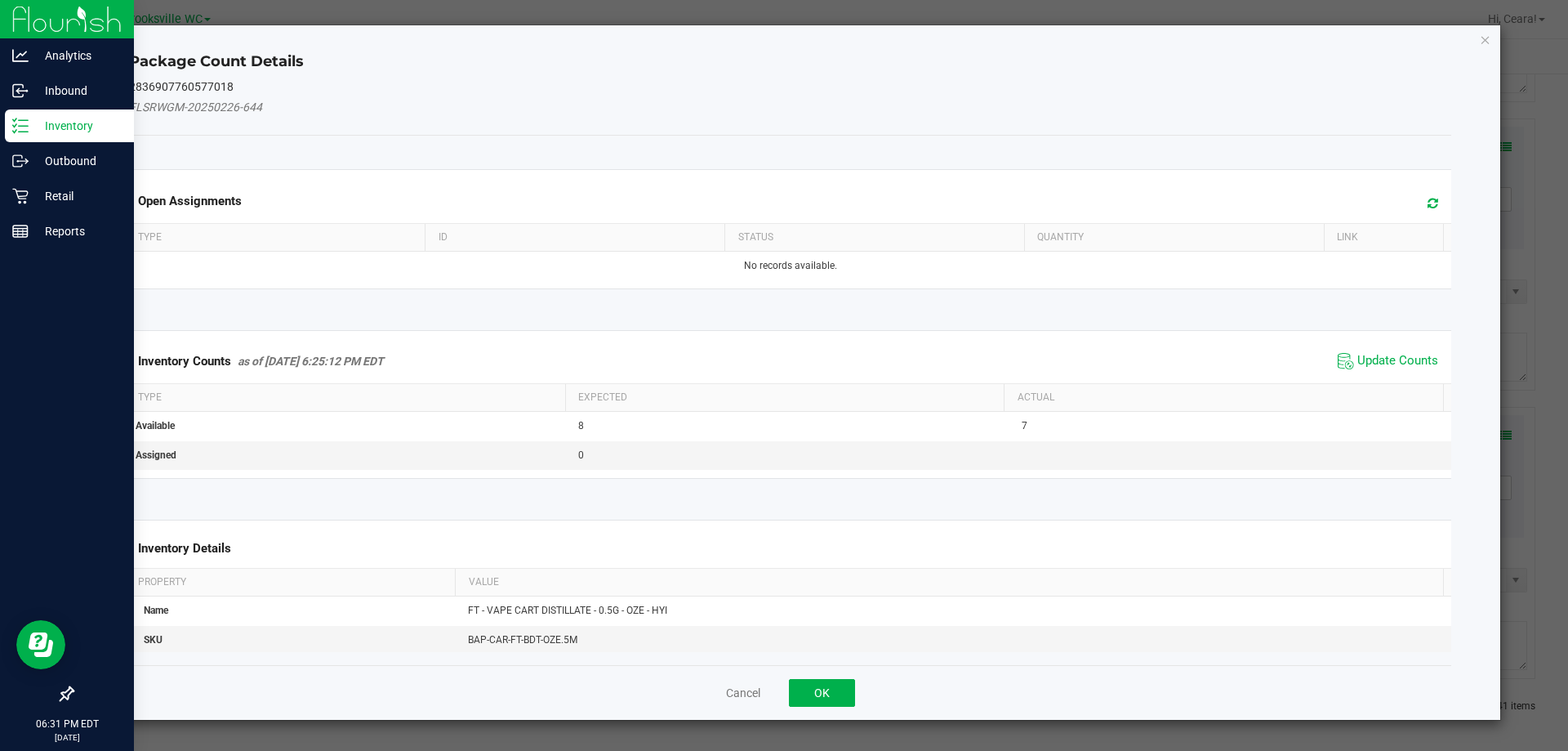 click on "Update Counts" 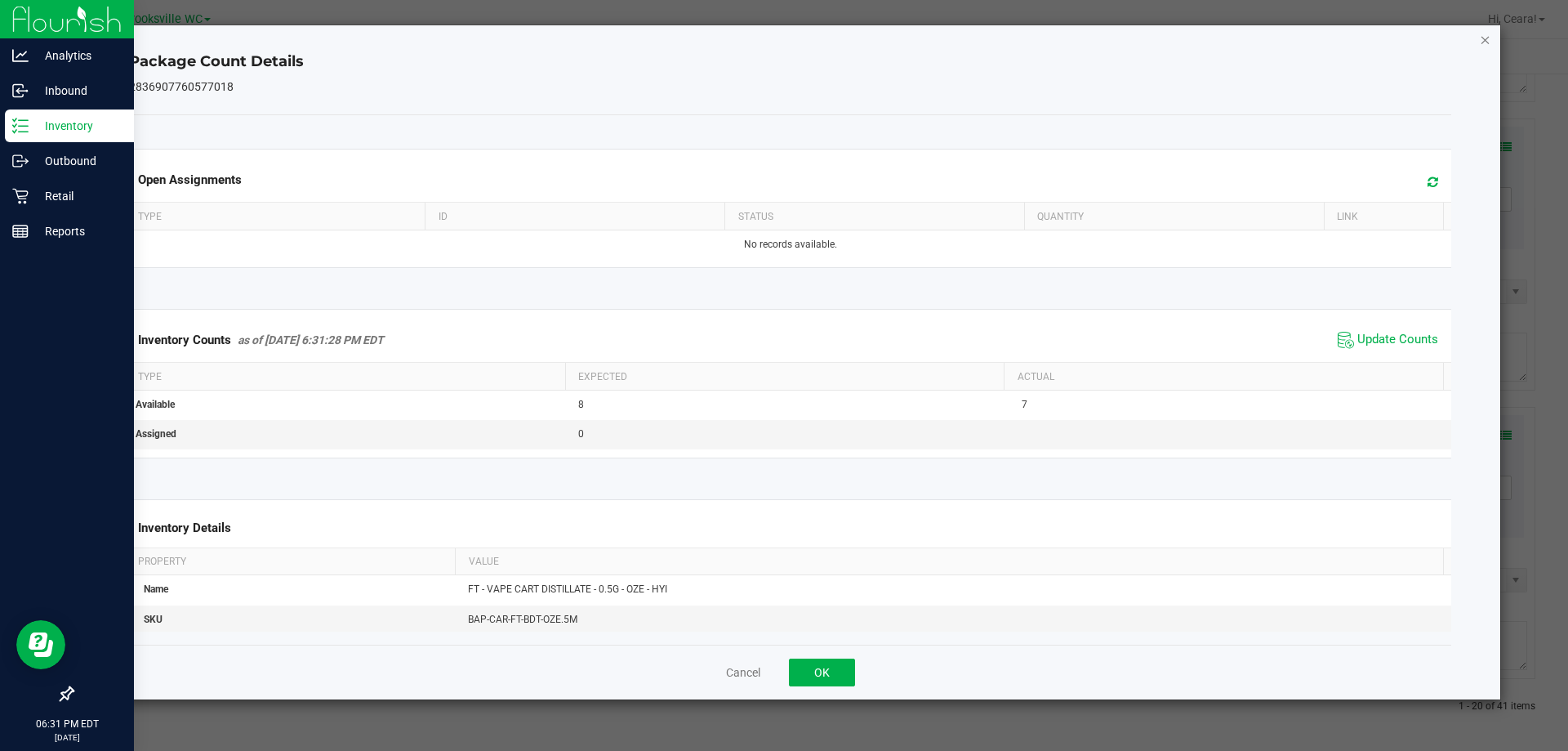 click 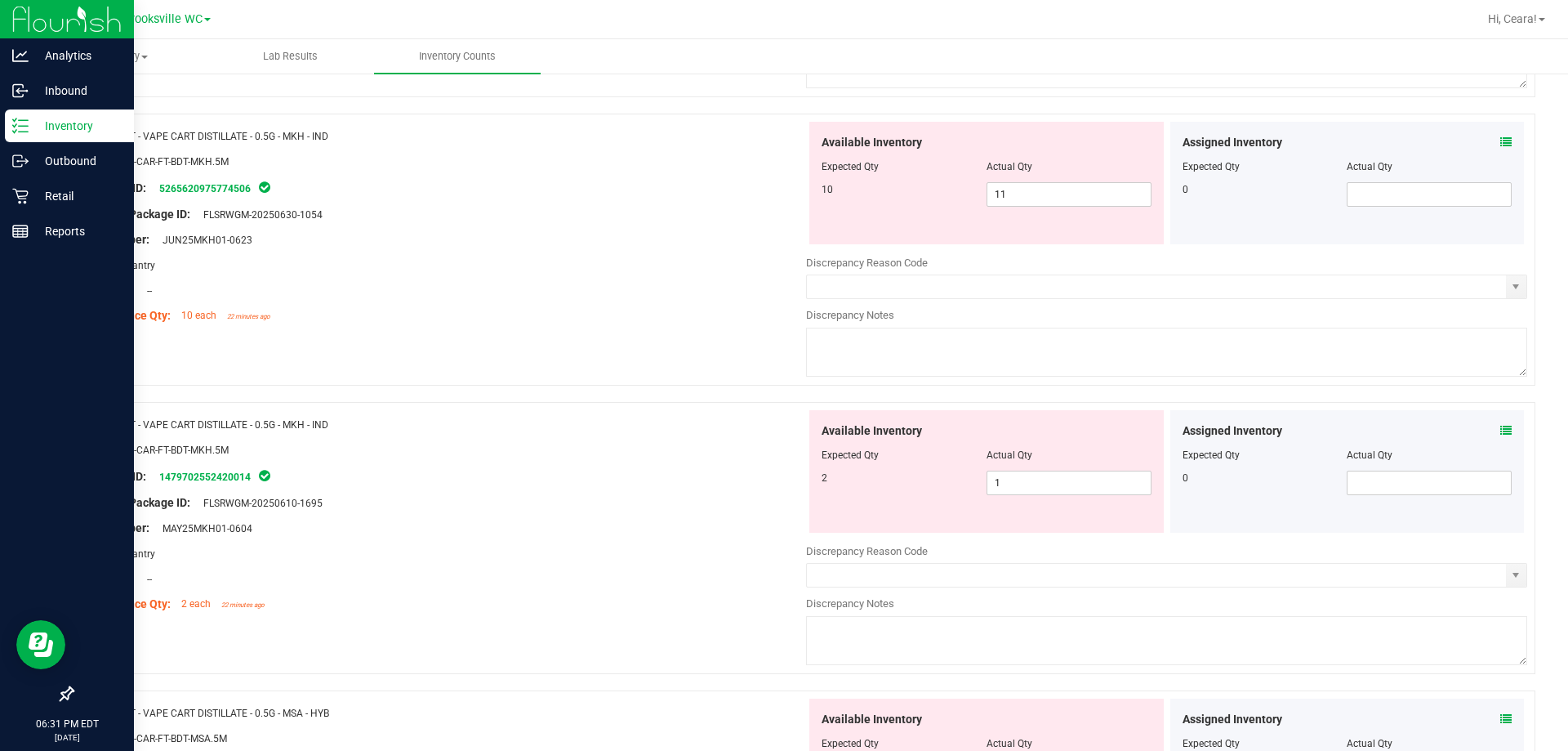 scroll, scrollTop: 4686, scrollLeft: 0, axis: vertical 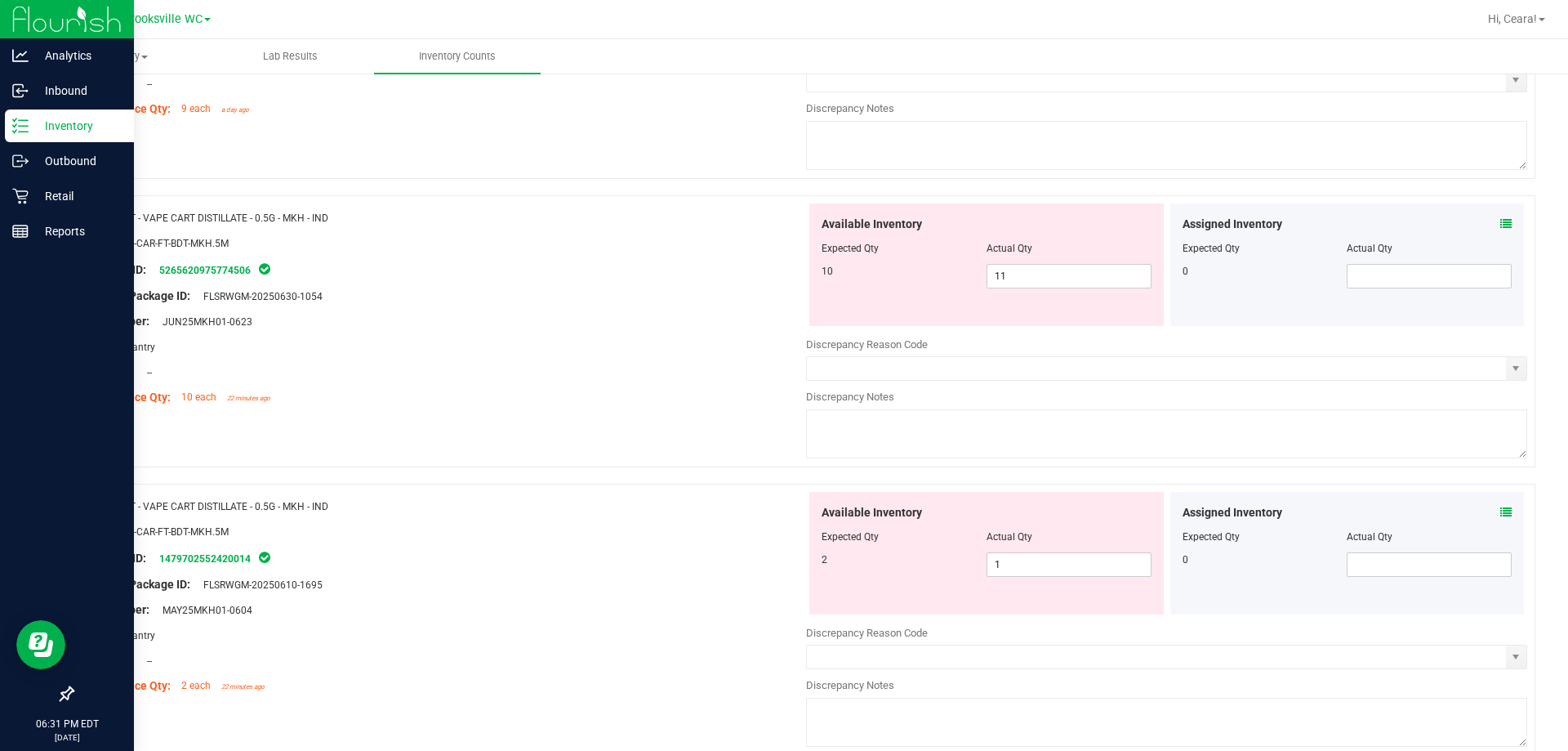 click at bounding box center [1506, 512] 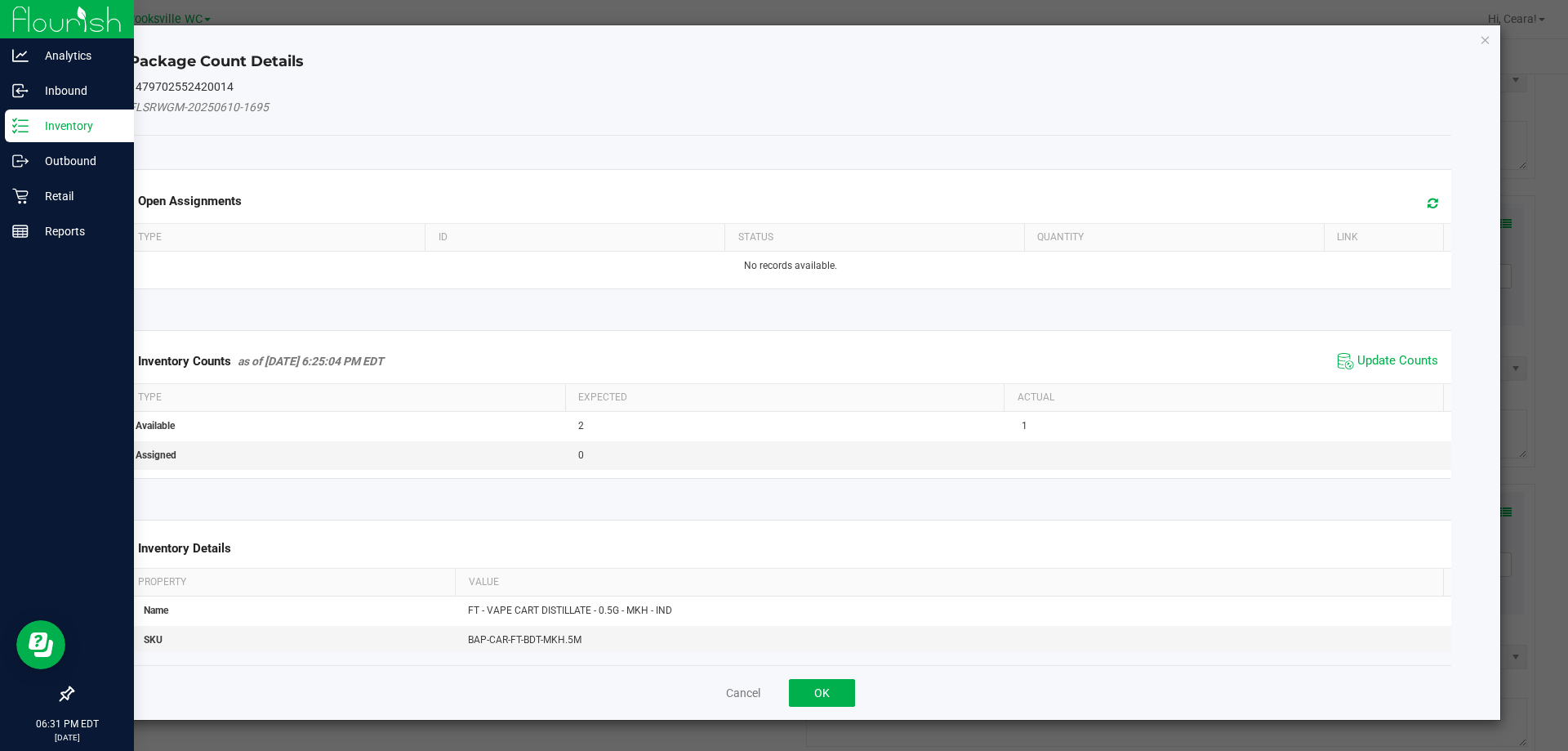 click on "Package Count Details   1479702552420014   FLSRWGM-20250610-1695   Open Assignments  Type ID Status Quantity Link  No records available.  Inventory Counts     as of [DATE] 6:25:04 PM EDT
Update Counts Type Expected Actual Available 2 1 Assigned 0  Inventory Details  Property Value Name FT - VAPE CART DISTILLATE - 0.5G - MKH - IND SKU BAP-CAR-FT-BDT-MKH.5M Package ID 1479702552420014 Original Package ID FLSRWGM-20250610-1695 Lot Number MAY25MKH01-0604 Area Pantry Location  -  Compliance Qty 2 Compliance Updated [DATE] 6:09:19 PM EDT  Cancel   OK" 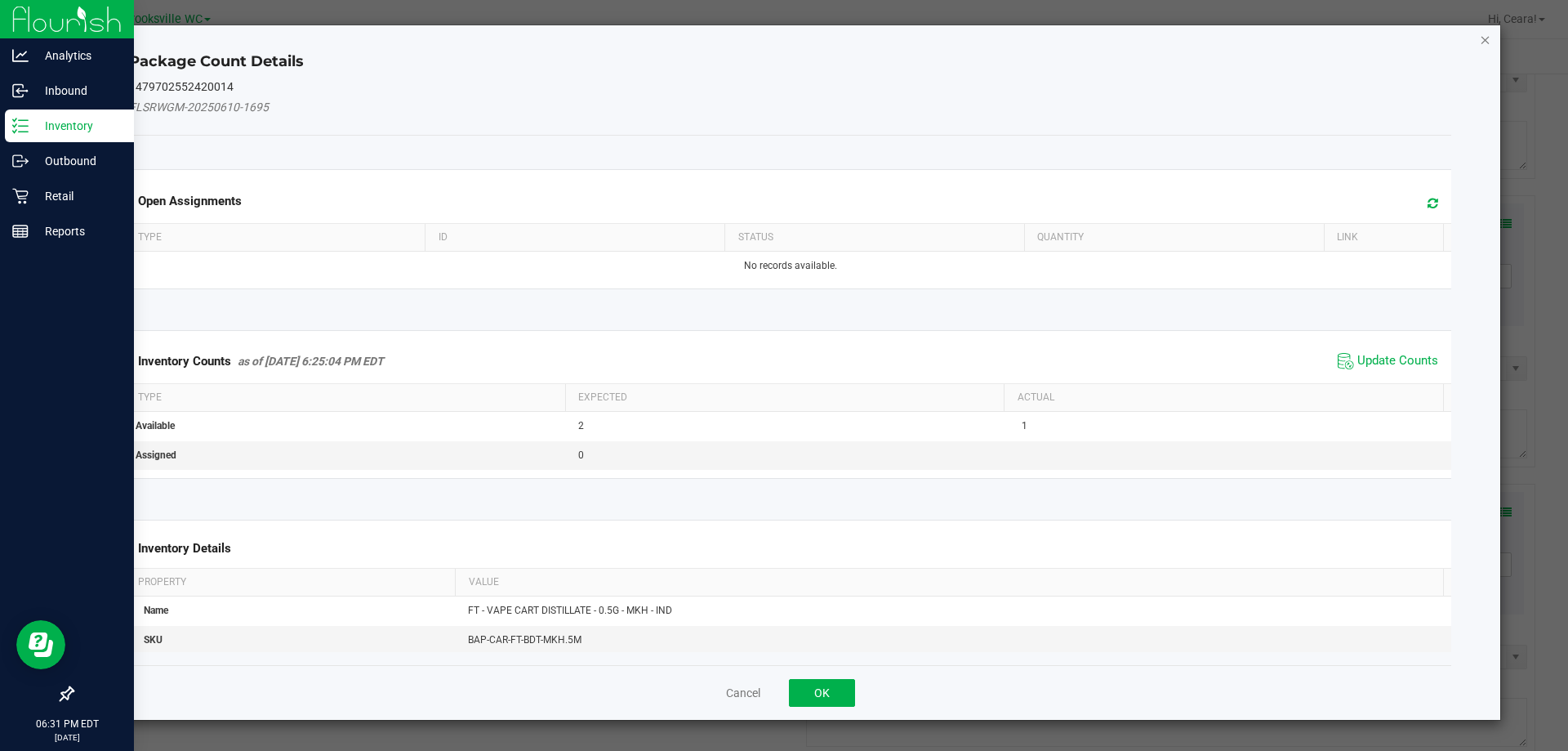 click 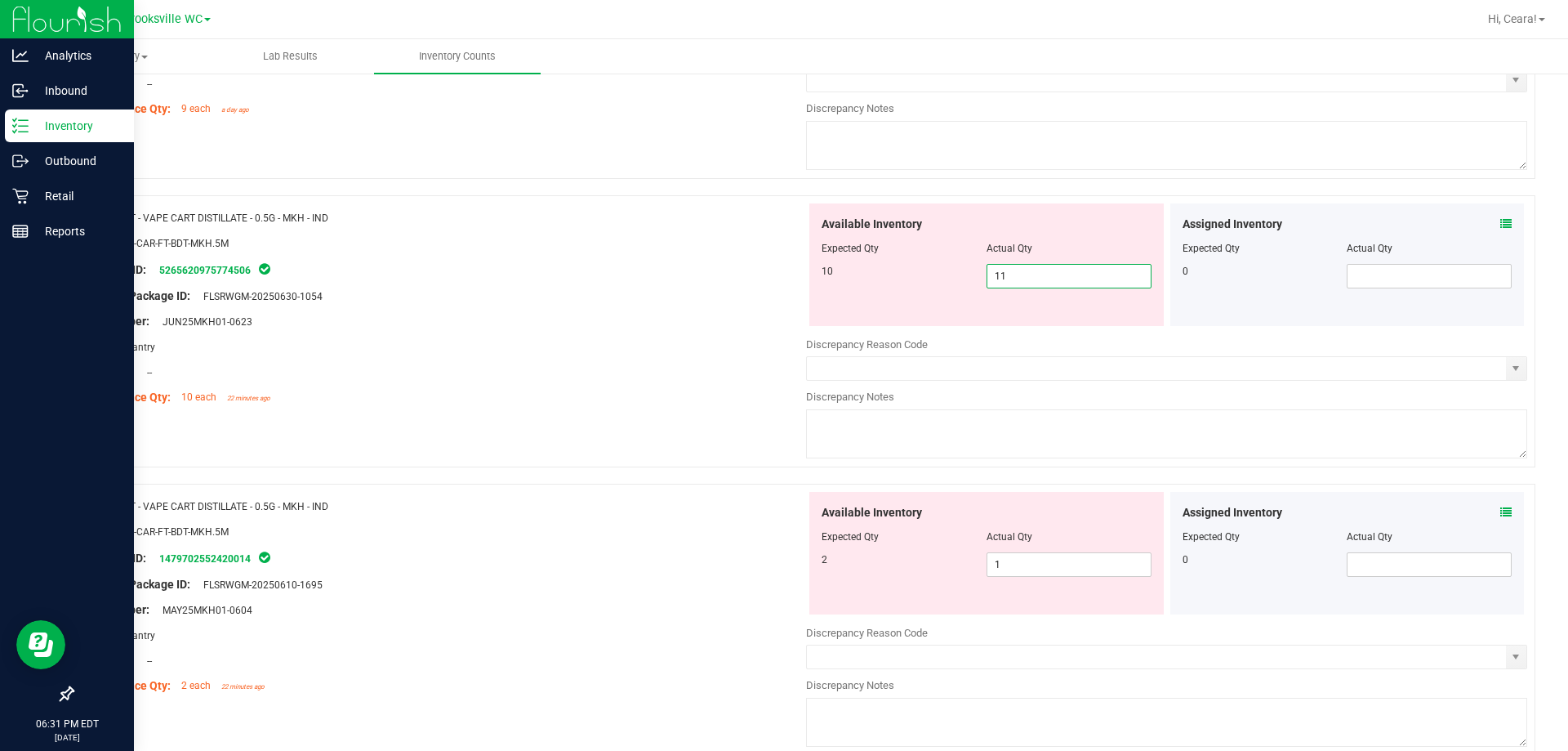 drag, startPoint x: 1070, startPoint y: 272, endPoint x: 828, endPoint y: 286, distance: 242.40462 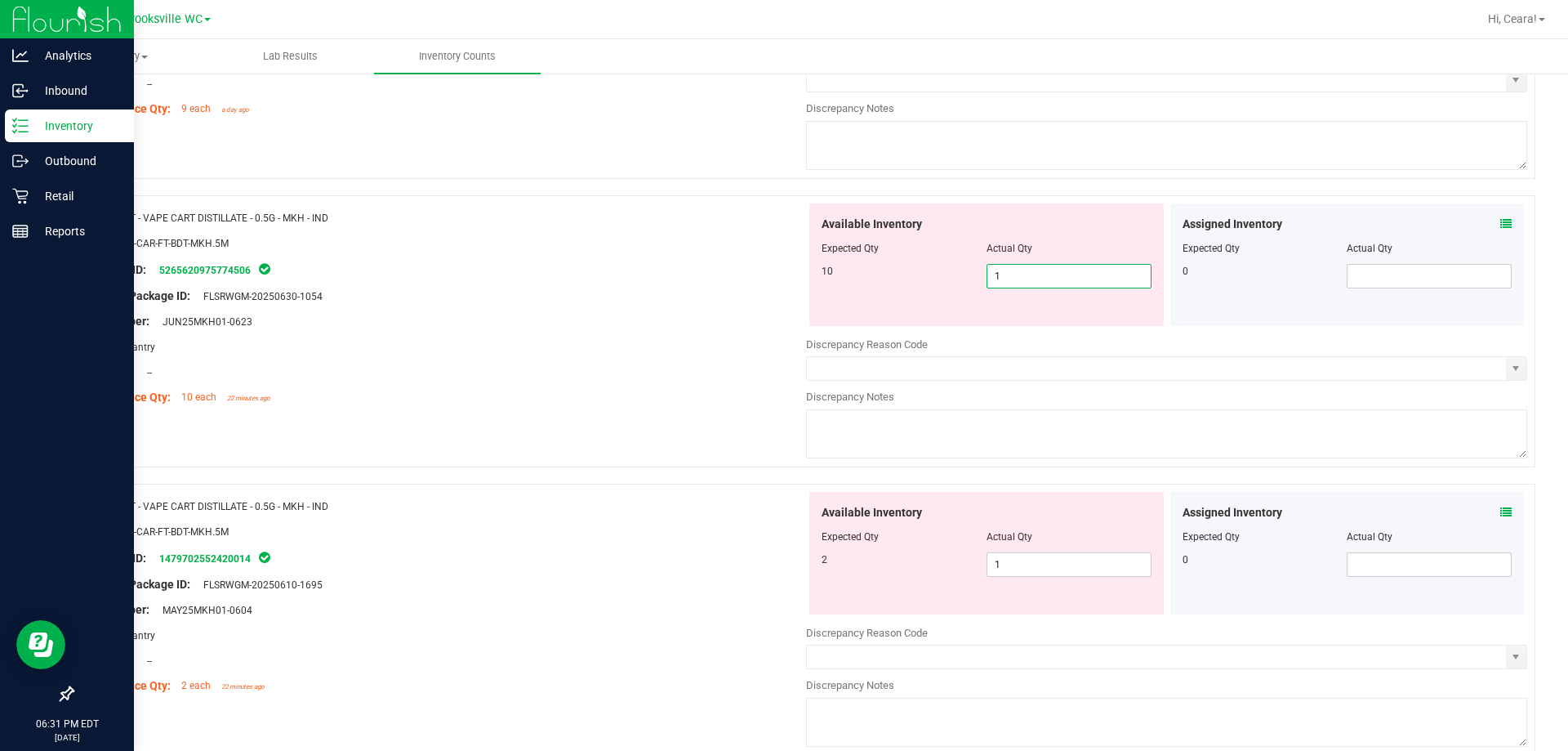 type on "10" 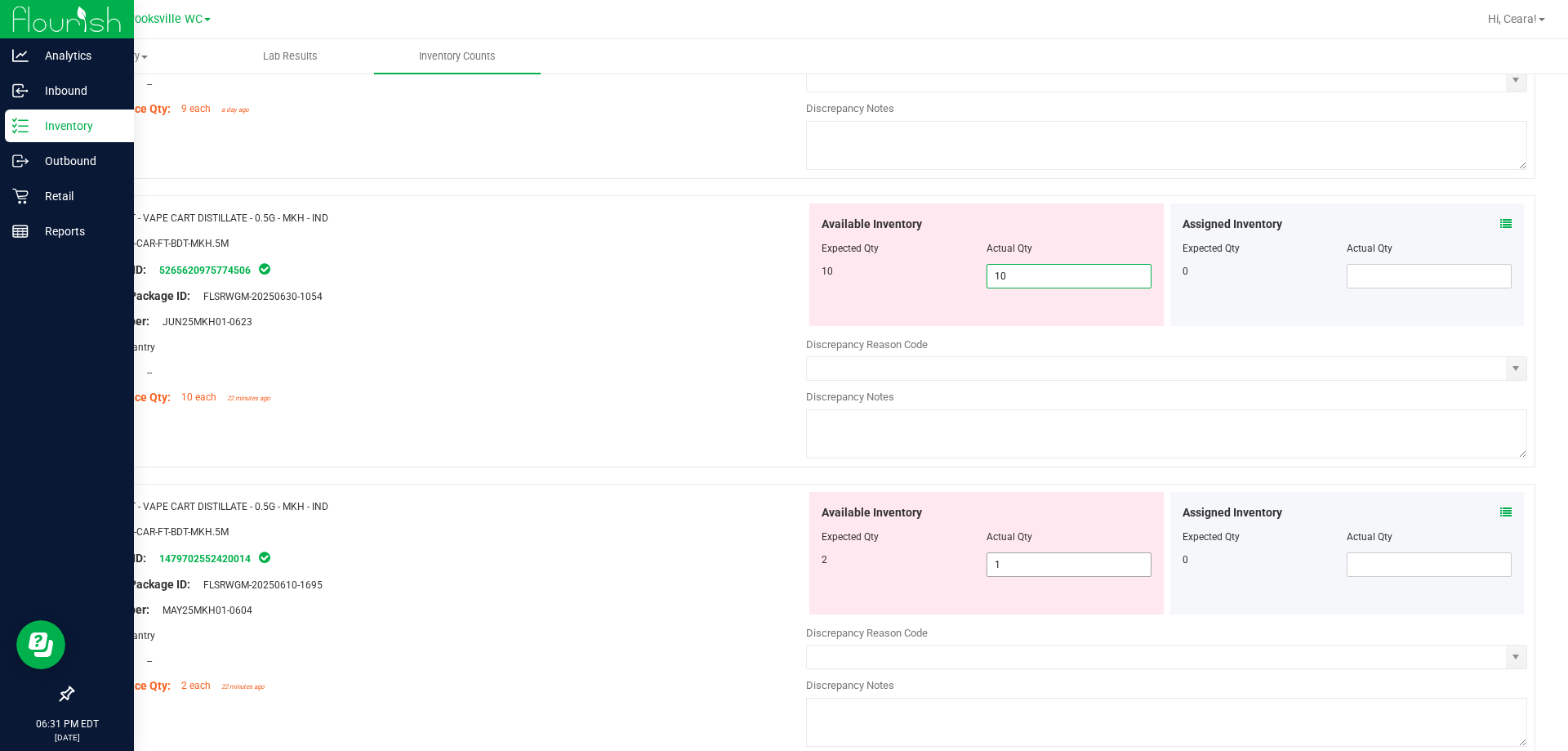 type on "10" 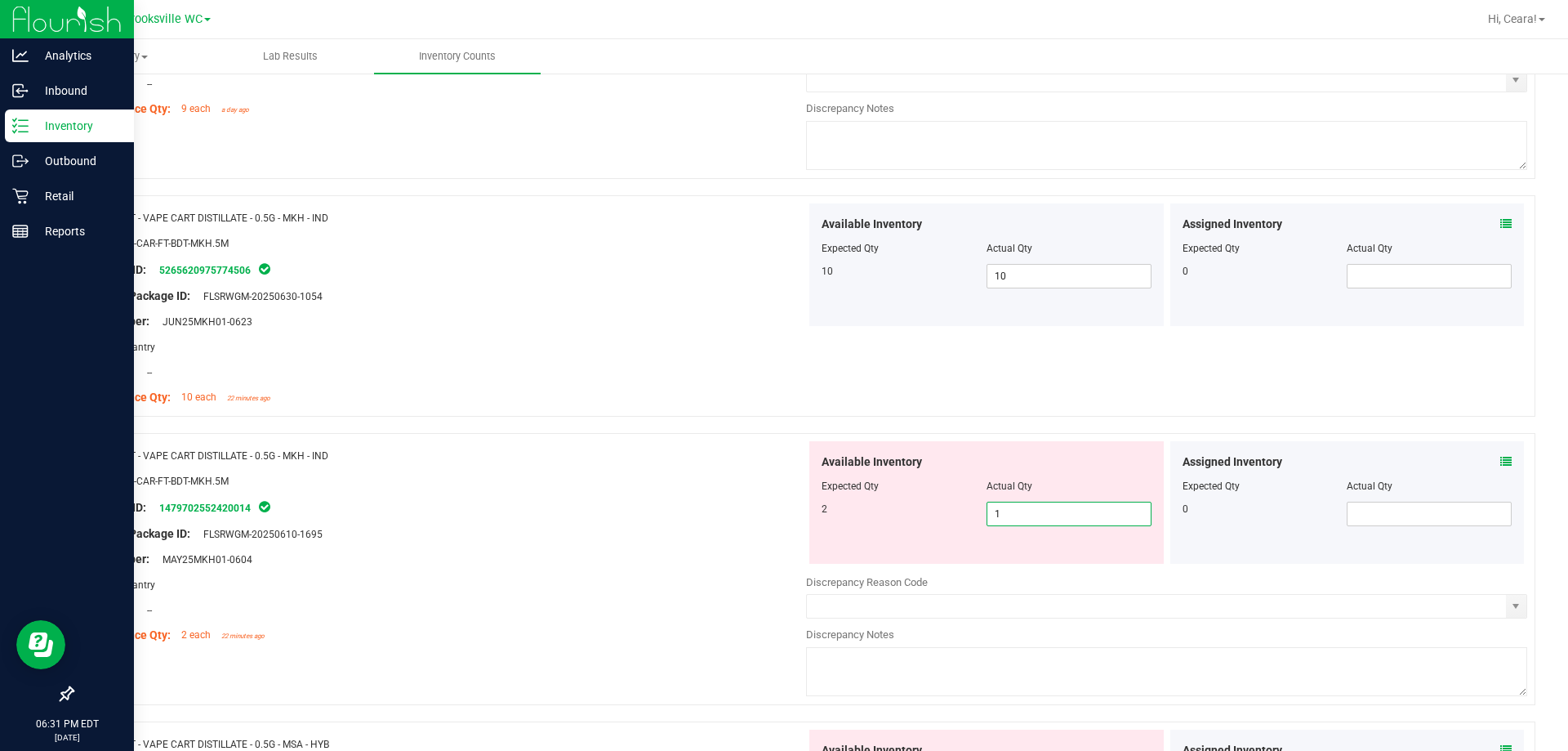 drag, startPoint x: 1046, startPoint y: 564, endPoint x: 891, endPoint y: 548, distance: 155.82362 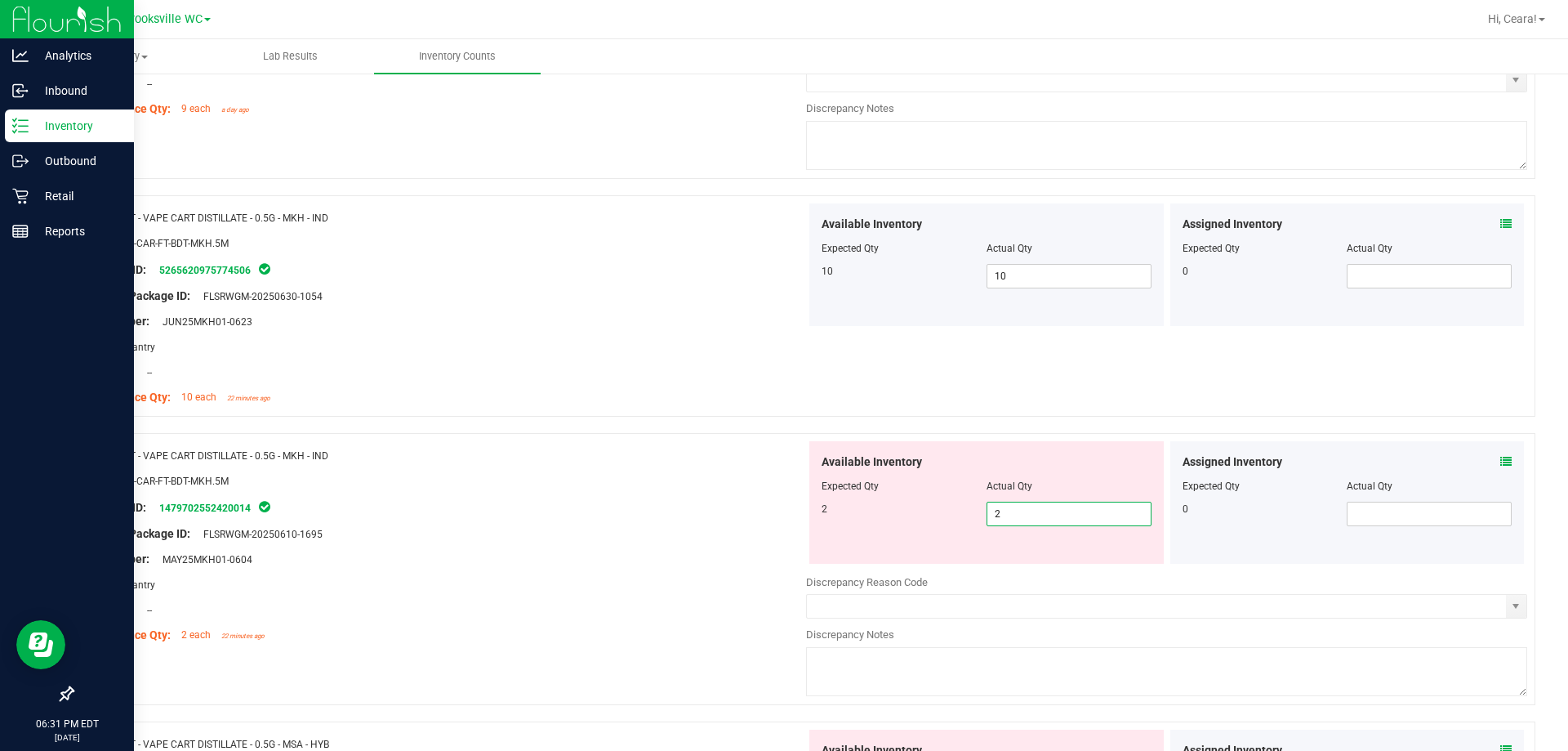 type on "2" 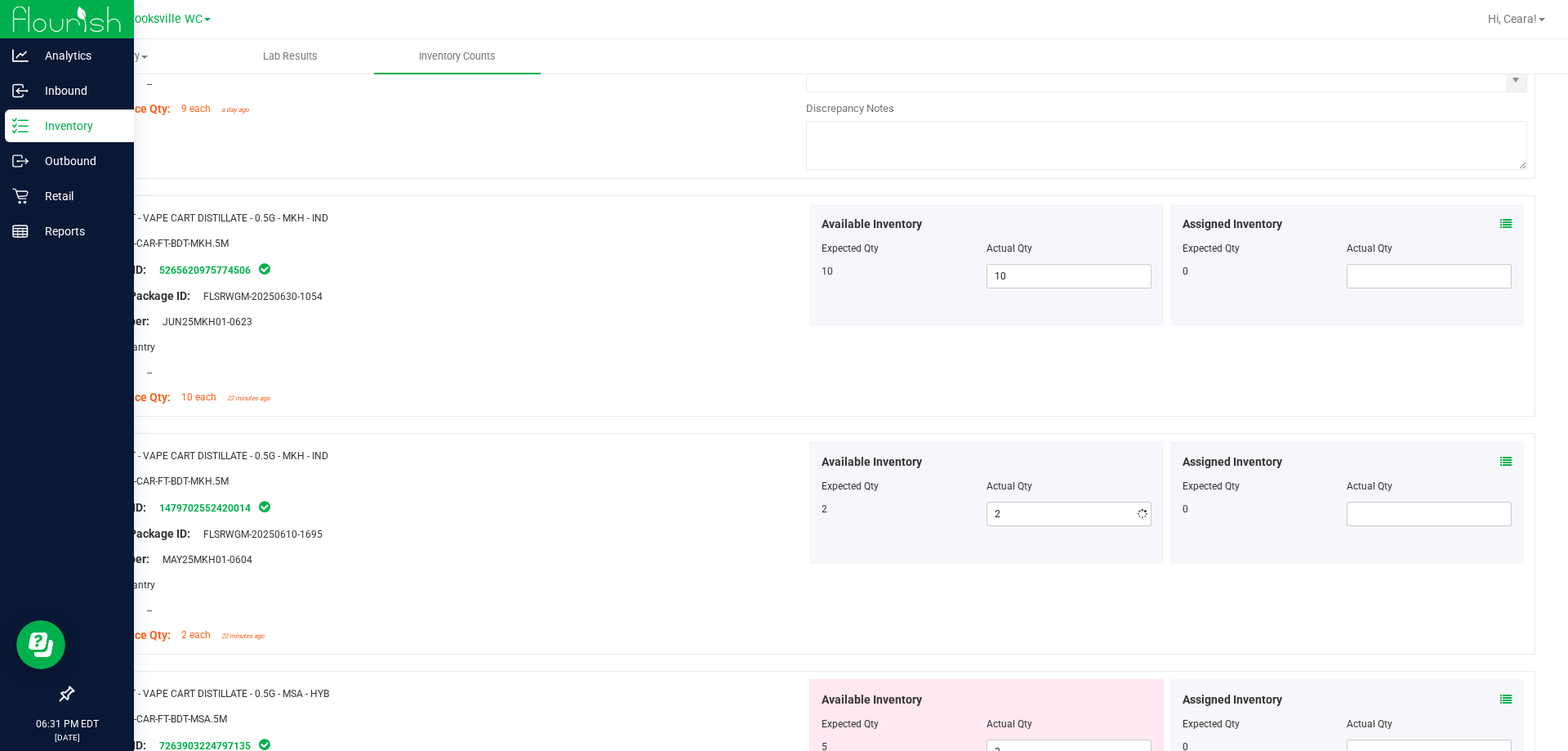 click on "Name:
FT - VAPE CART DISTILLATE - 0.5G - MKH - IND" at bounding box center (445, 455) 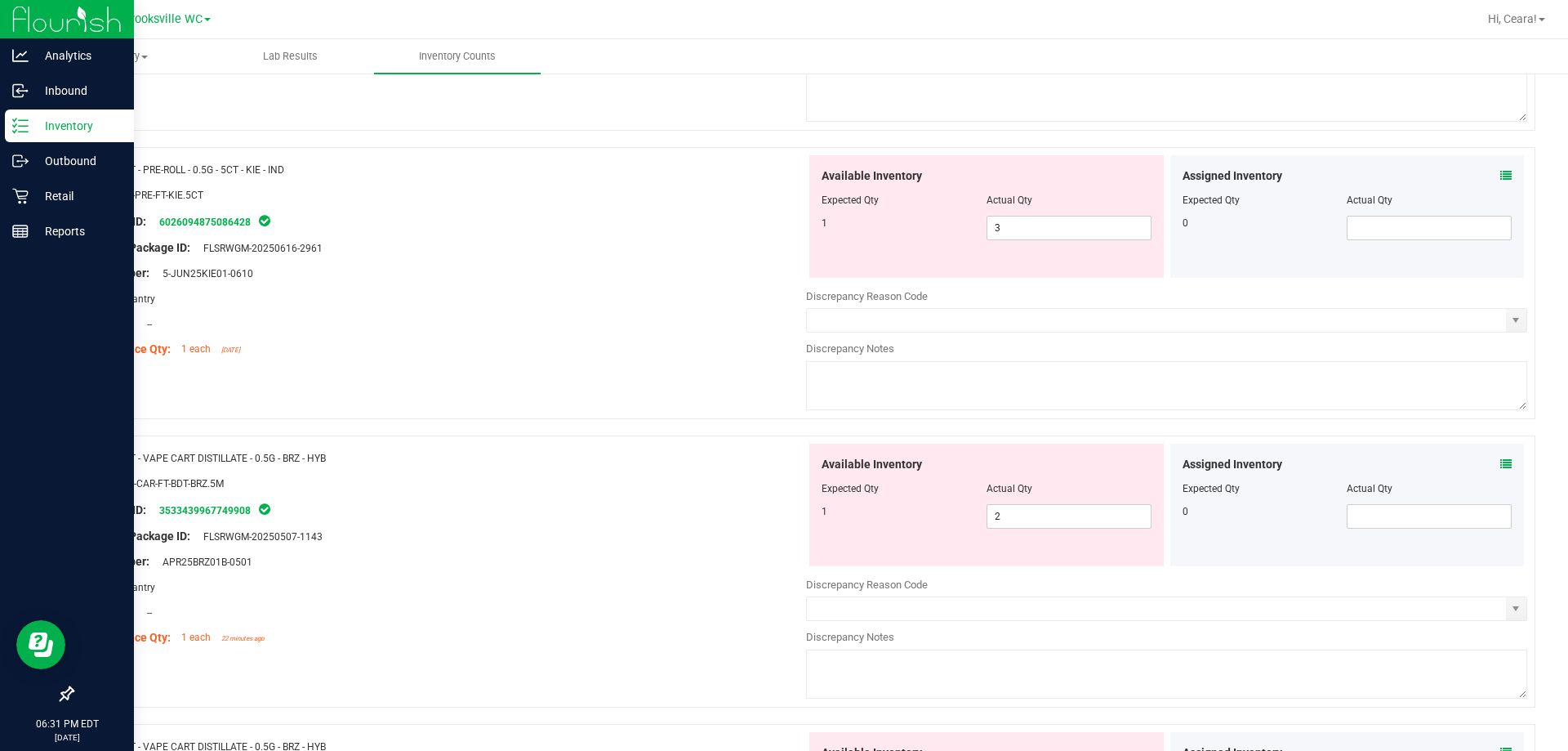 scroll, scrollTop: 3378, scrollLeft: 0, axis: vertical 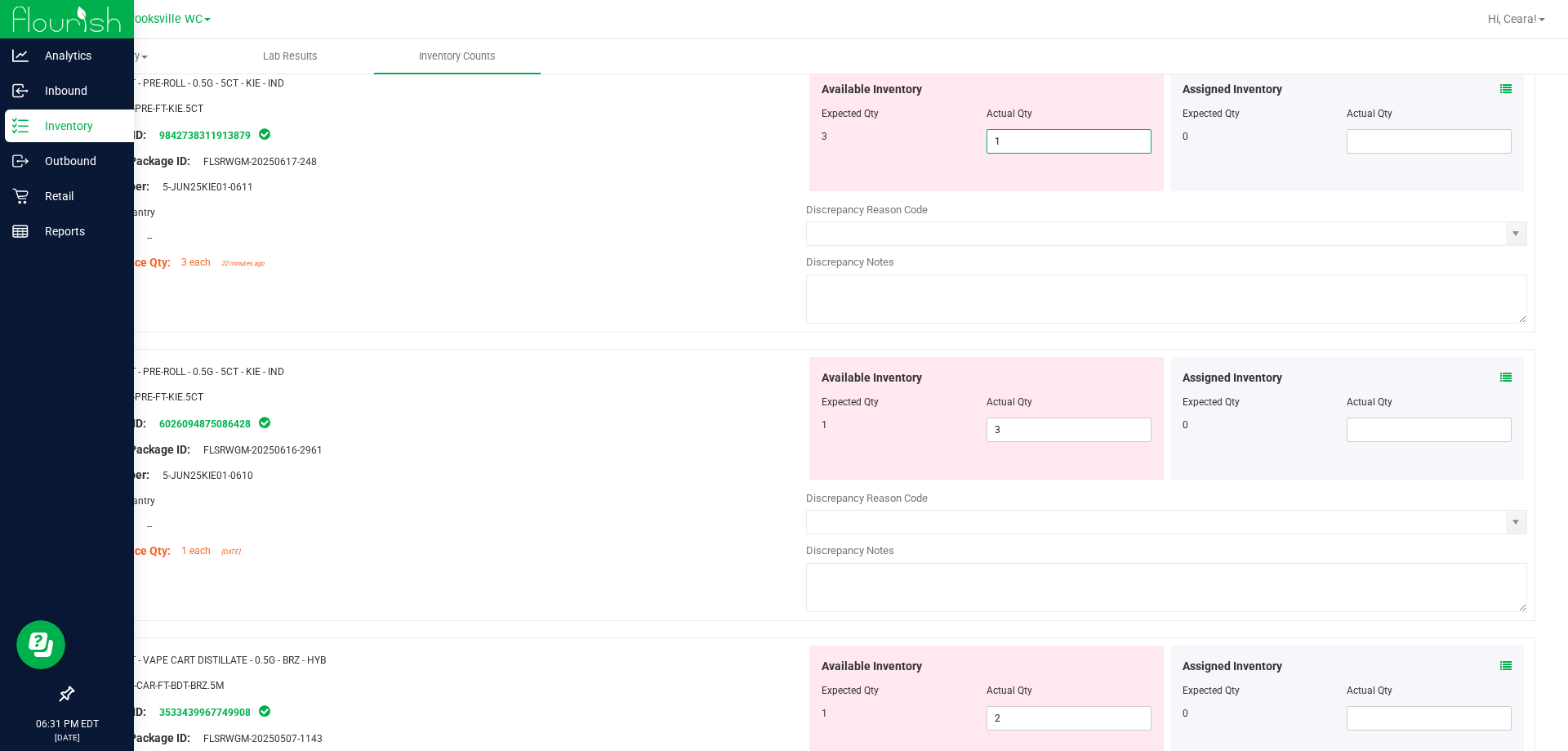 drag, startPoint x: 1102, startPoint y: 136, endPoint x: 693, endPoint y: 118, distance: 409.3959 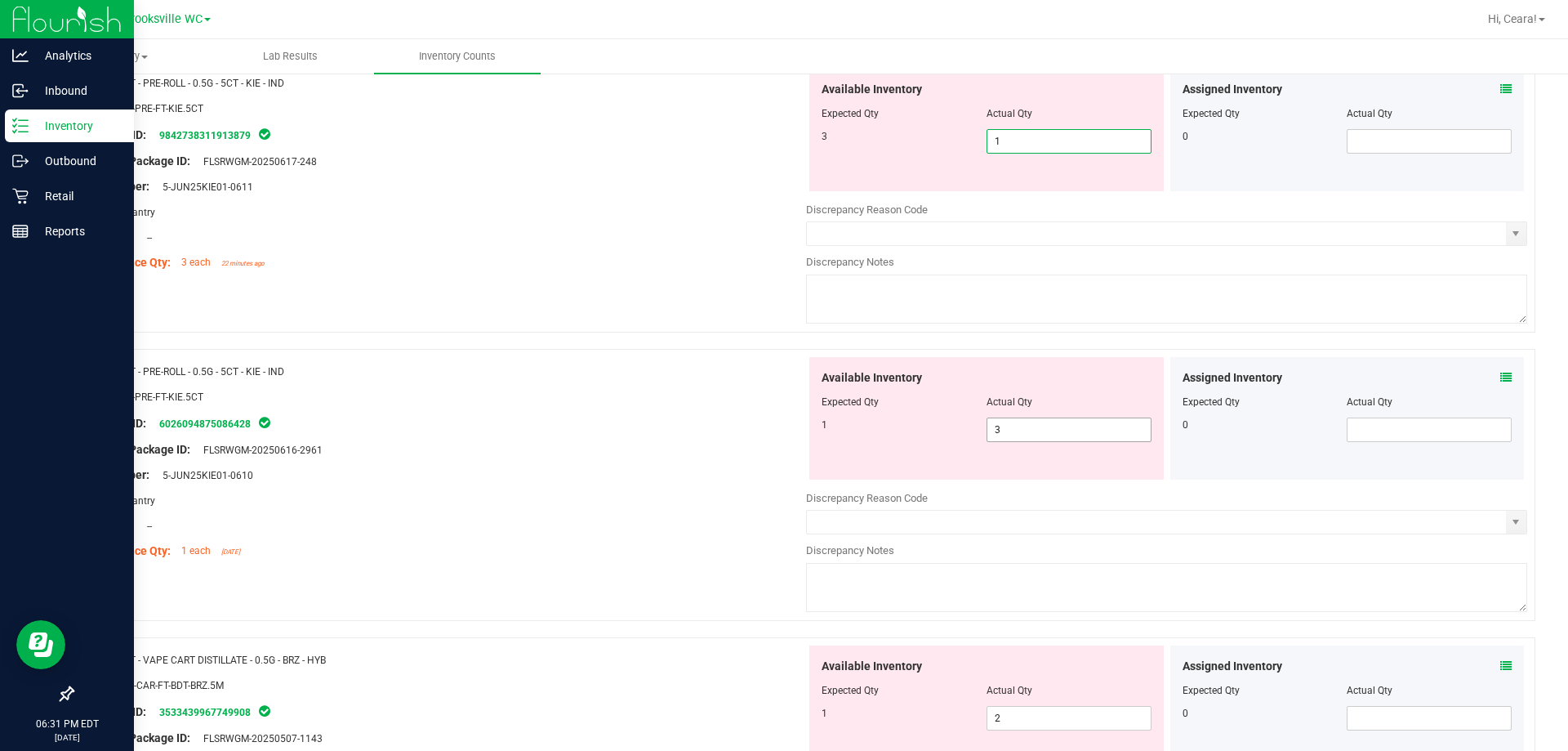 type on "3" 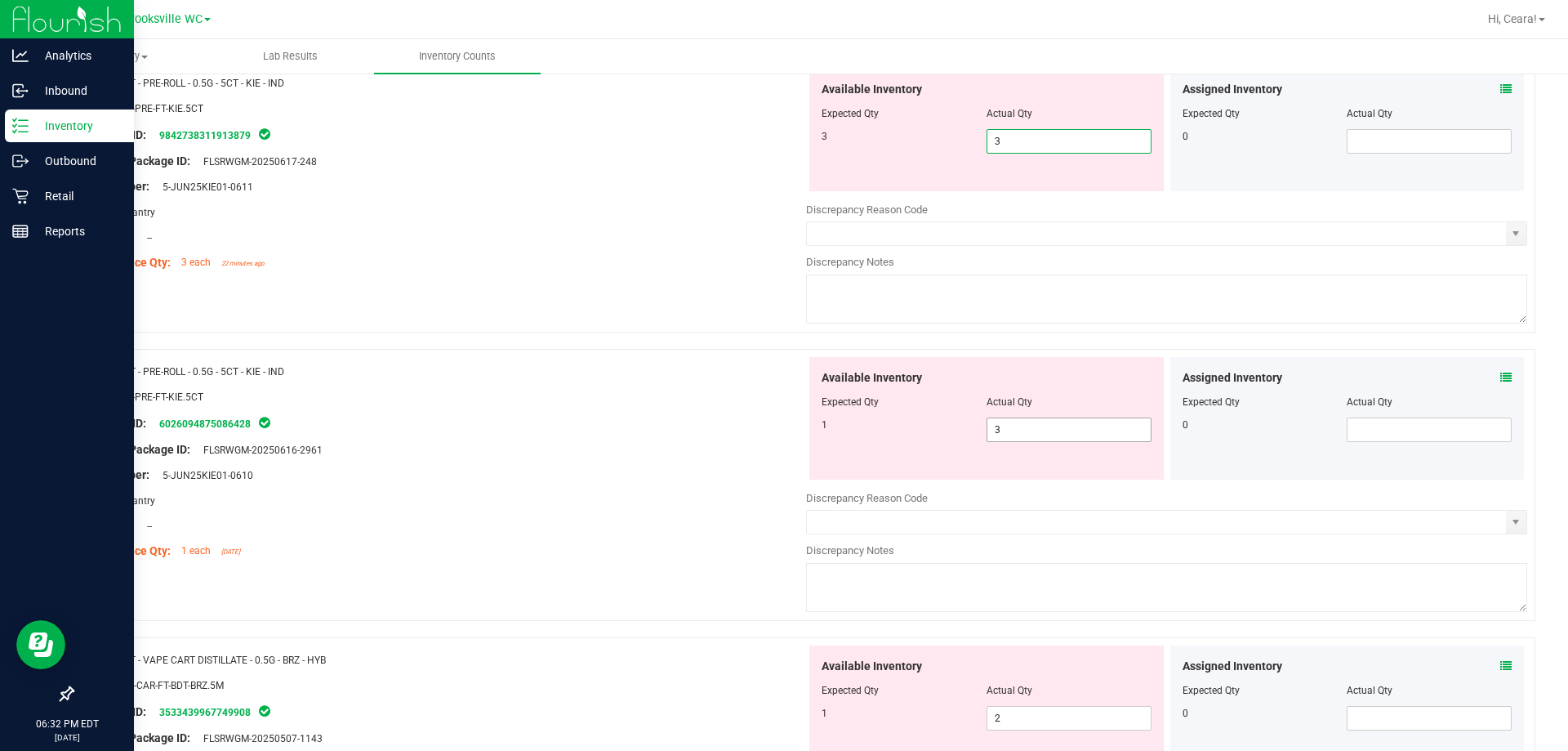 type on "3" 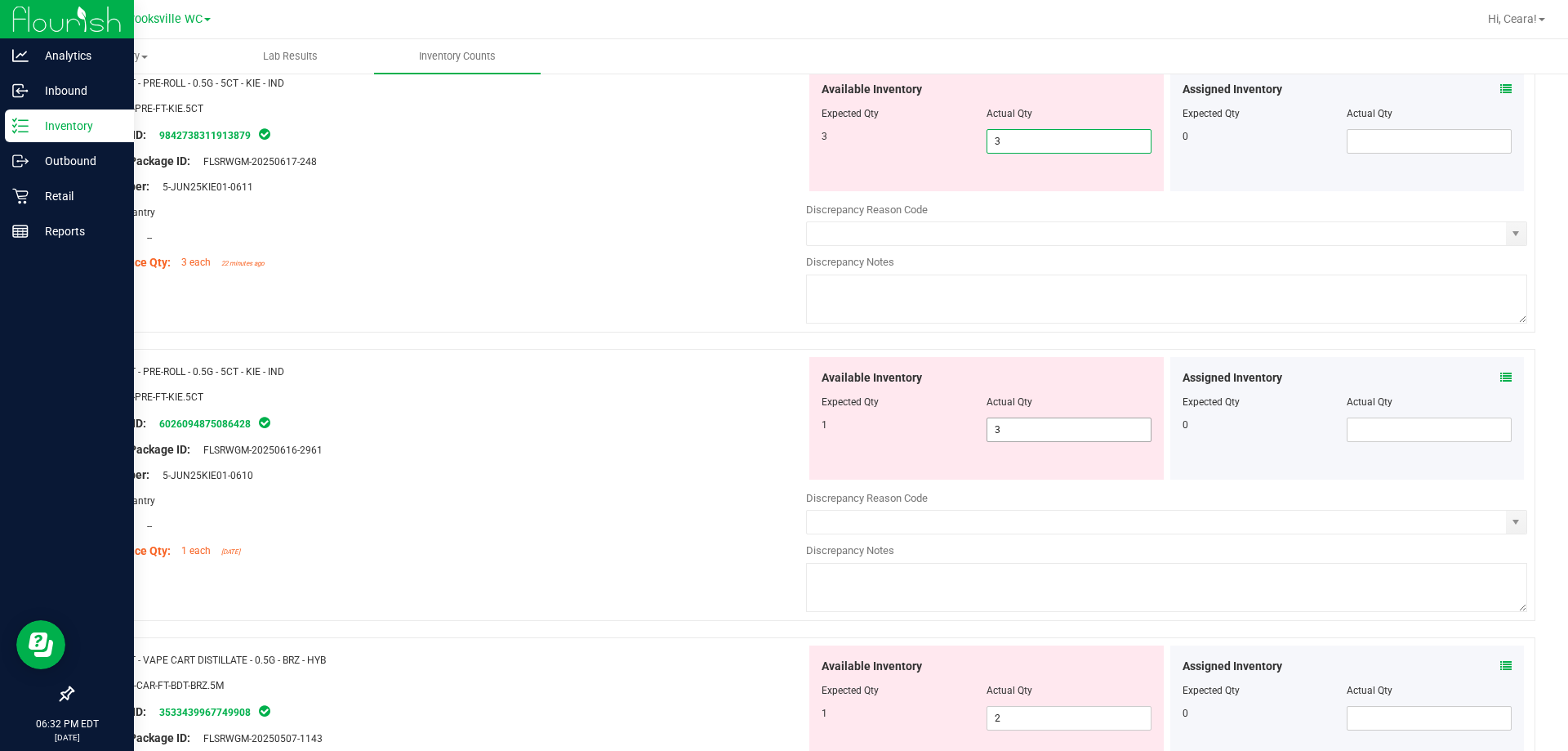 drag, startPoint x: 1036, startPoint y: 427, endPoint x: 746, endPoint y: 422, distance: 290.0431 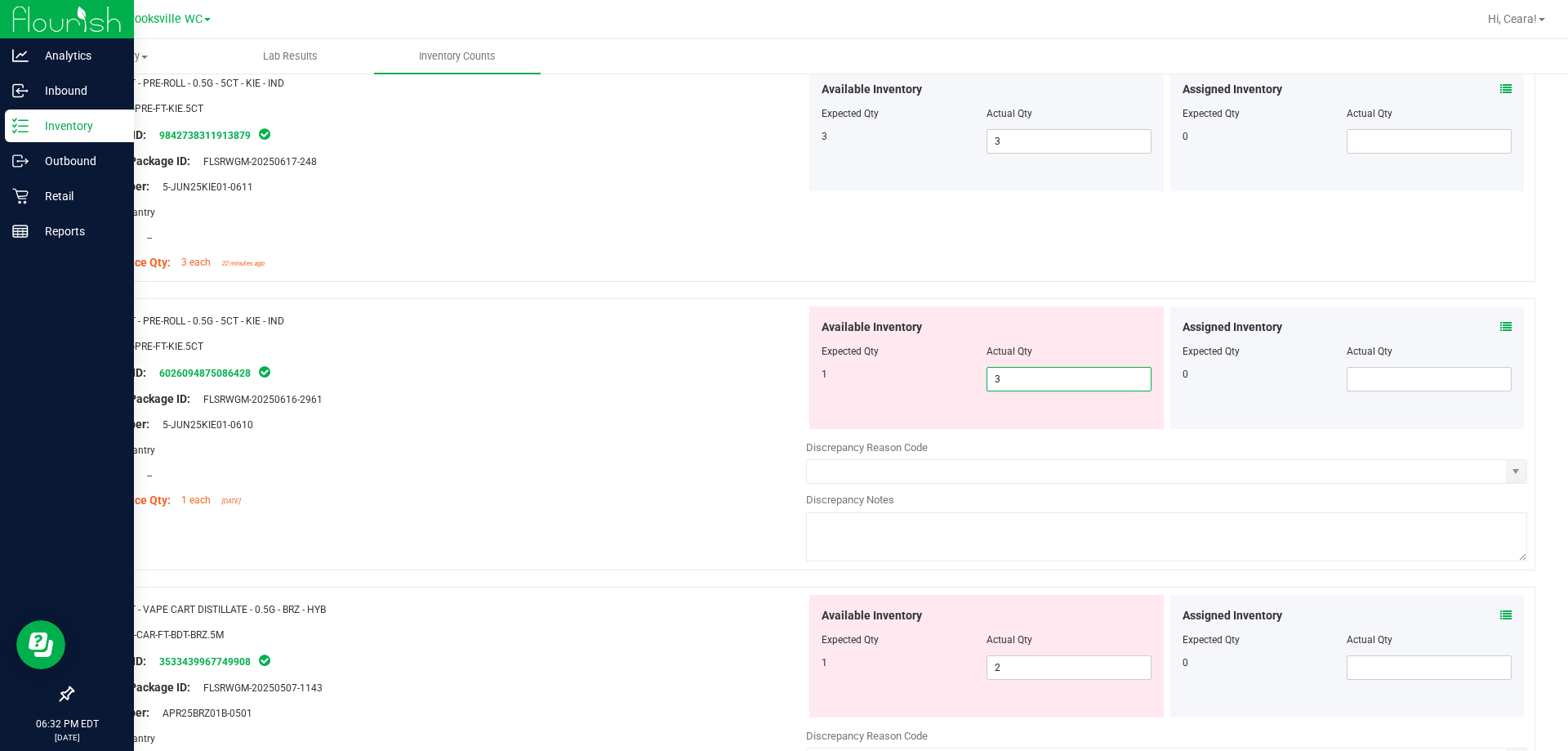 type on "1" 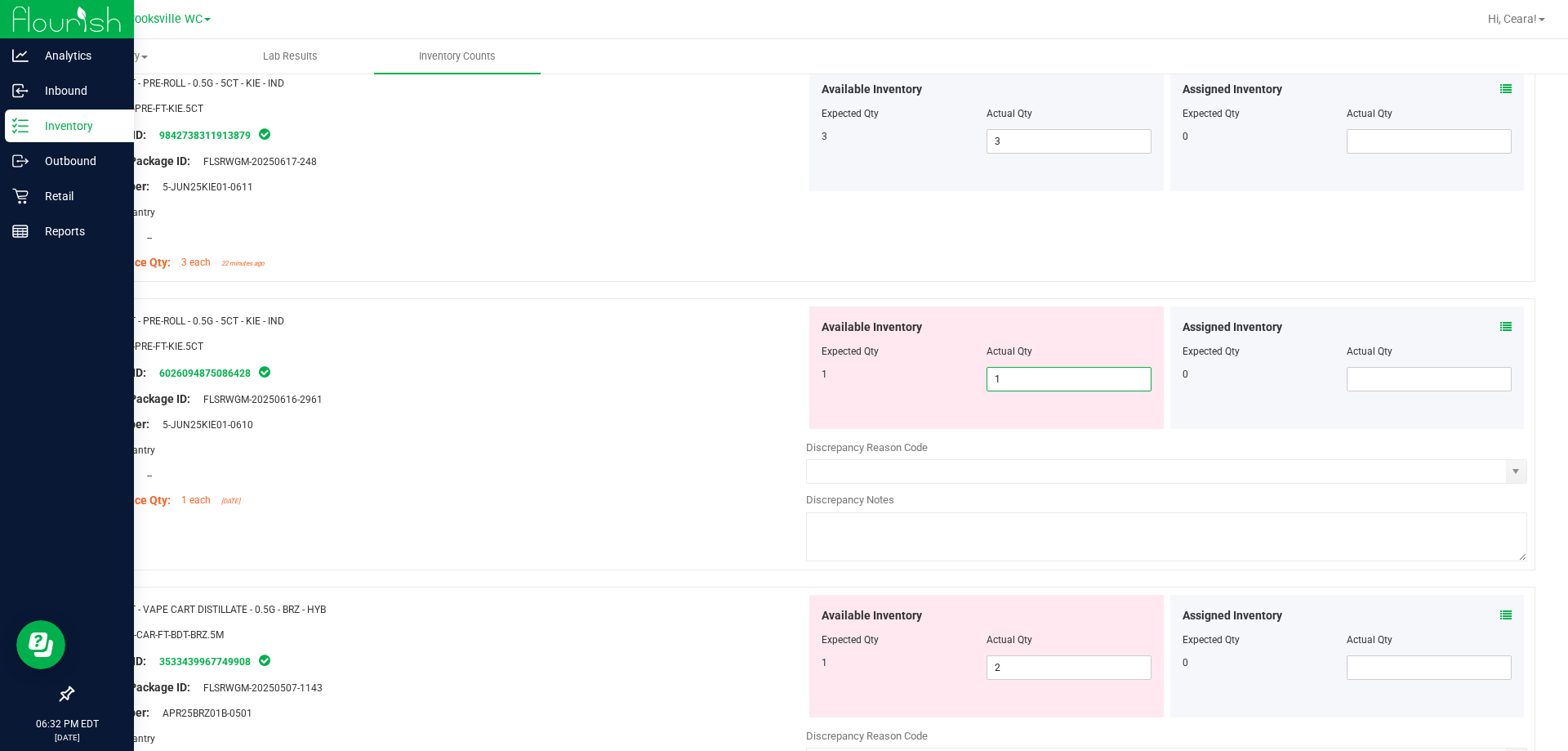 type on "1" 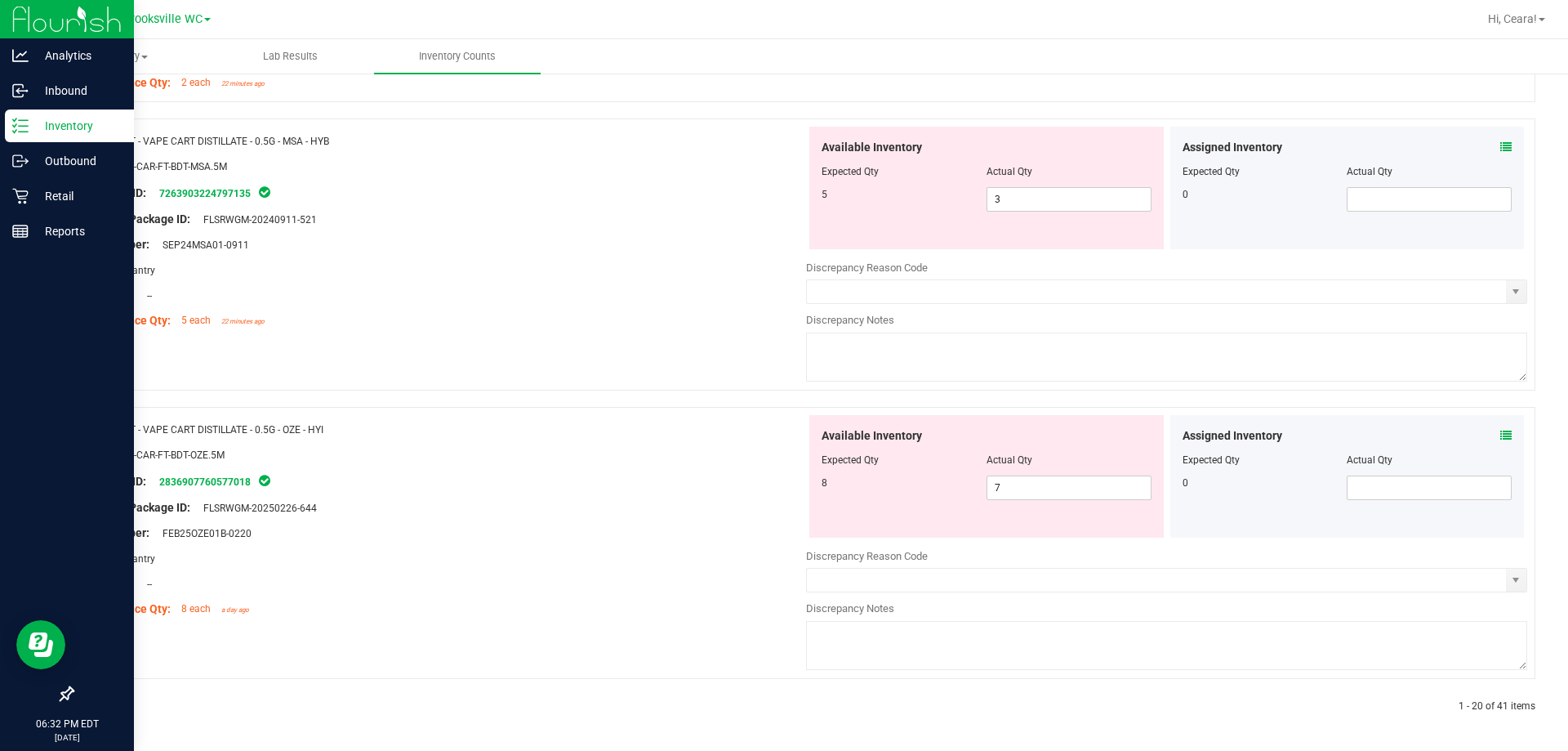 scroll, scrollTop: 0, scrollLeft: 0, axis: both 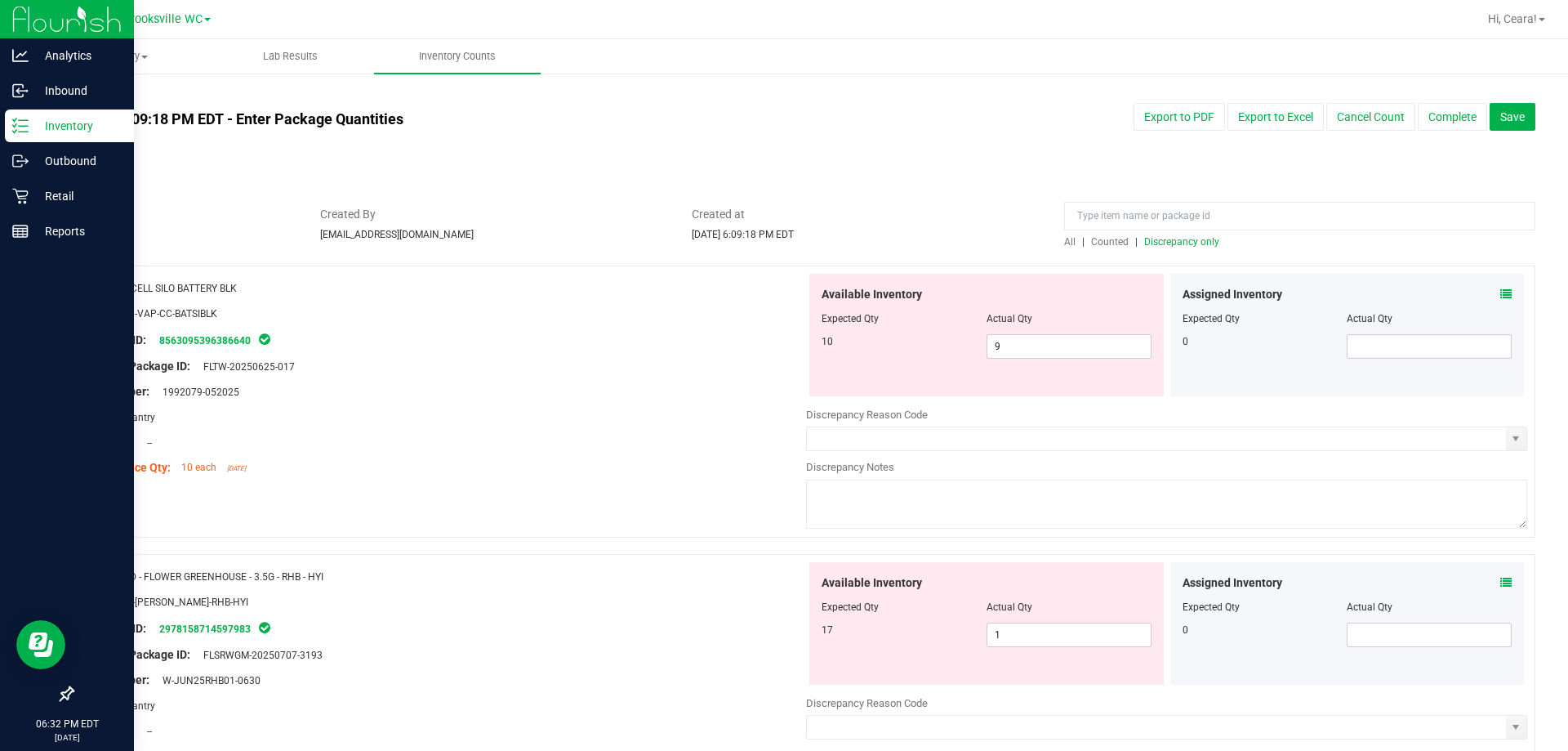 click on "Discrepancy only" at bounding box center (1182, 242) 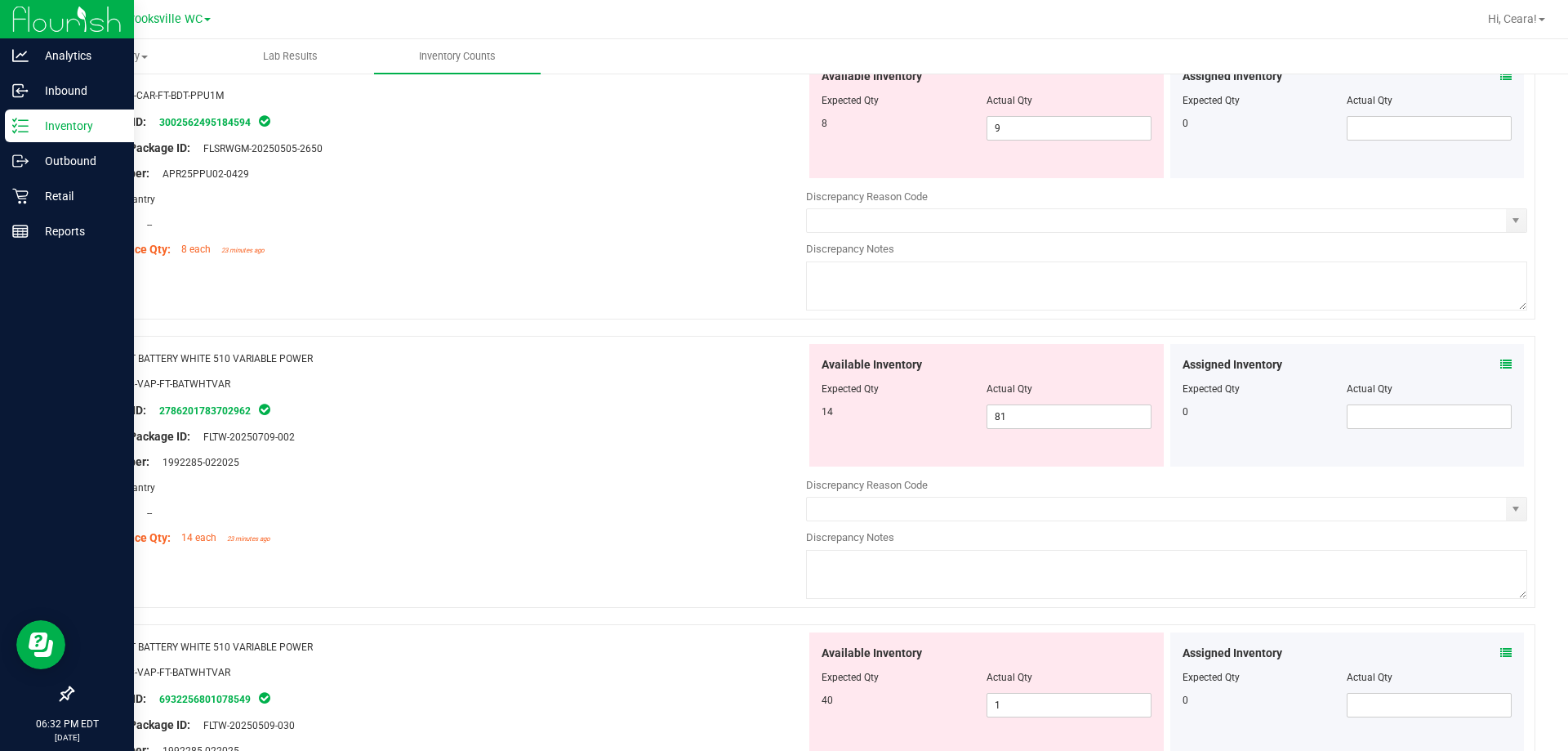 scroll, scrollTop: 5223, scrollLeft: 0, axis: vertical 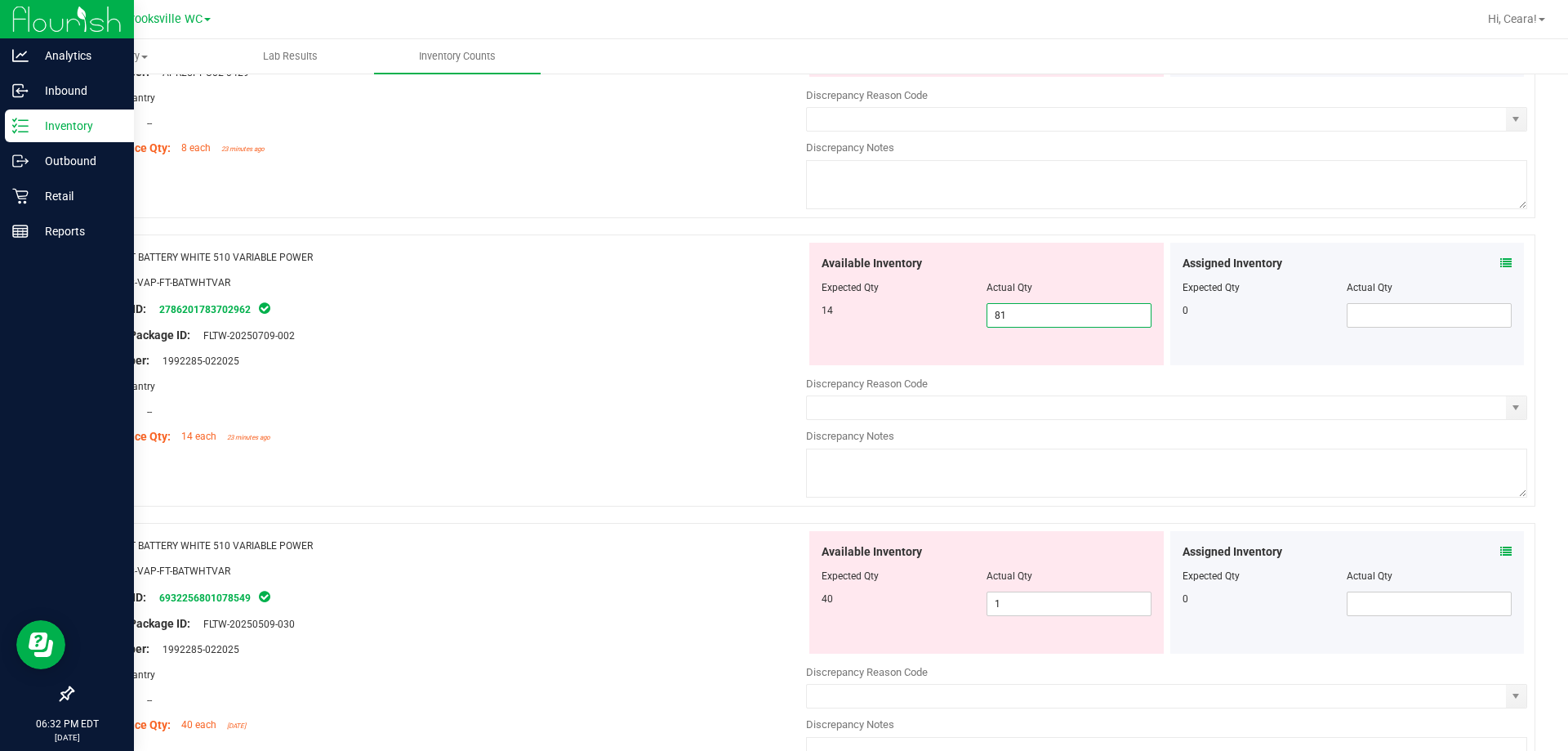 drag, startPoint x: 1082, startPoint y: 318, endPoint x: 1058, endPoint y: 329, distance: 26.400758 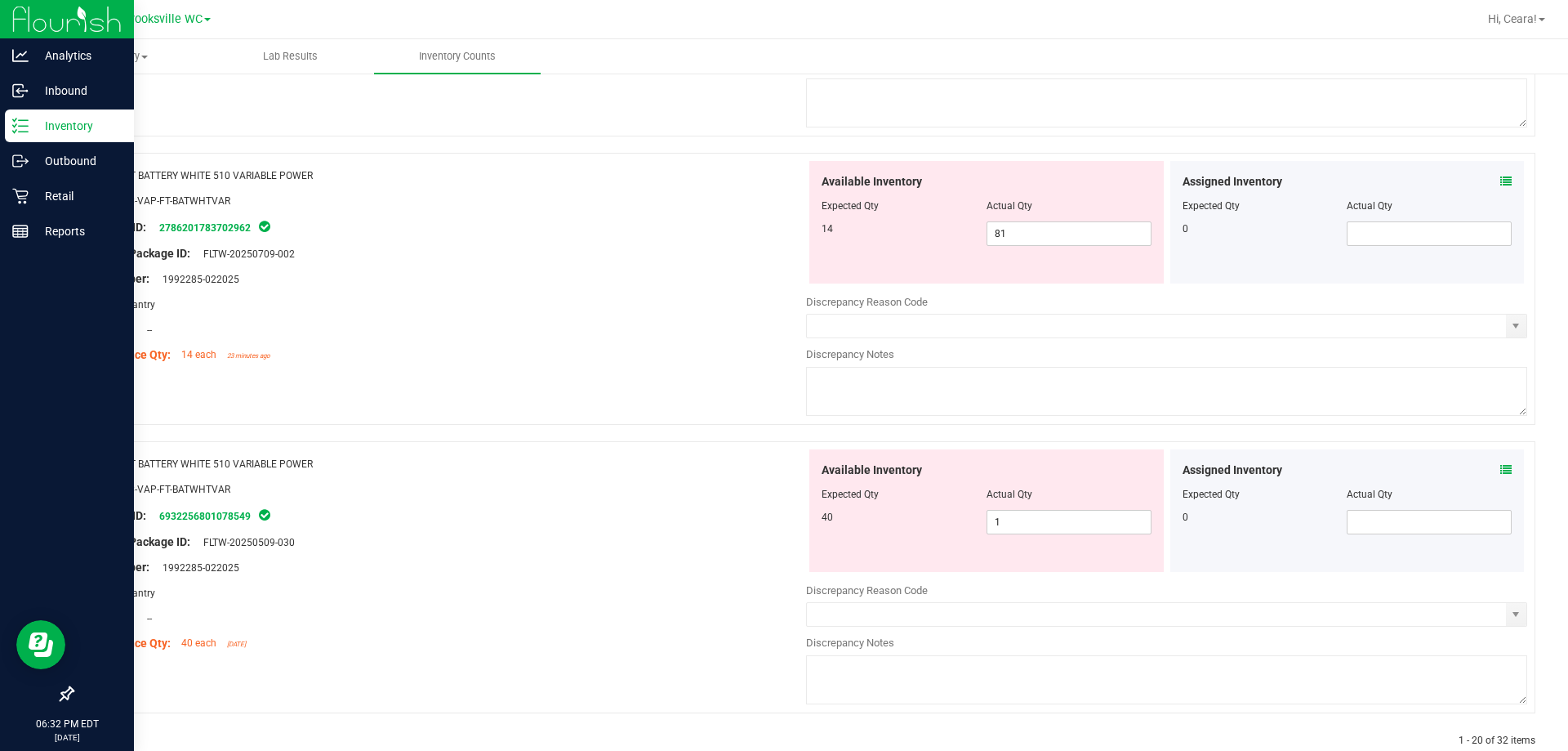 scroll, scrollTop: 5340, scrollLeft: 0, axis: vertical 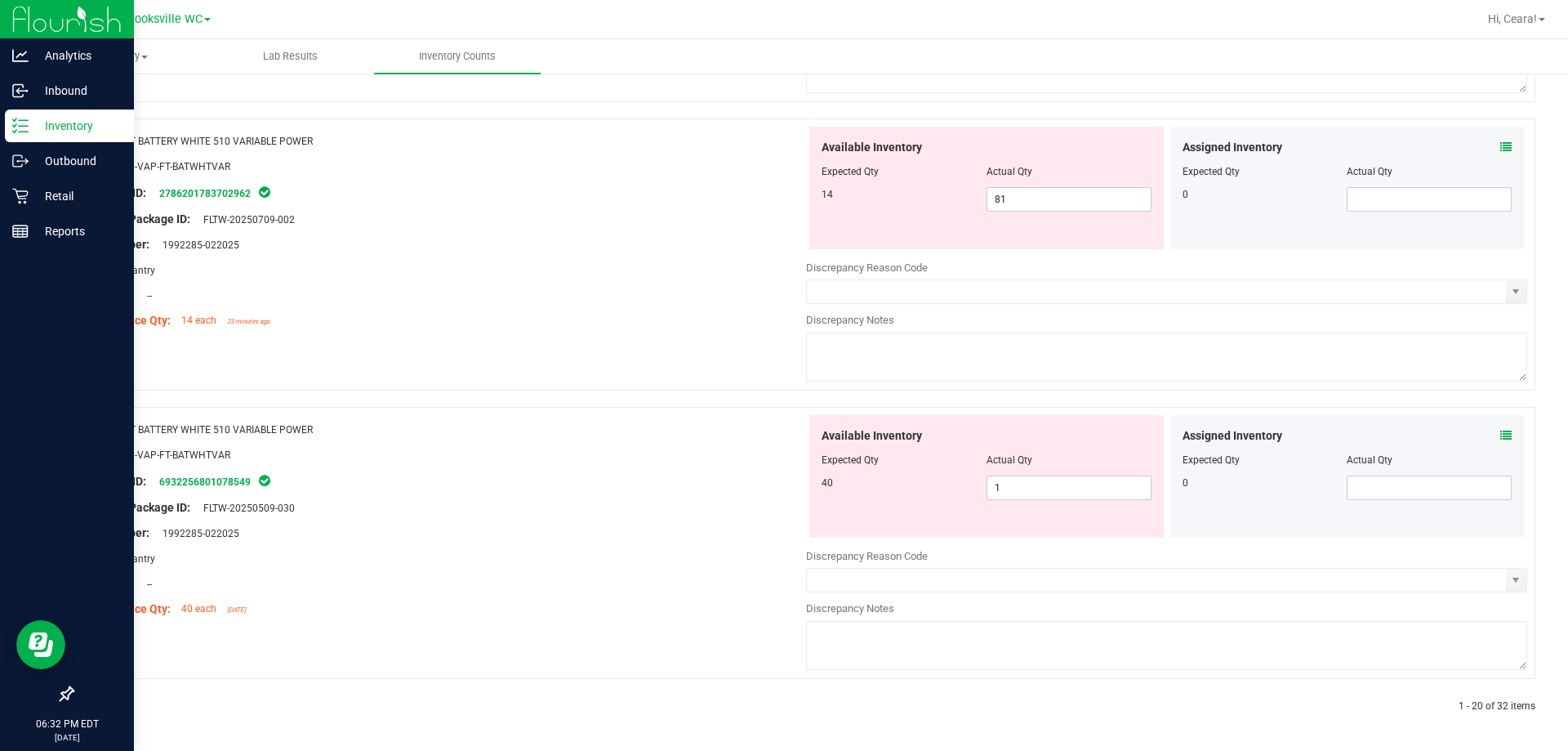 click at bounding box center [111, 707] 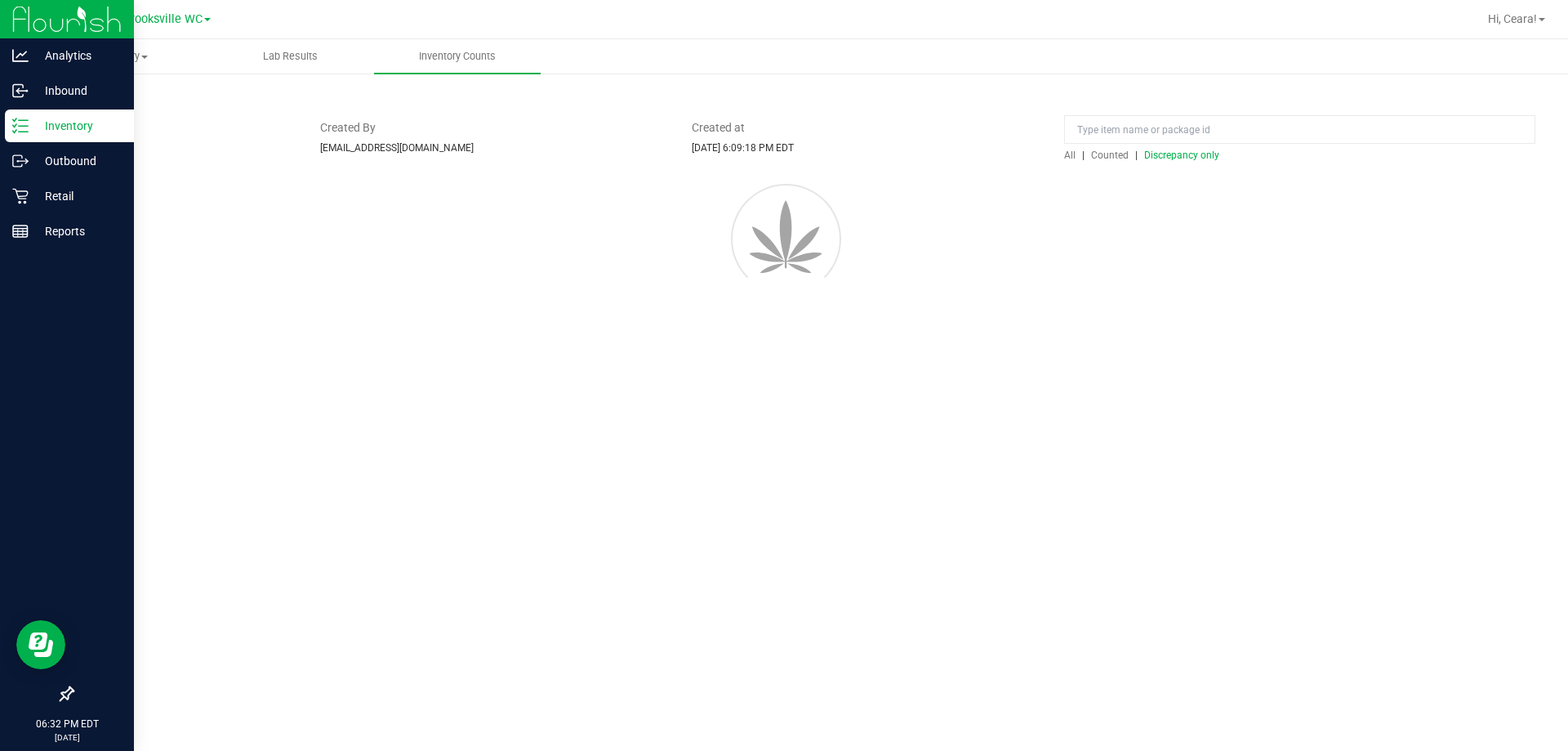 scroll, scrollTop: 0, scrollLeft: 0, axis: both 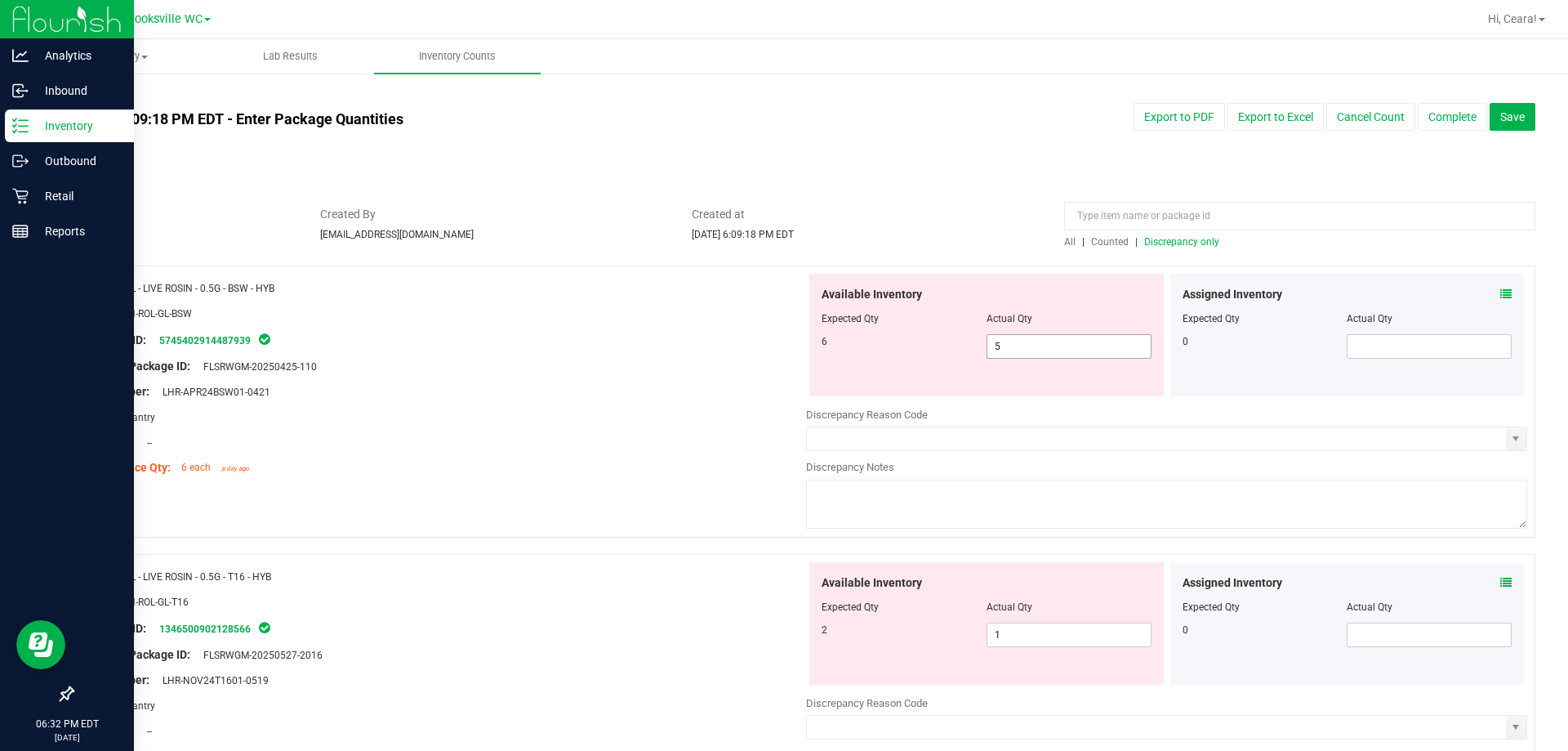 drag, startPoint x: 1027, startPoint y: 355, endPoint x: 832, endPoint y: 331, distance: 196.4714 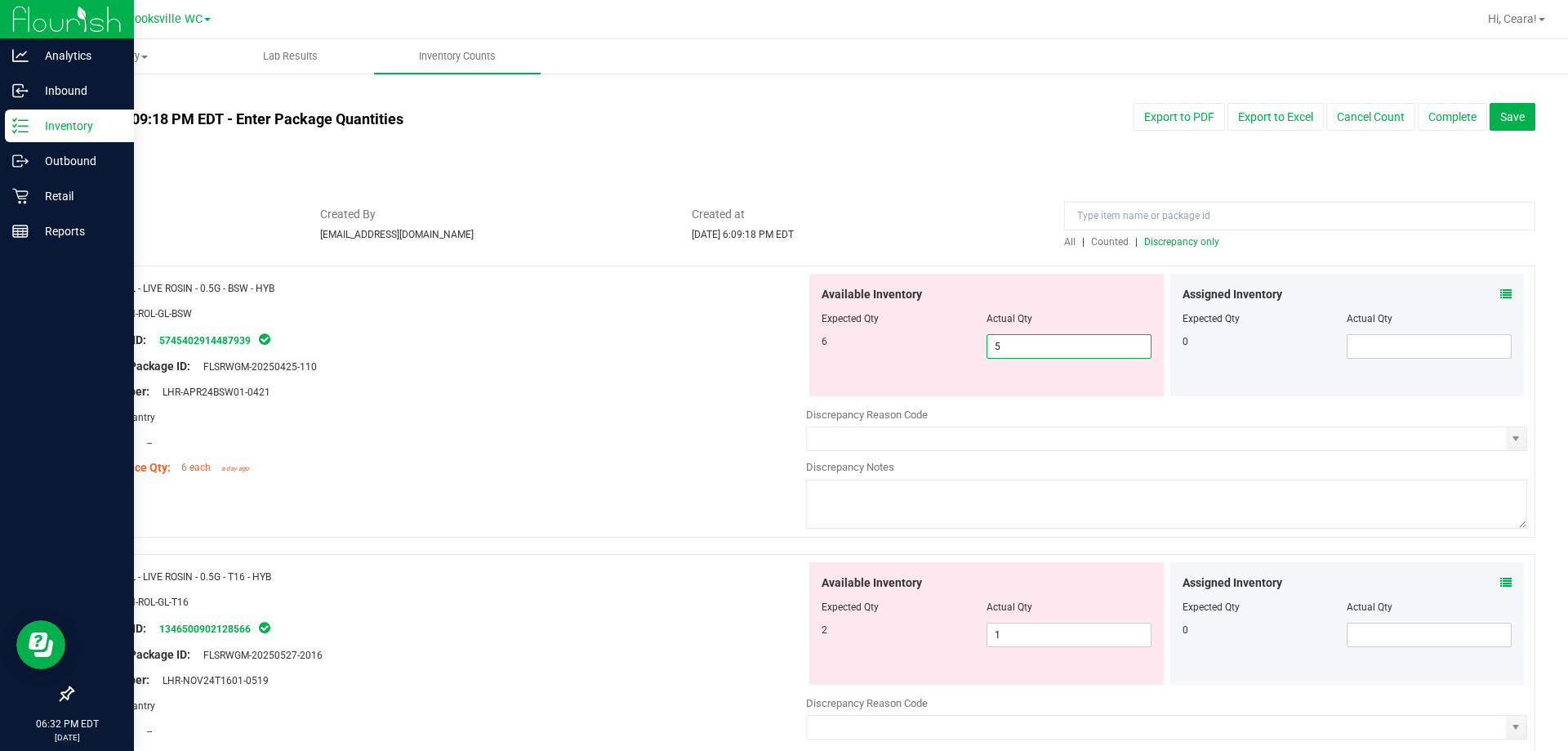 click on "Original Package ID:
FLSRWGM-20250425-110" at bounding box center [445, 366] 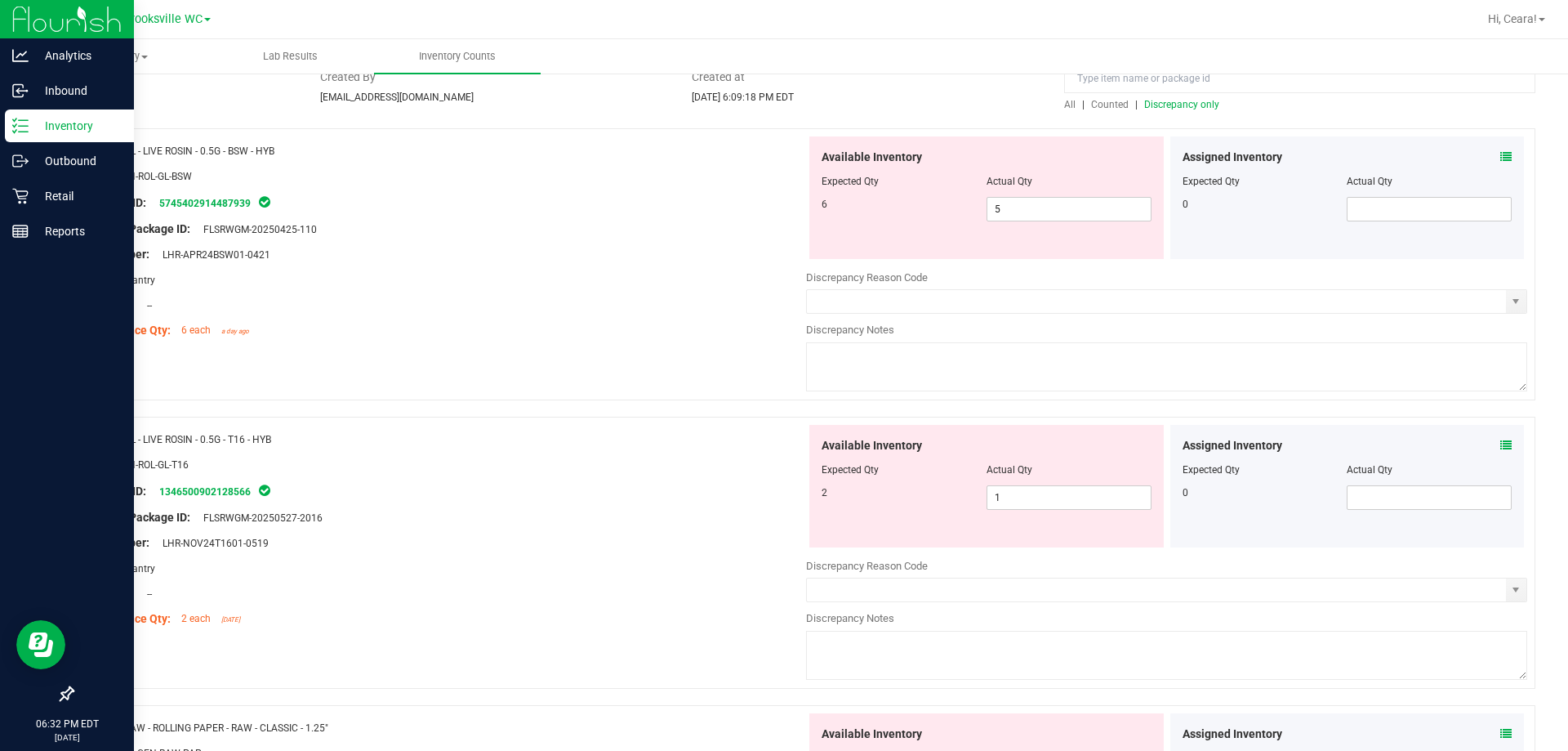 scroll, scrollTop: 245, scrollLeft: 0, axis: vertical 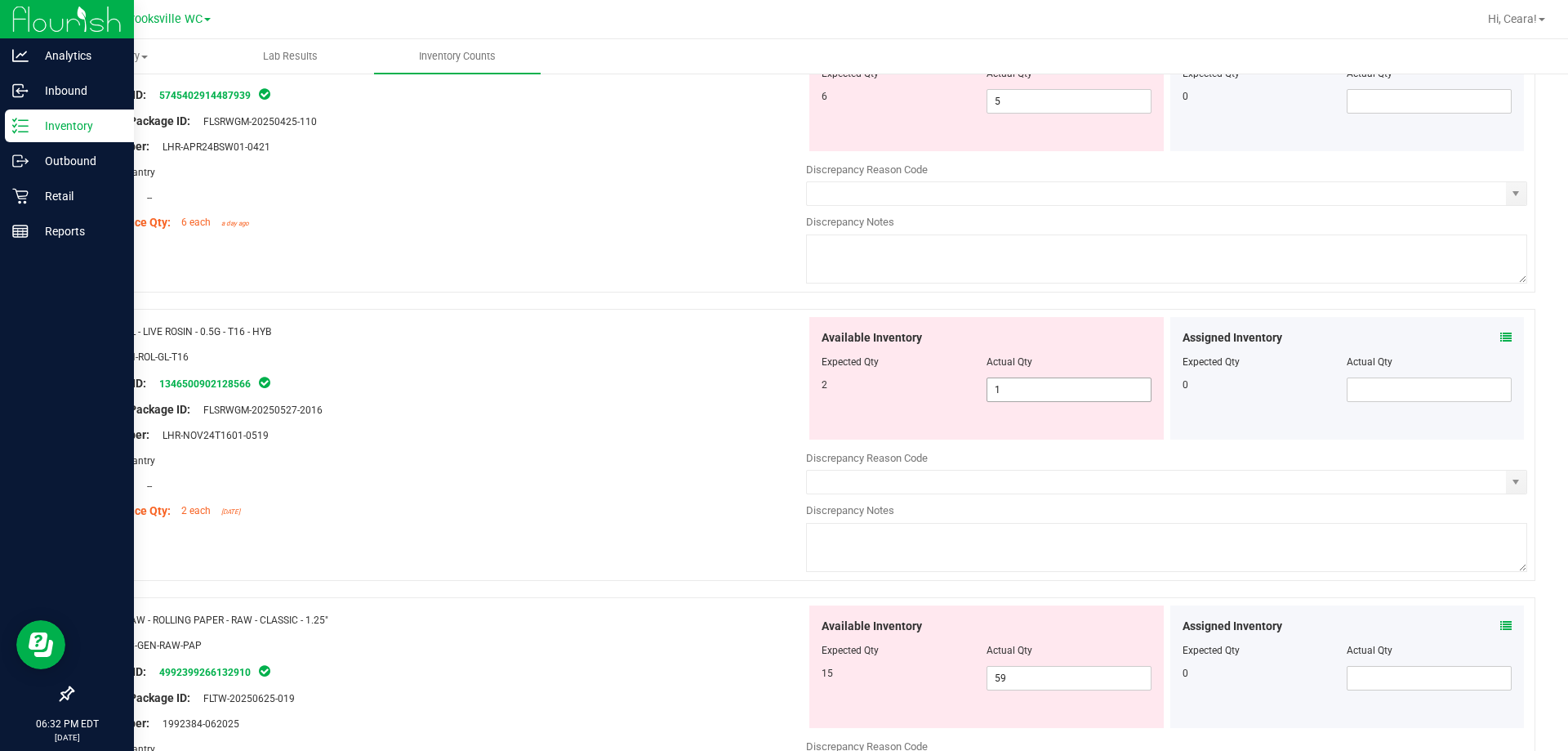 drag, startPoint x: 1011, startPoint y: 390, endPoint x: 810, endPoint y: 400, distance: 201.2486 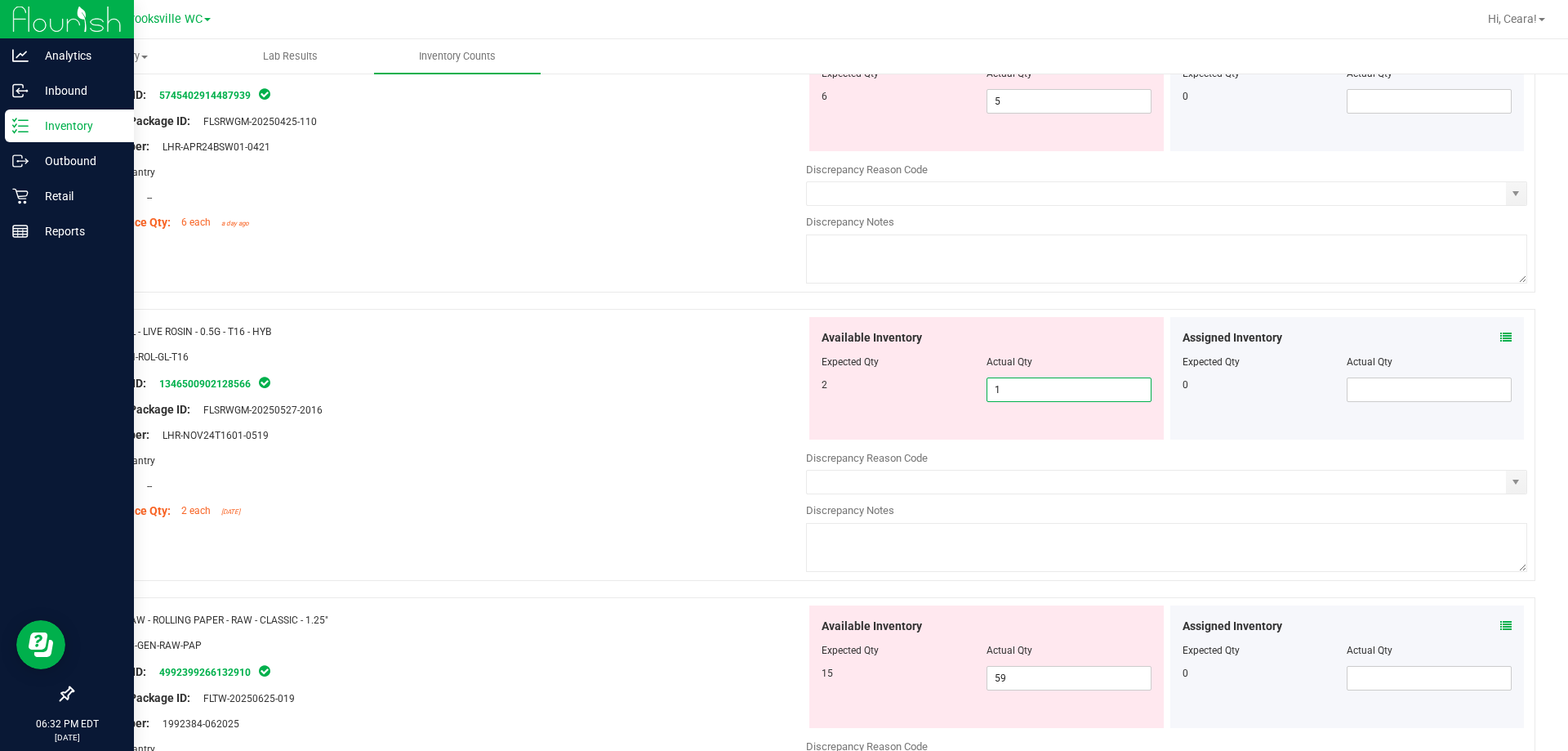 type on "2" 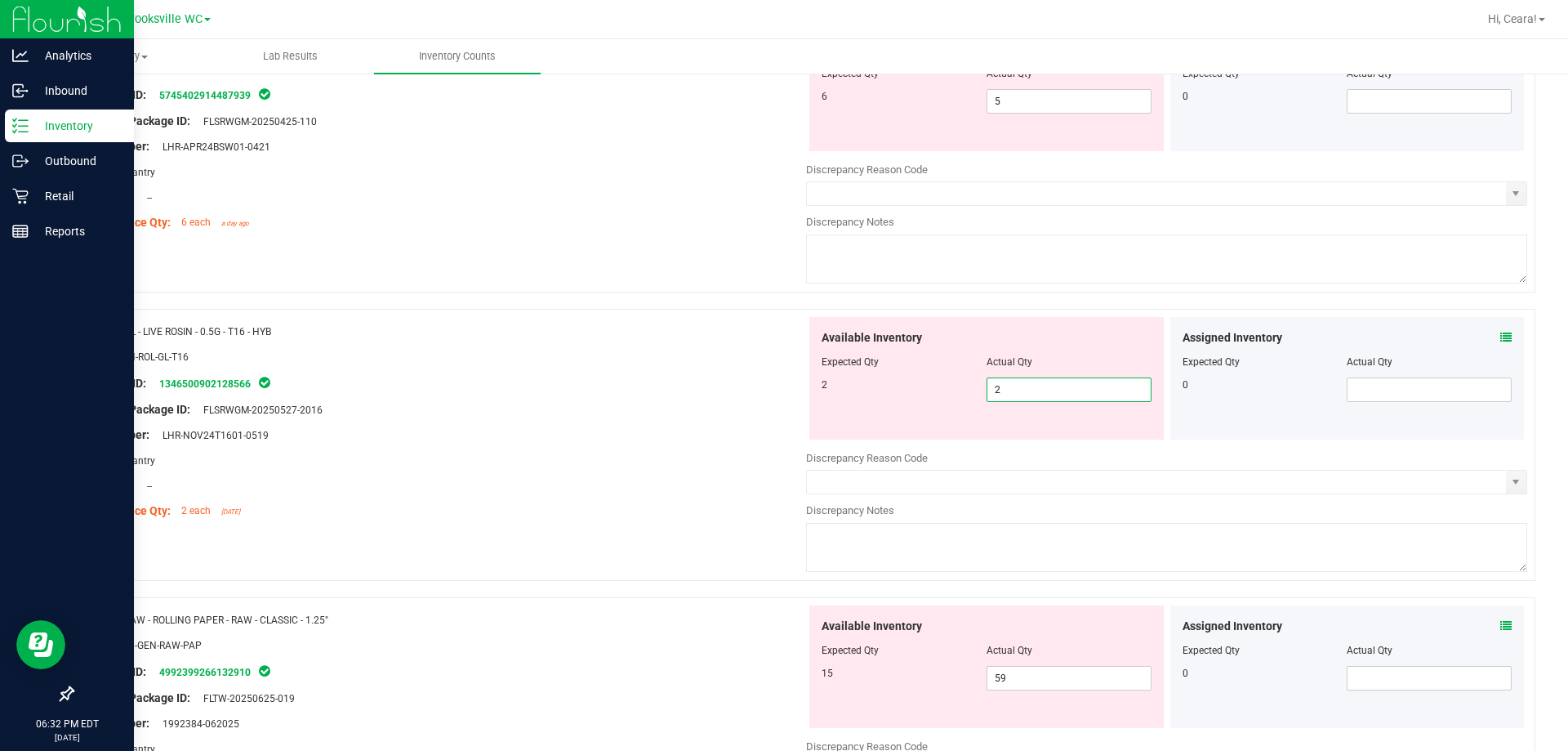 type on "2" 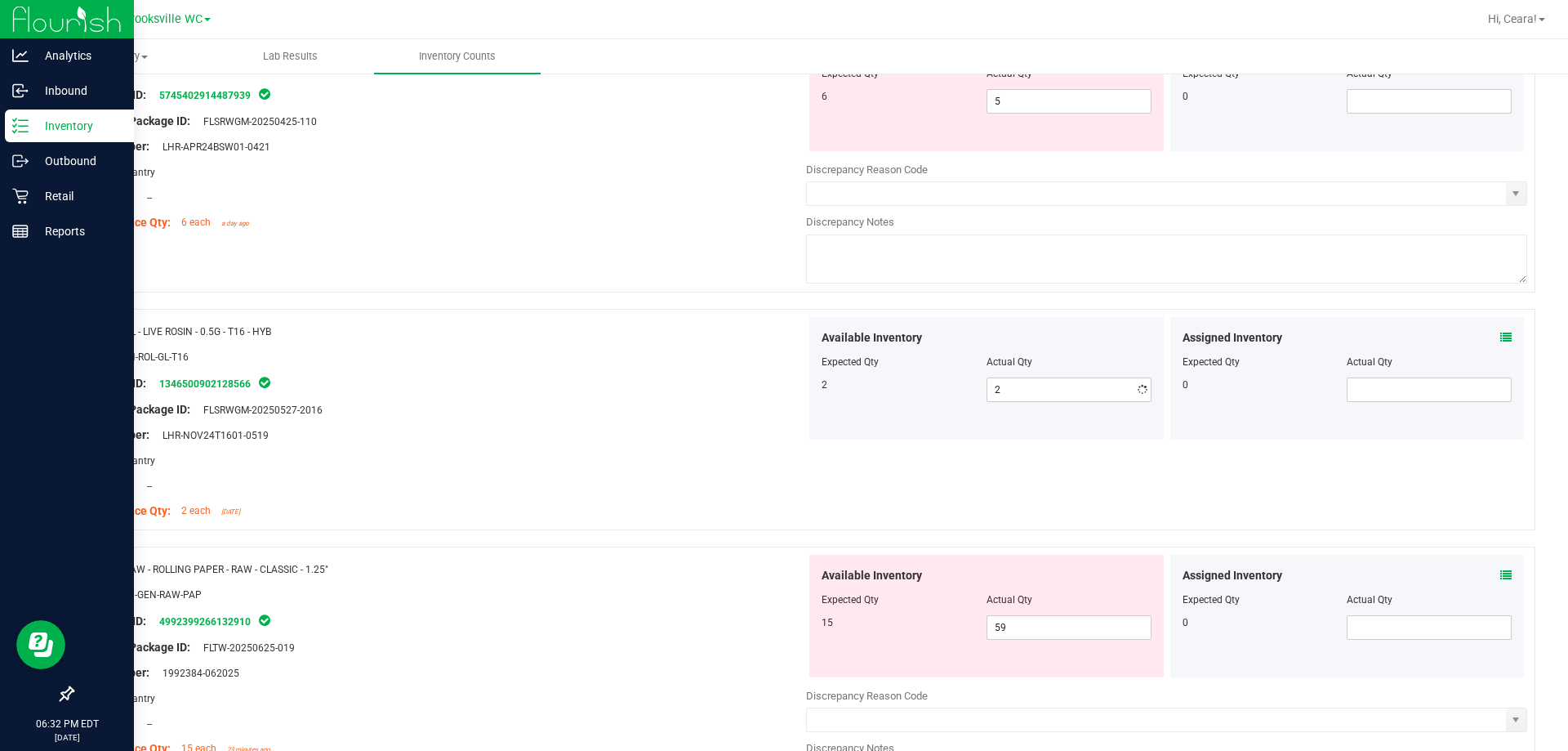 click on "Original Package ID:
FLSRWGM-20250527-2016" at bounding box center [445, 409] 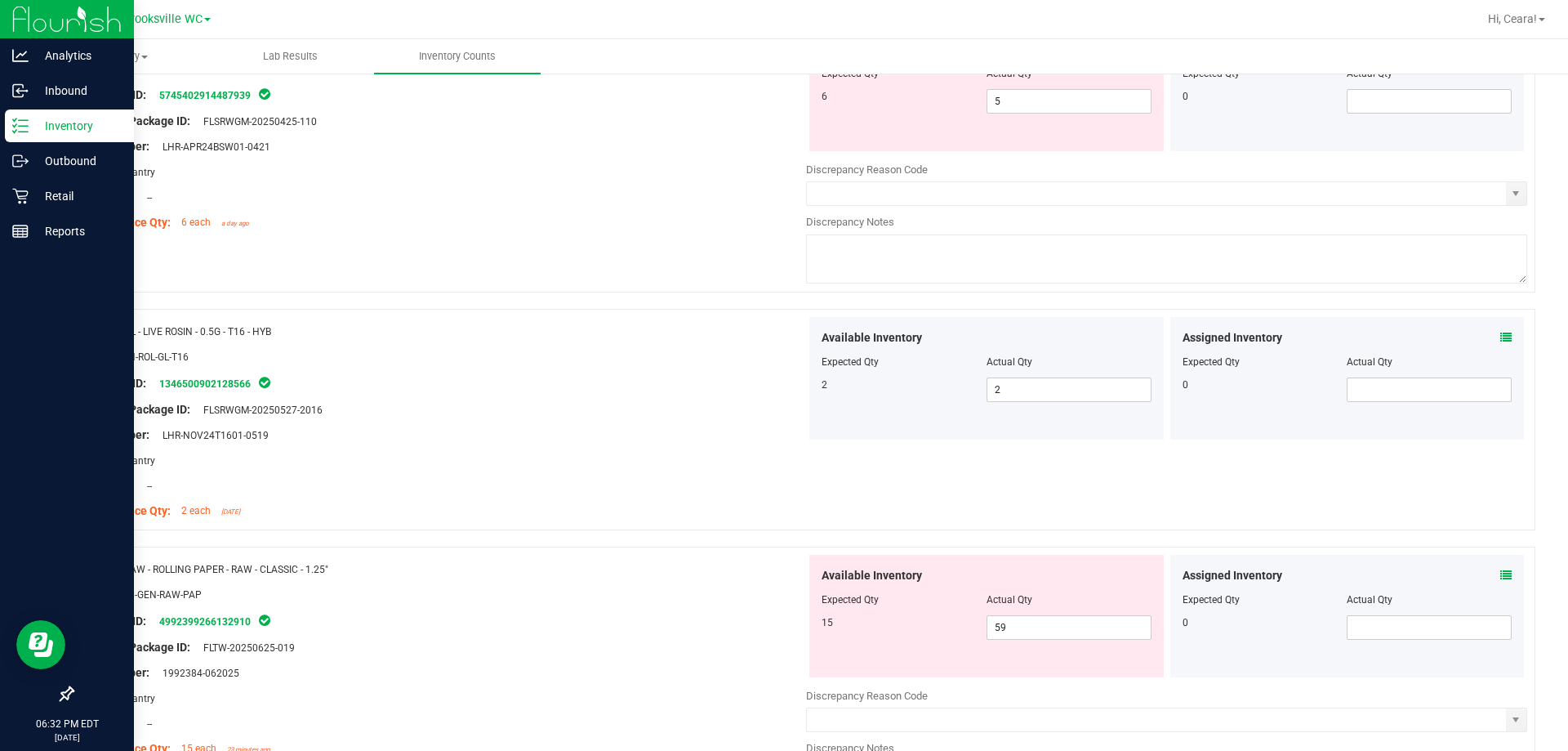 scroll, scrollTop: 0, scrollLeft: 0, axis: both 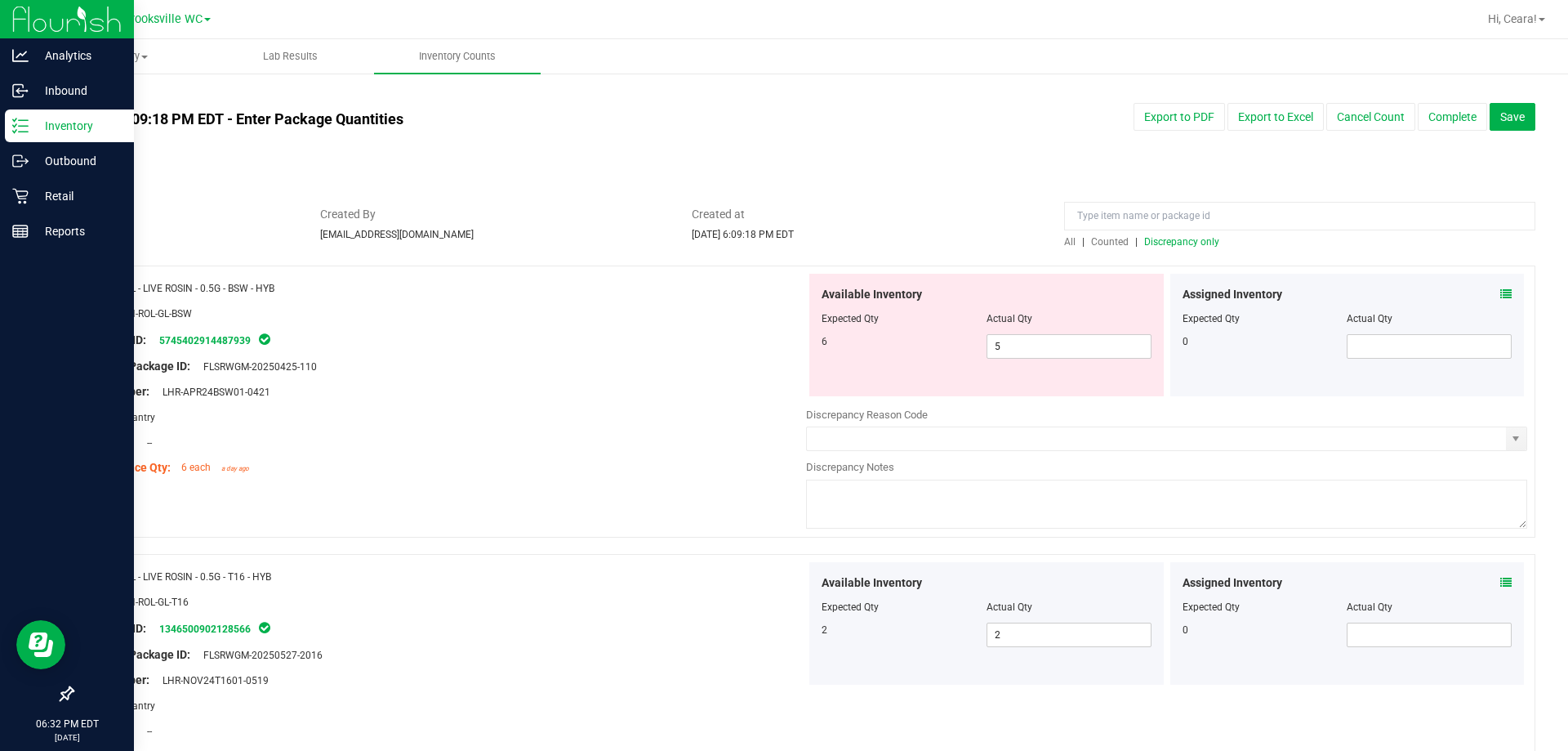 click on "Discrepancy only" at bounding box center (1182, 242) 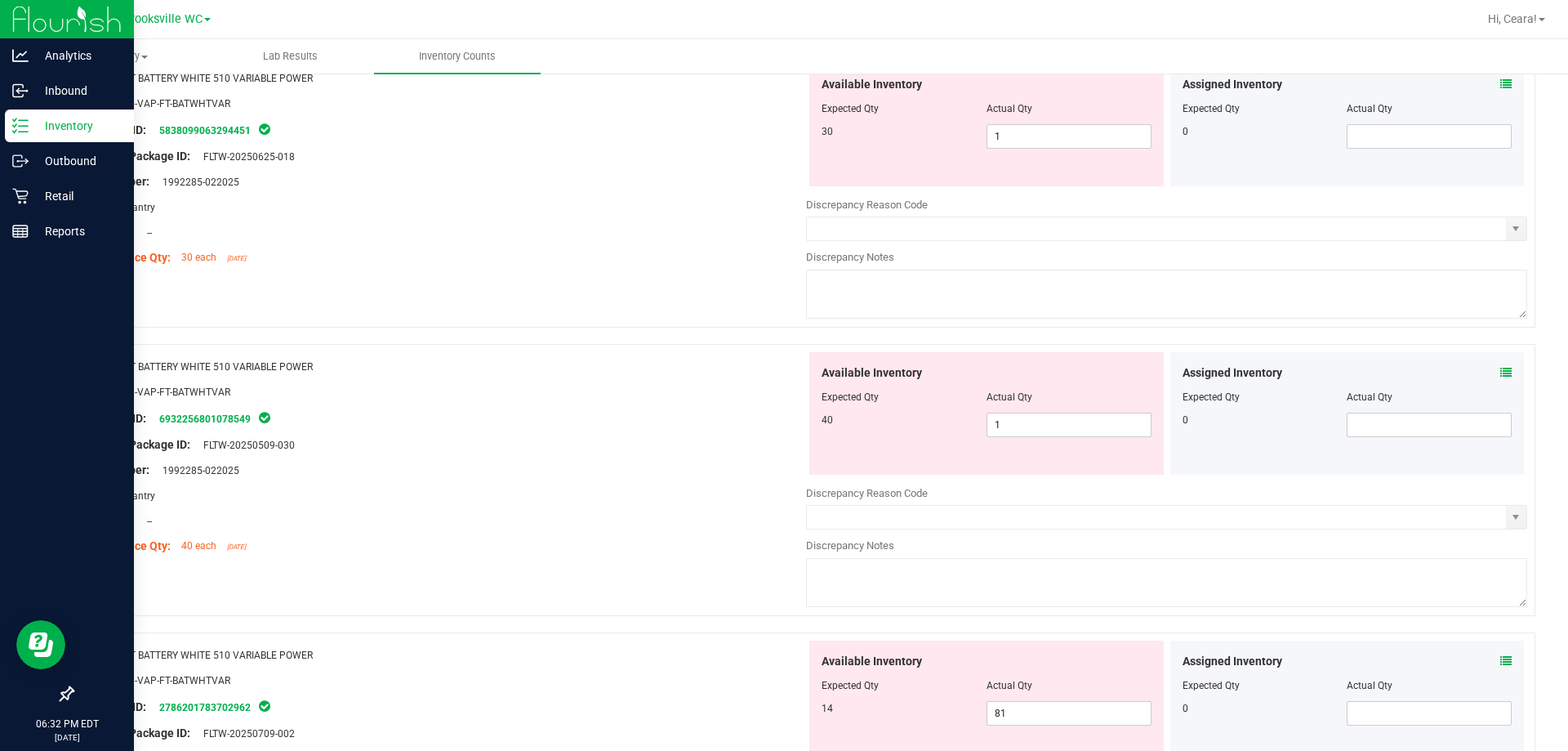 scroll, scrollTop: 4832, scrollLeft: 0, axis: vertical 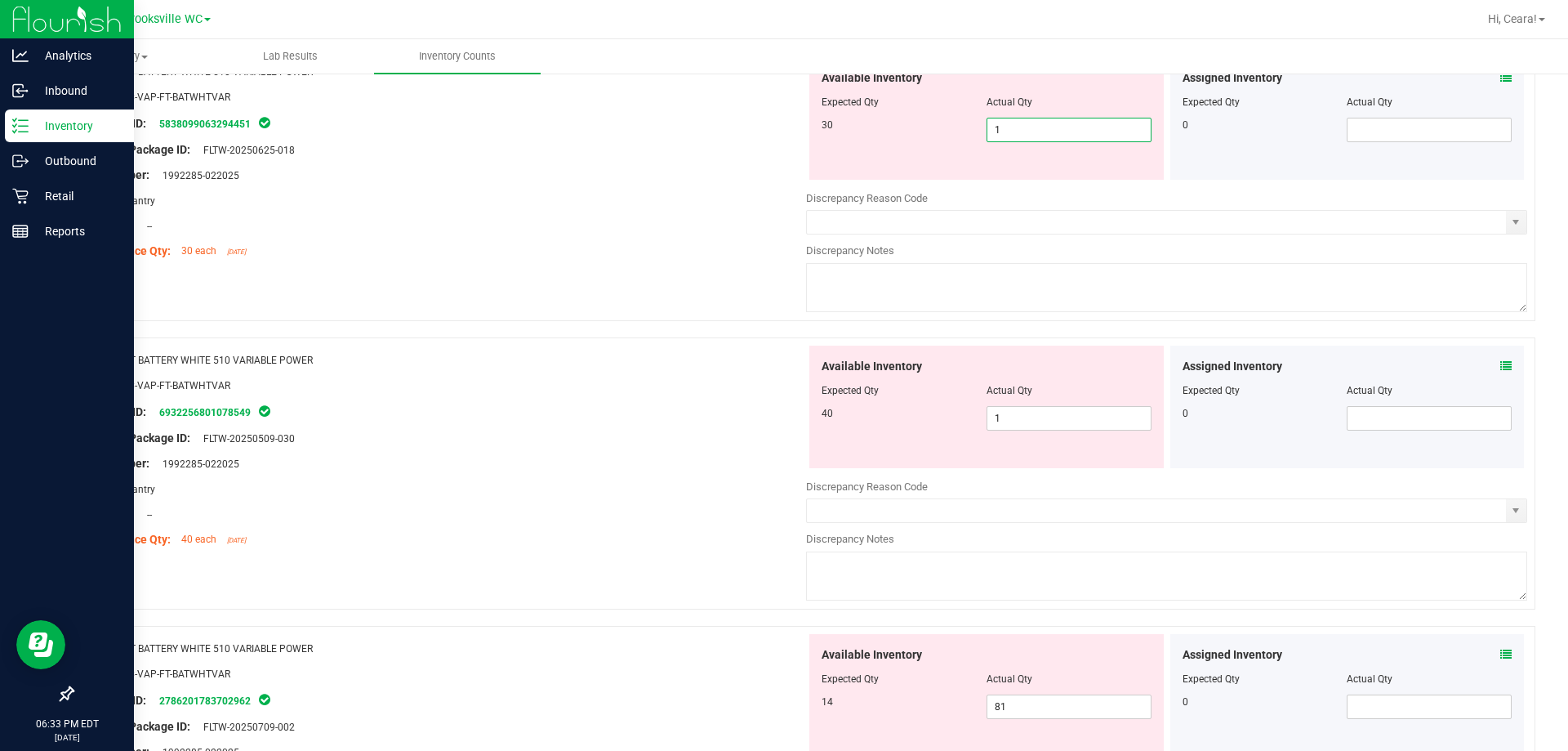 drag, startPoint x: 1055, startPoint y: 120, endPoint x: 987, endPoint y: 101, distance: 70.60453 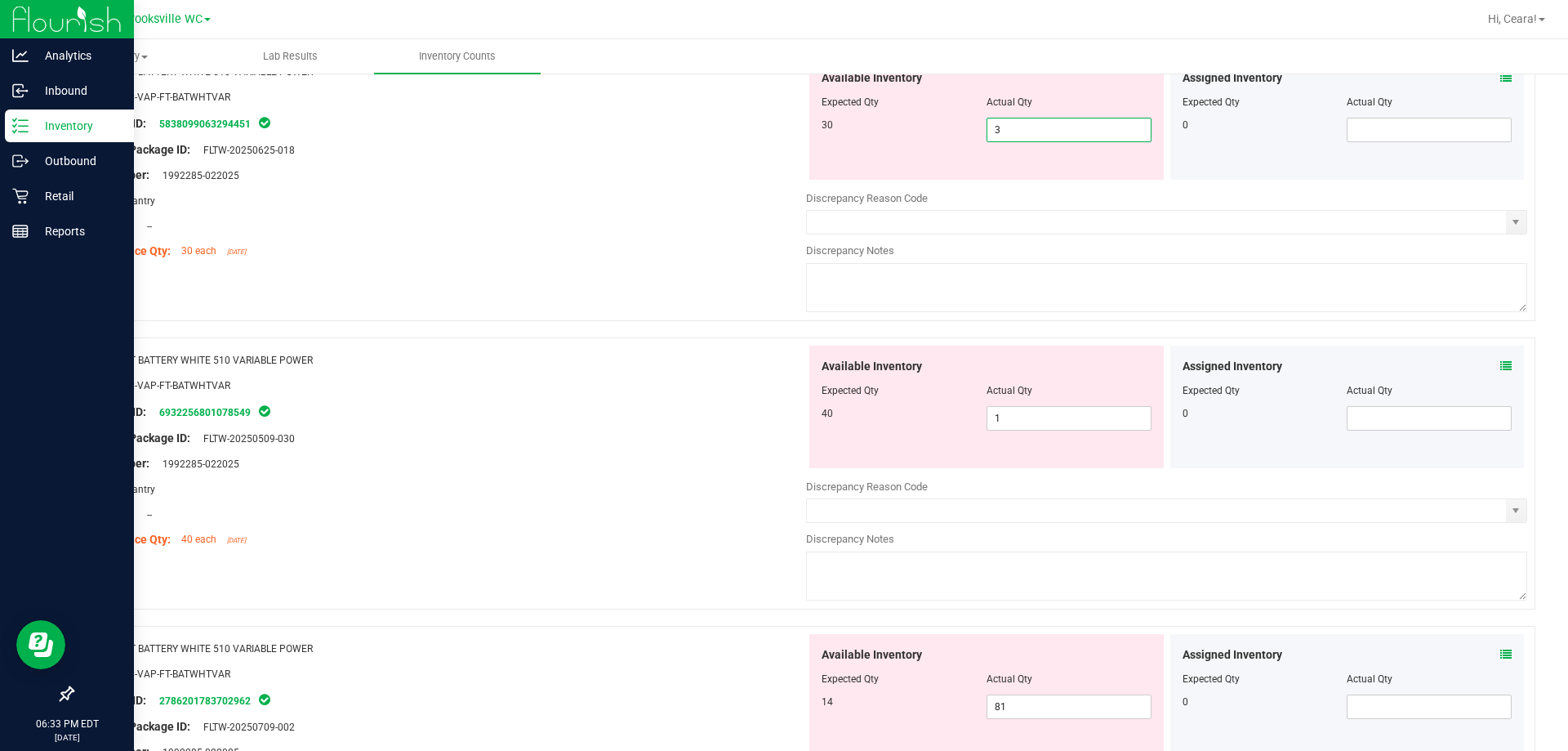type on "30" 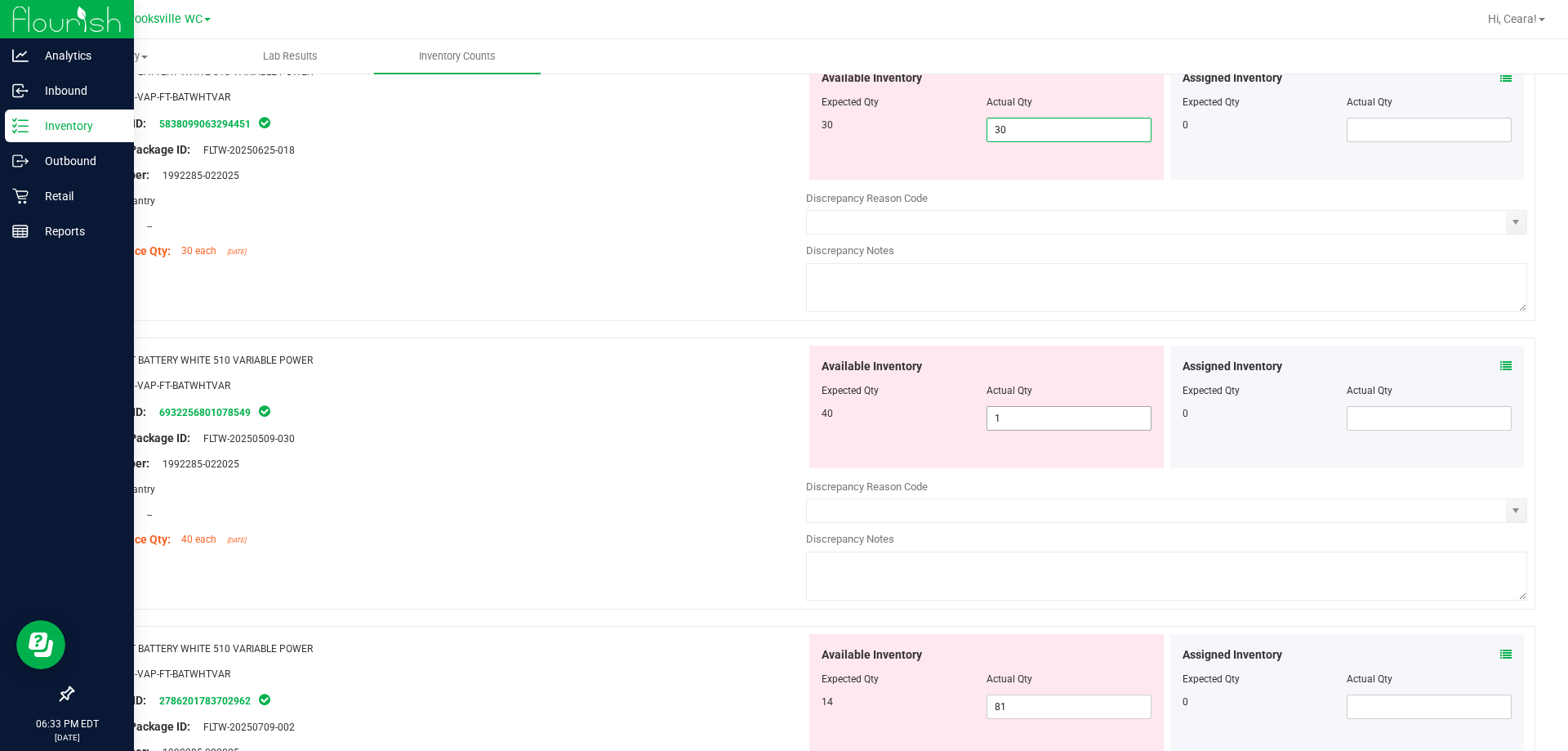 type on "30" 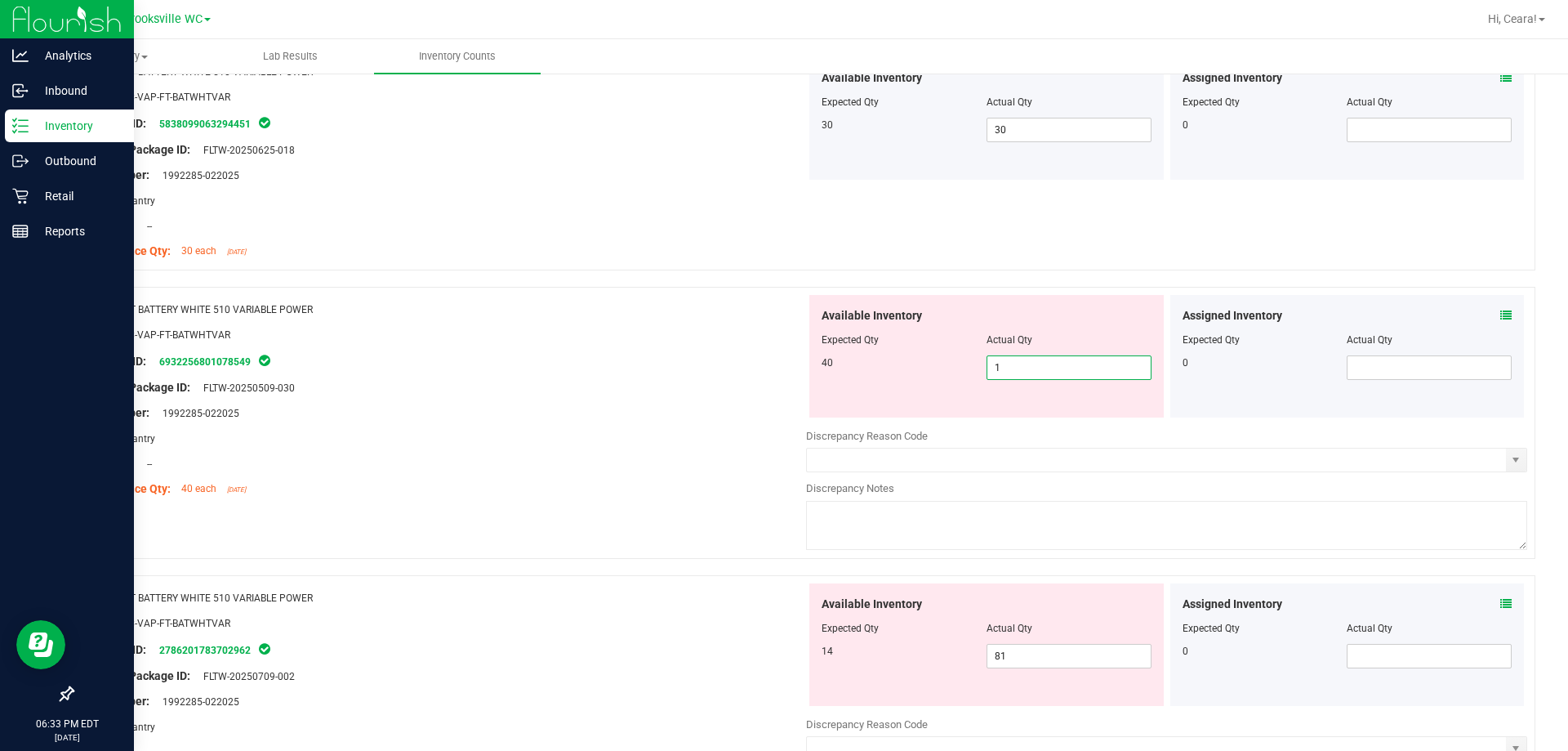 drag, startPoint x: 960, startPoint y: 418, endPoint x: 868, endPoint y: 413, distance: 92.1358 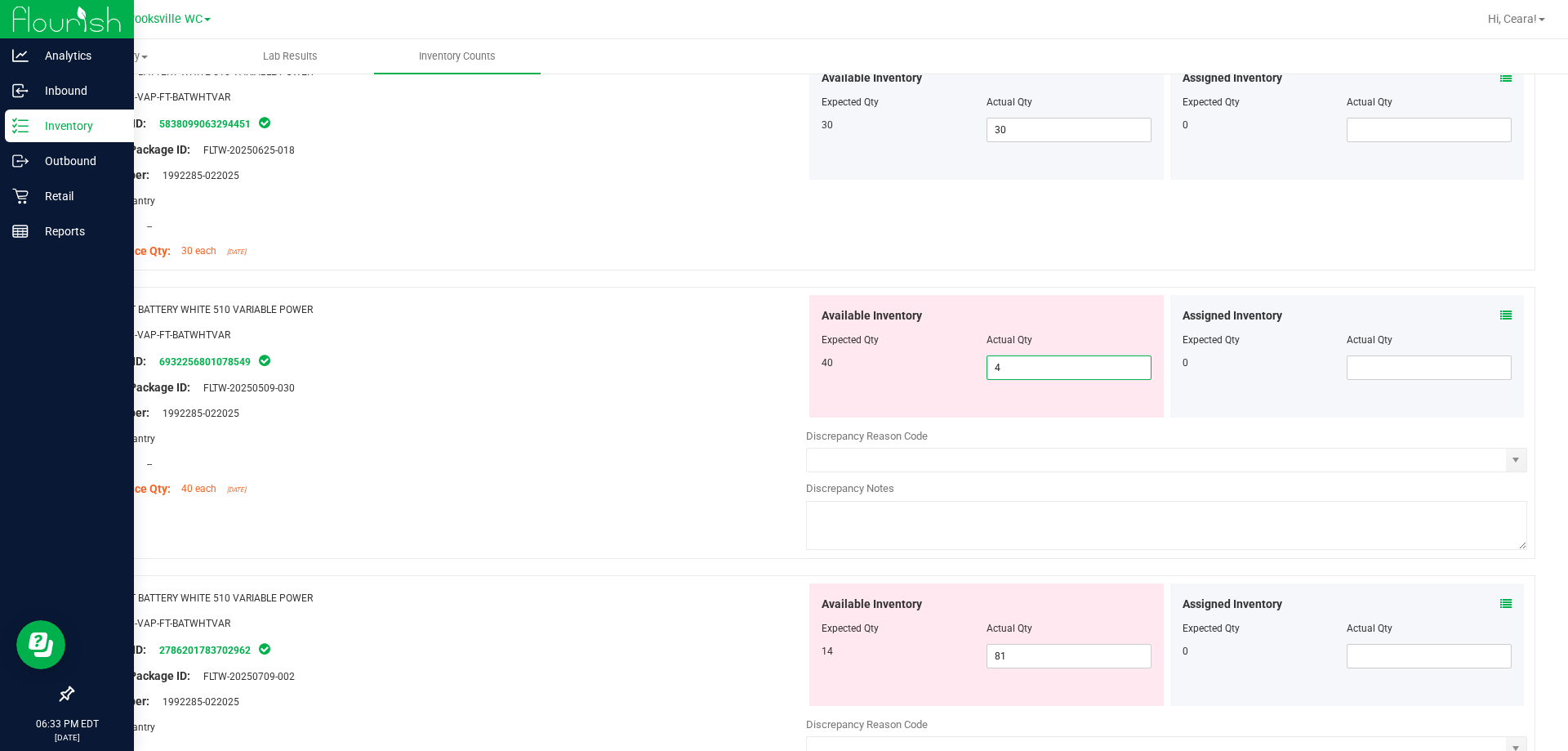 type on "40" 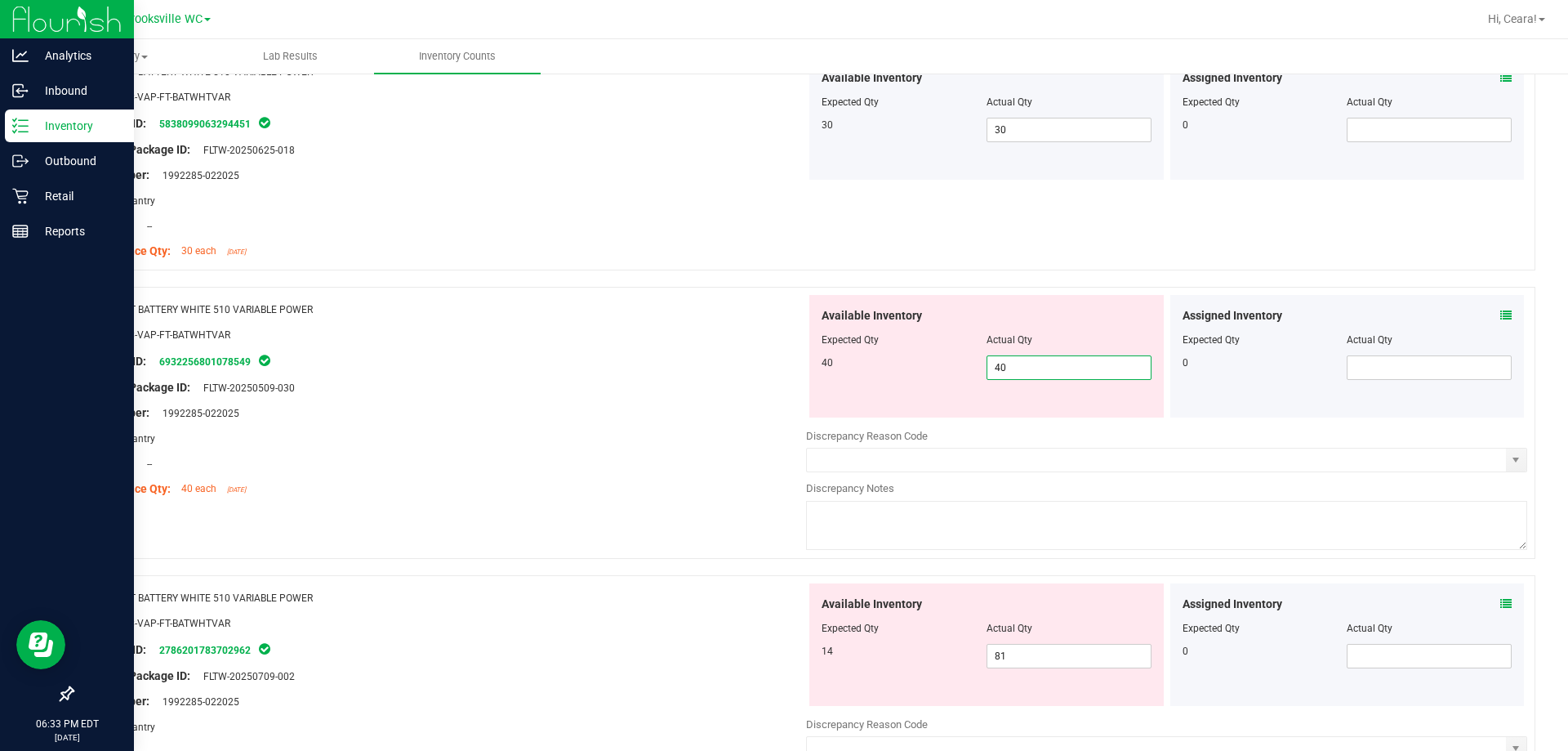 type on "40" 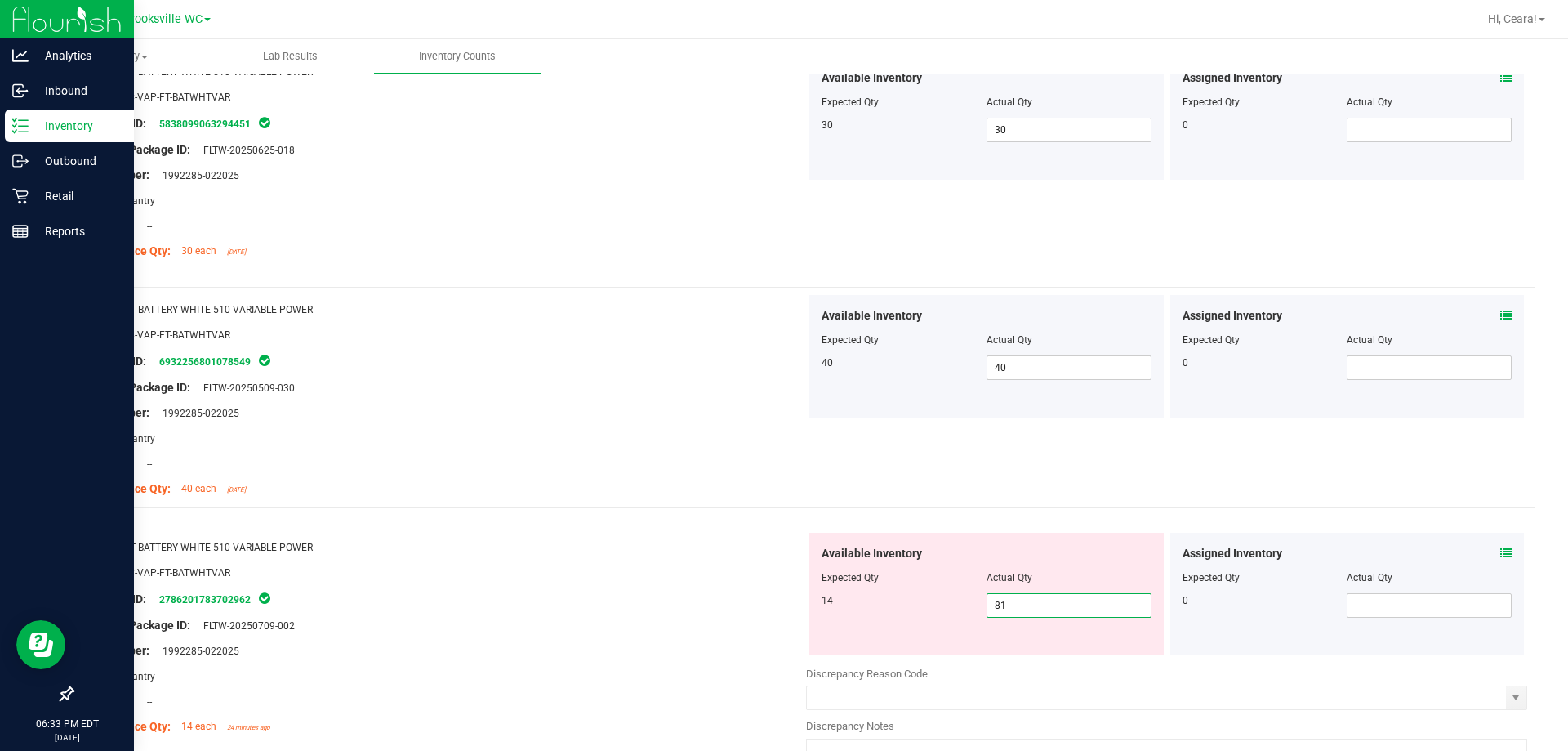 drag, startPoint x: 1132, startPoint y: 602, endPoint x: 839, endPoint y: 493, distance: 312.61798 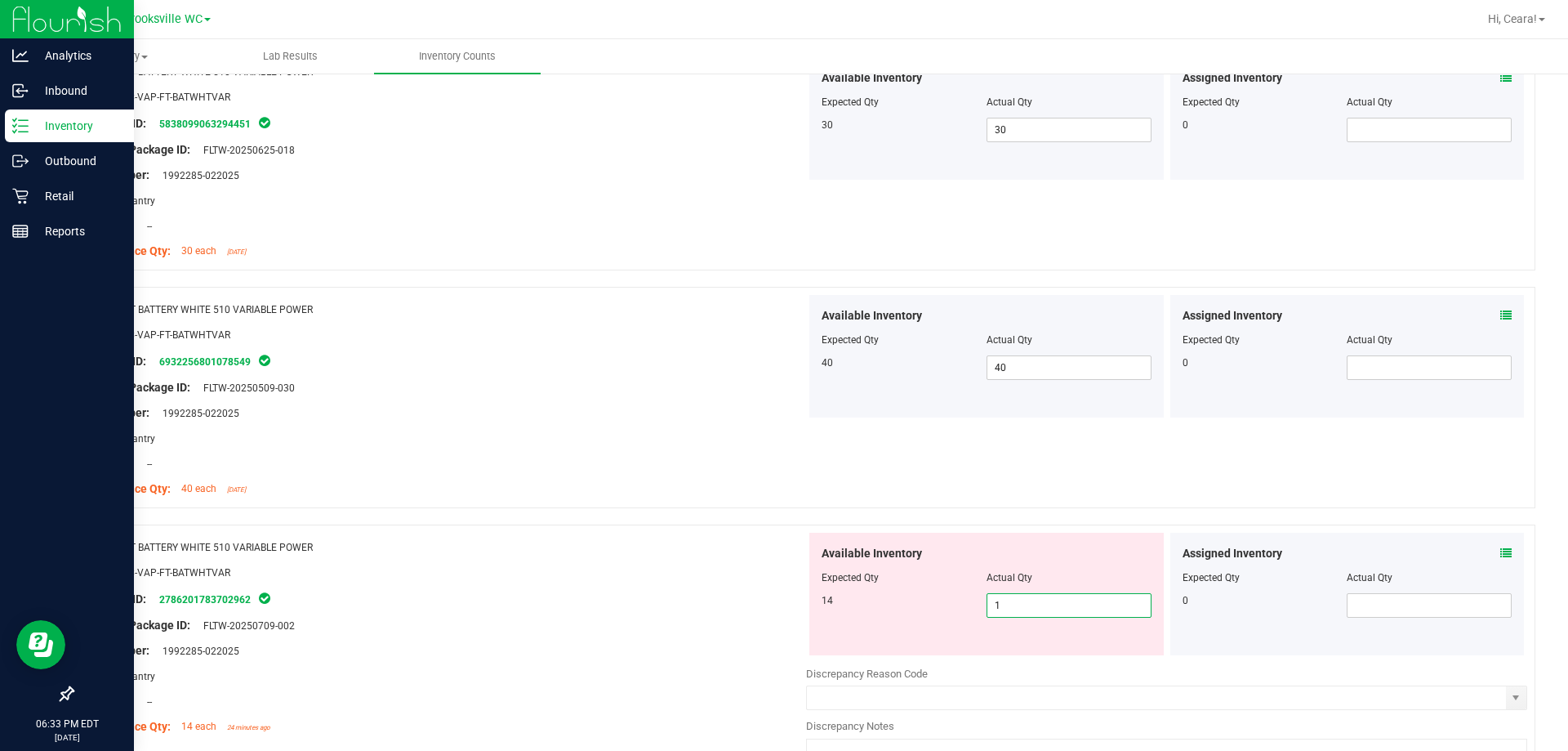 type on "13" 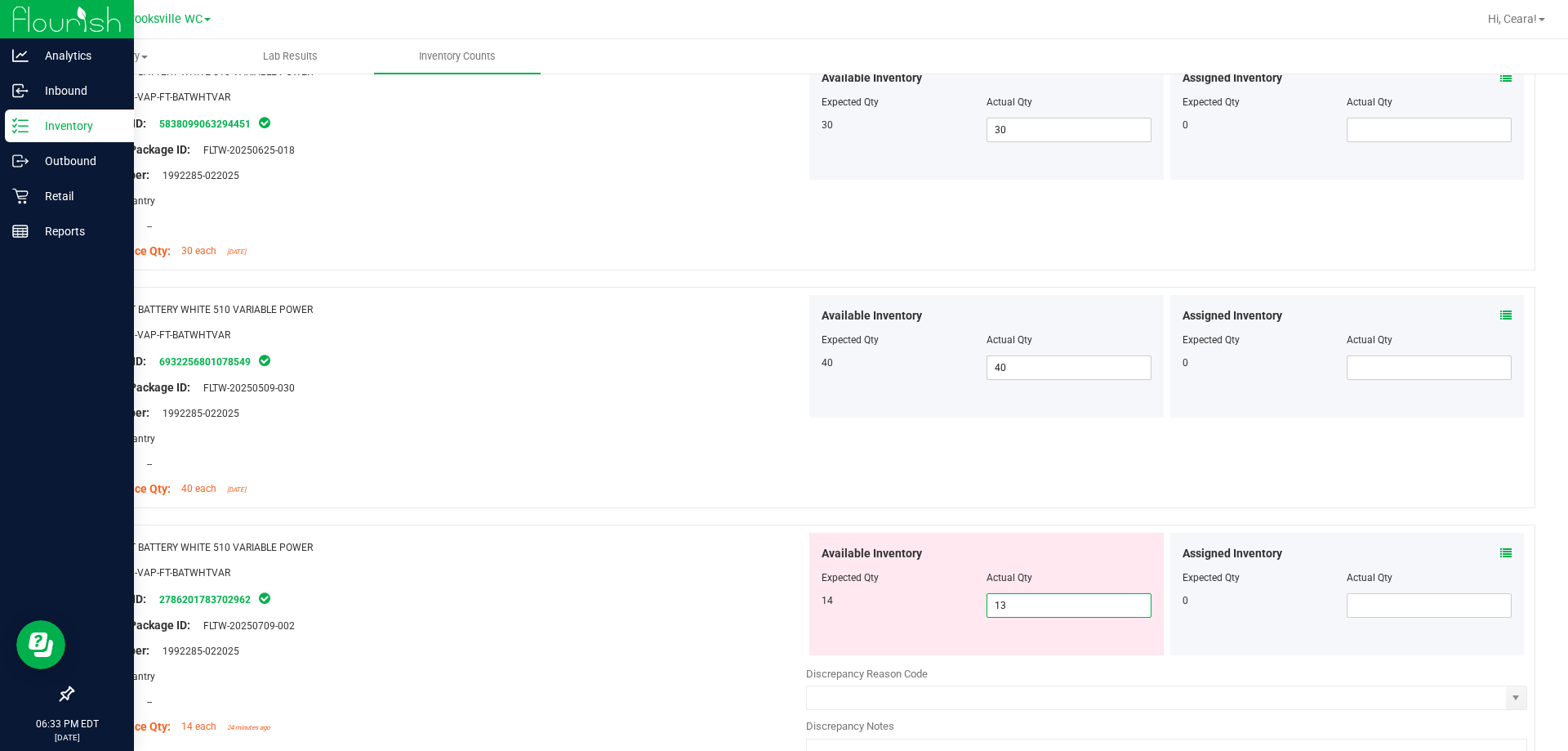 type on "13" 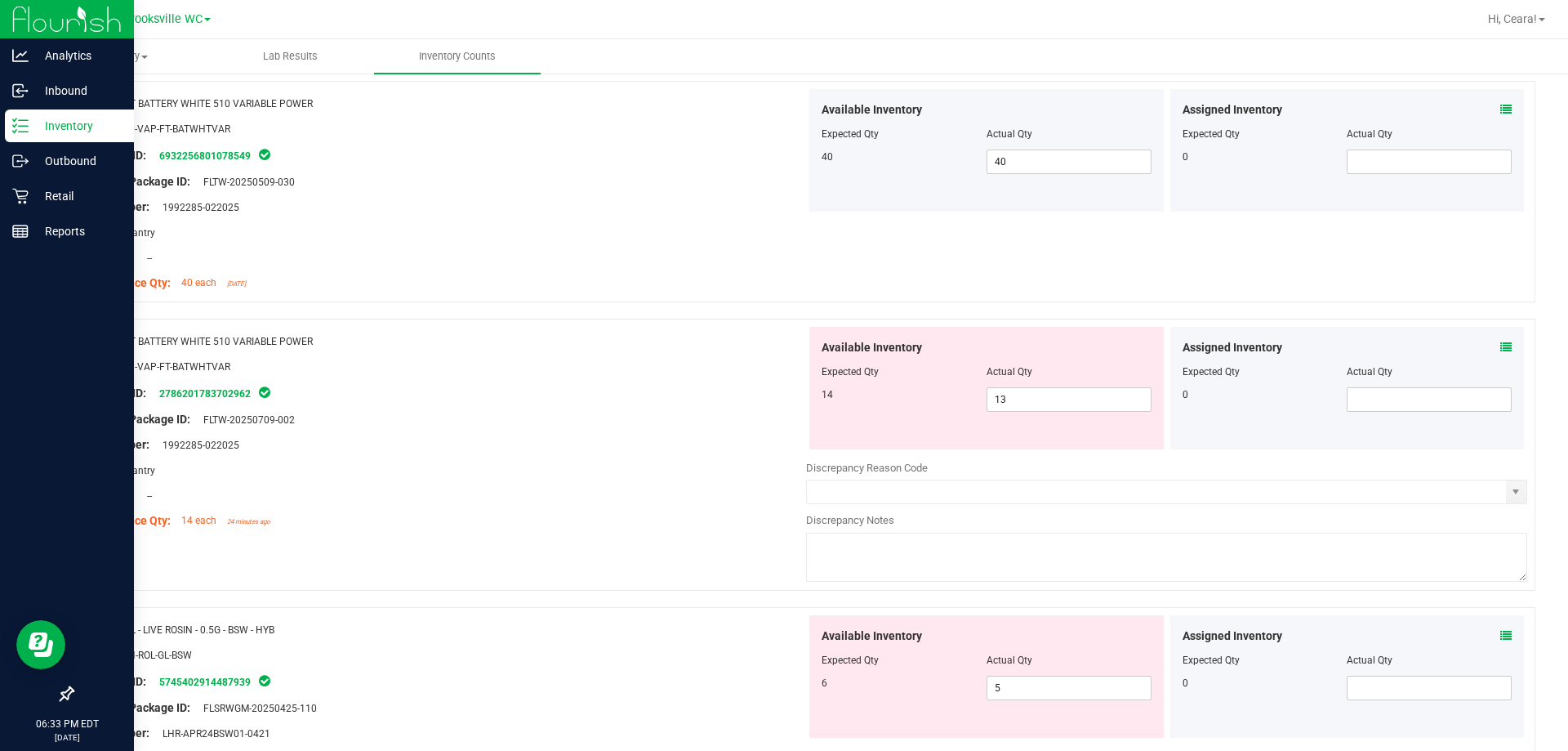 scroll, scrollTop: 5159, scrollLeft: 0, axis: vertical 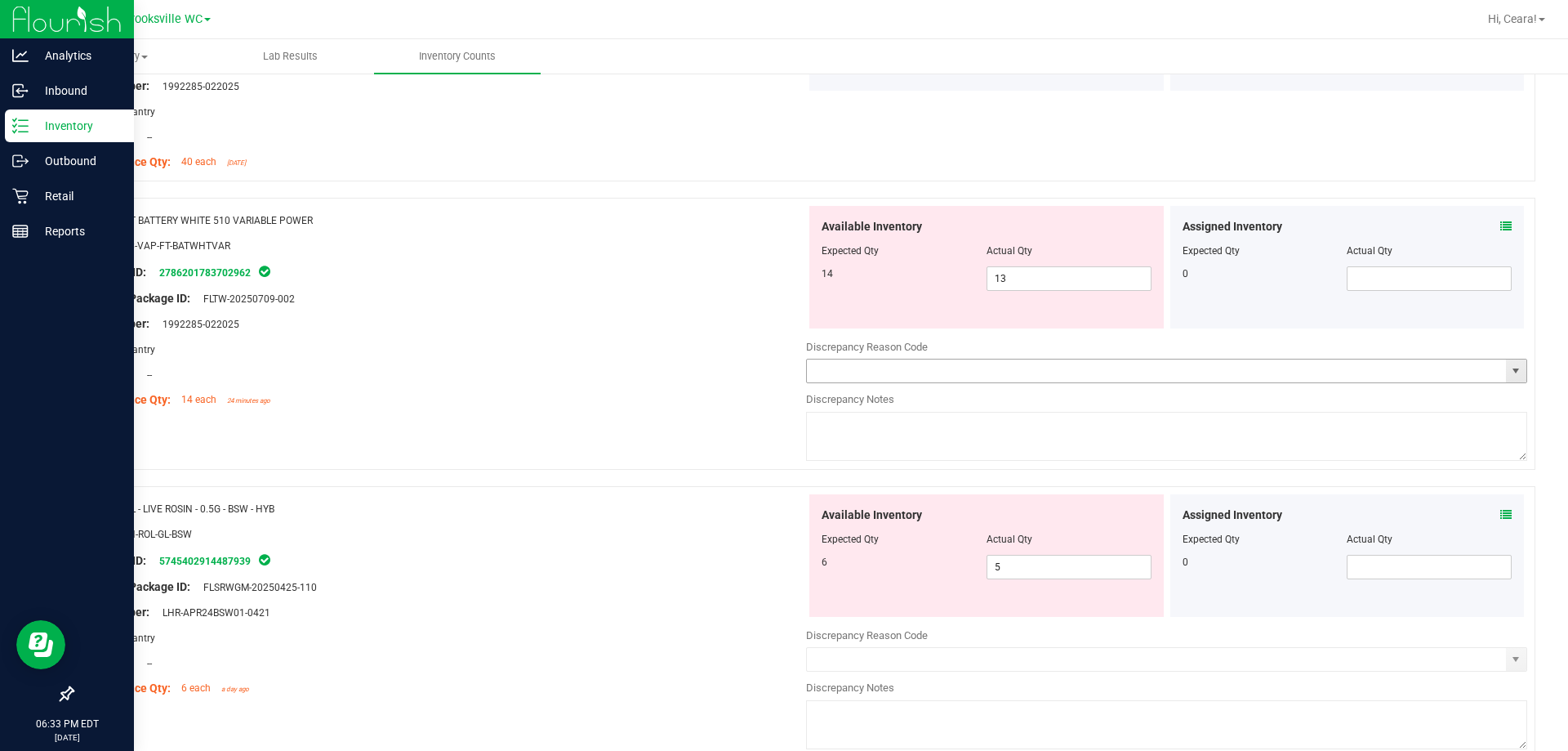 click at bounding box center [1516, 371] 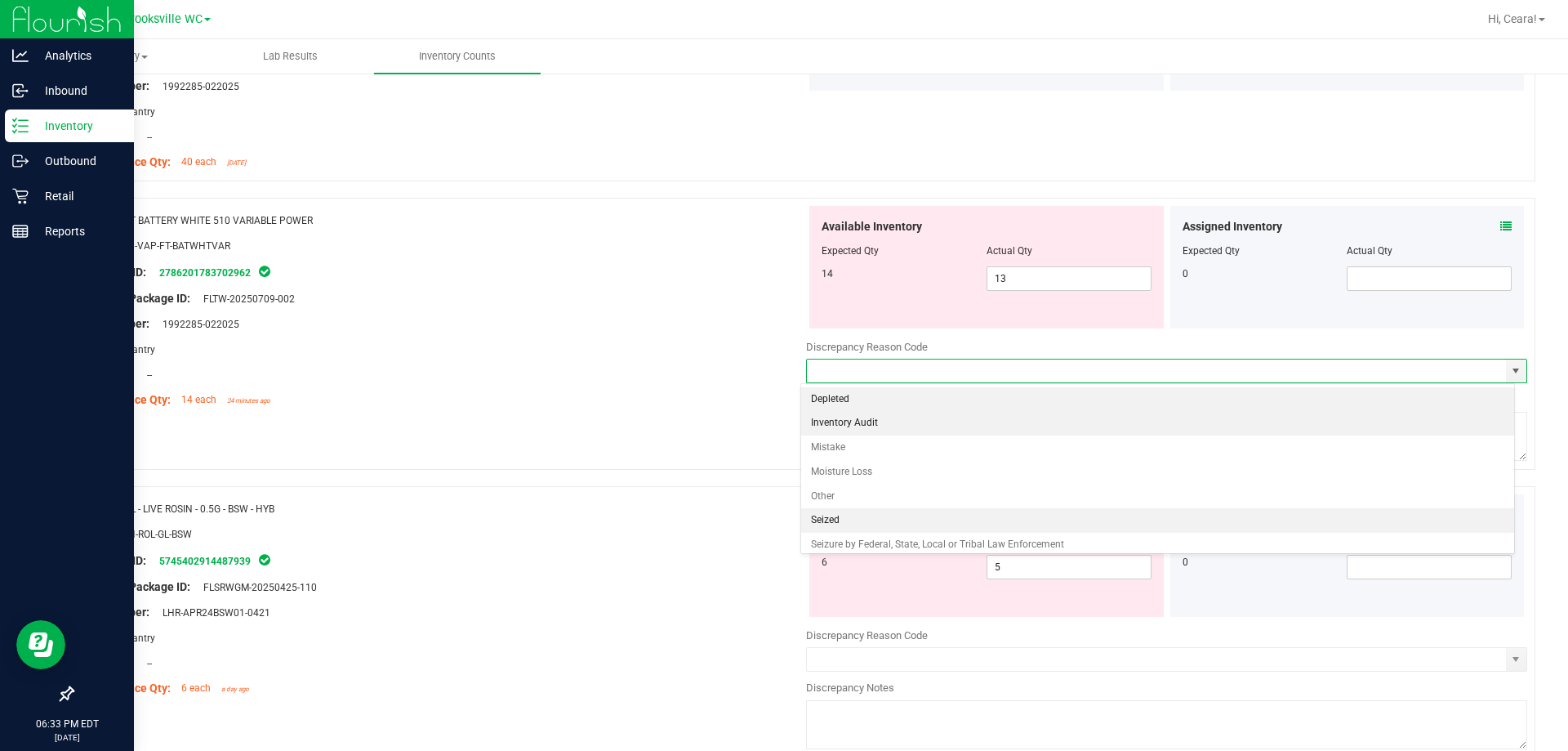 click on "Inventory Audit" at bounding box center (1158, 423) 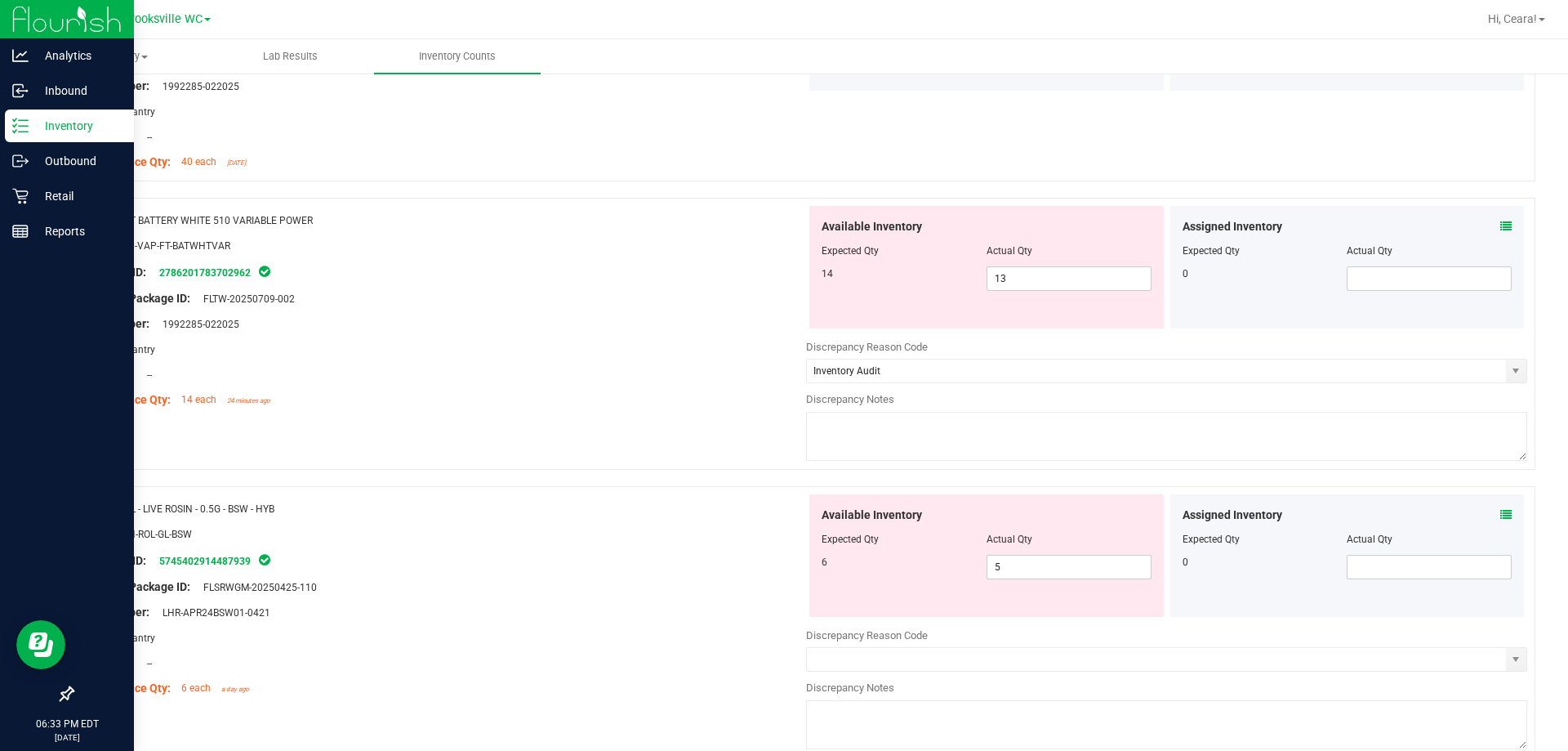 click at bounding box center (1166, 458) 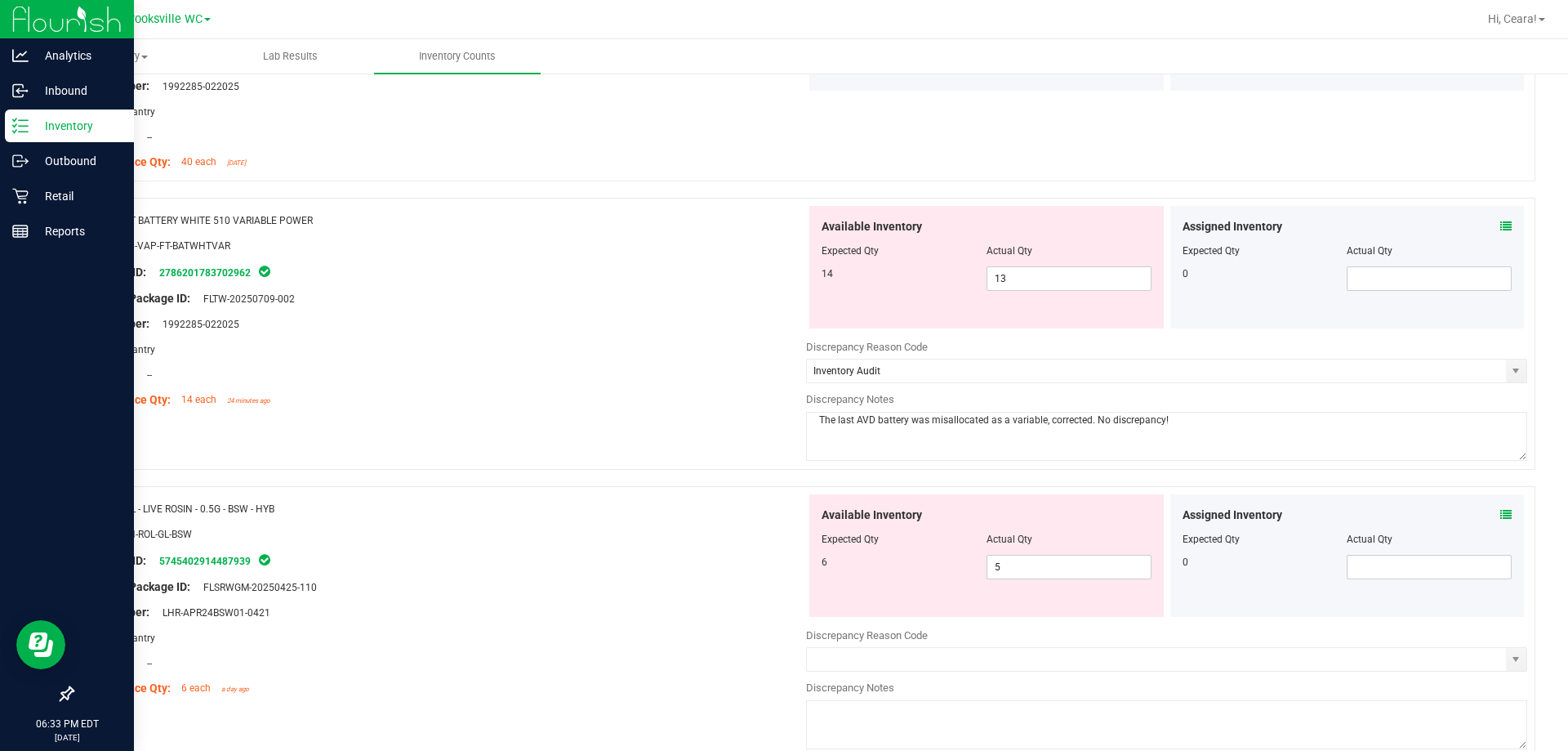 type on "The last AVD battery was misallocated as a variable, corrected. No discrepancy!" 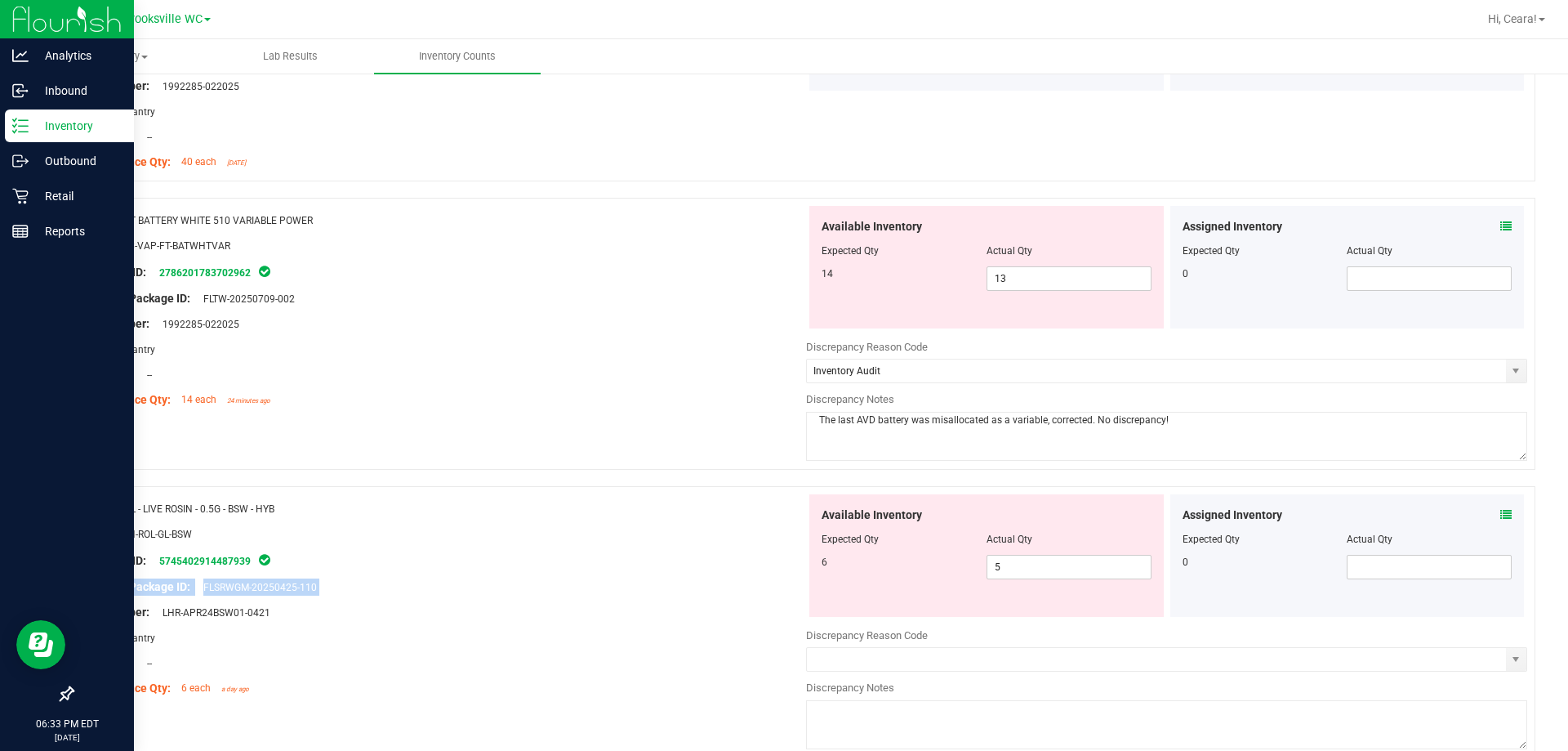 click at bounding box center [445, 574] 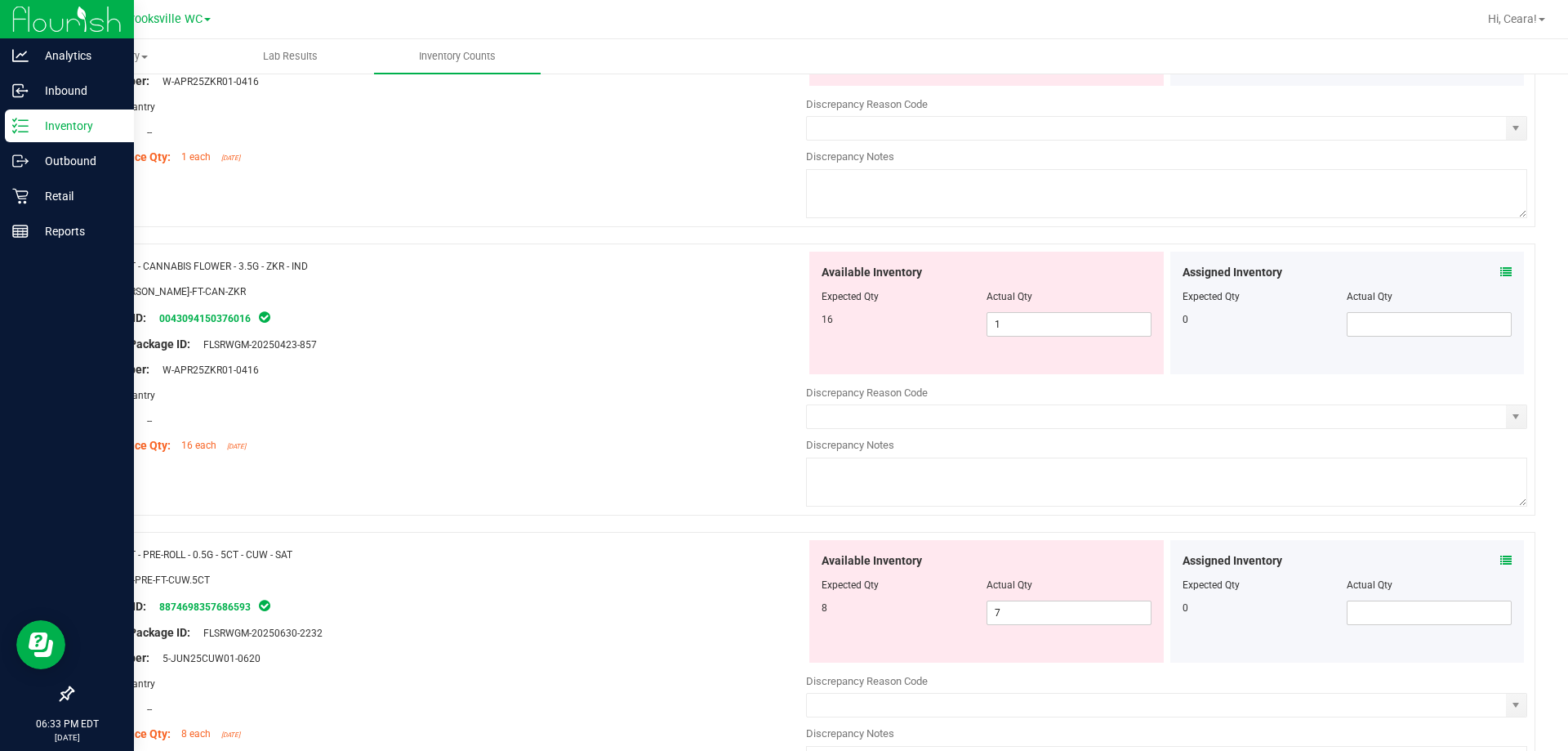 scroll, scrollTop: 0, scrollLeft: 0, axis: both 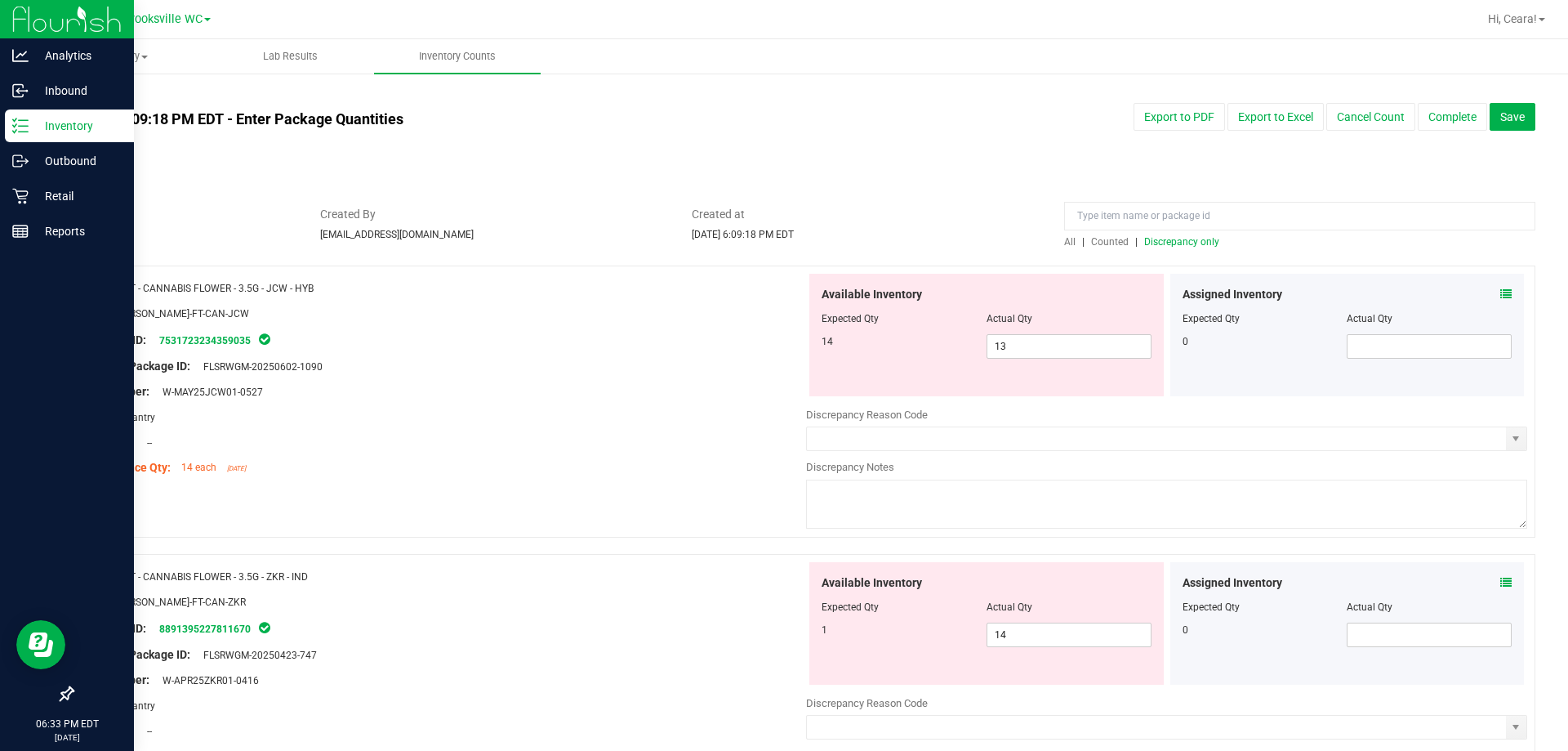 click on "Discrepancy only" at bounding box center (1182, 242) 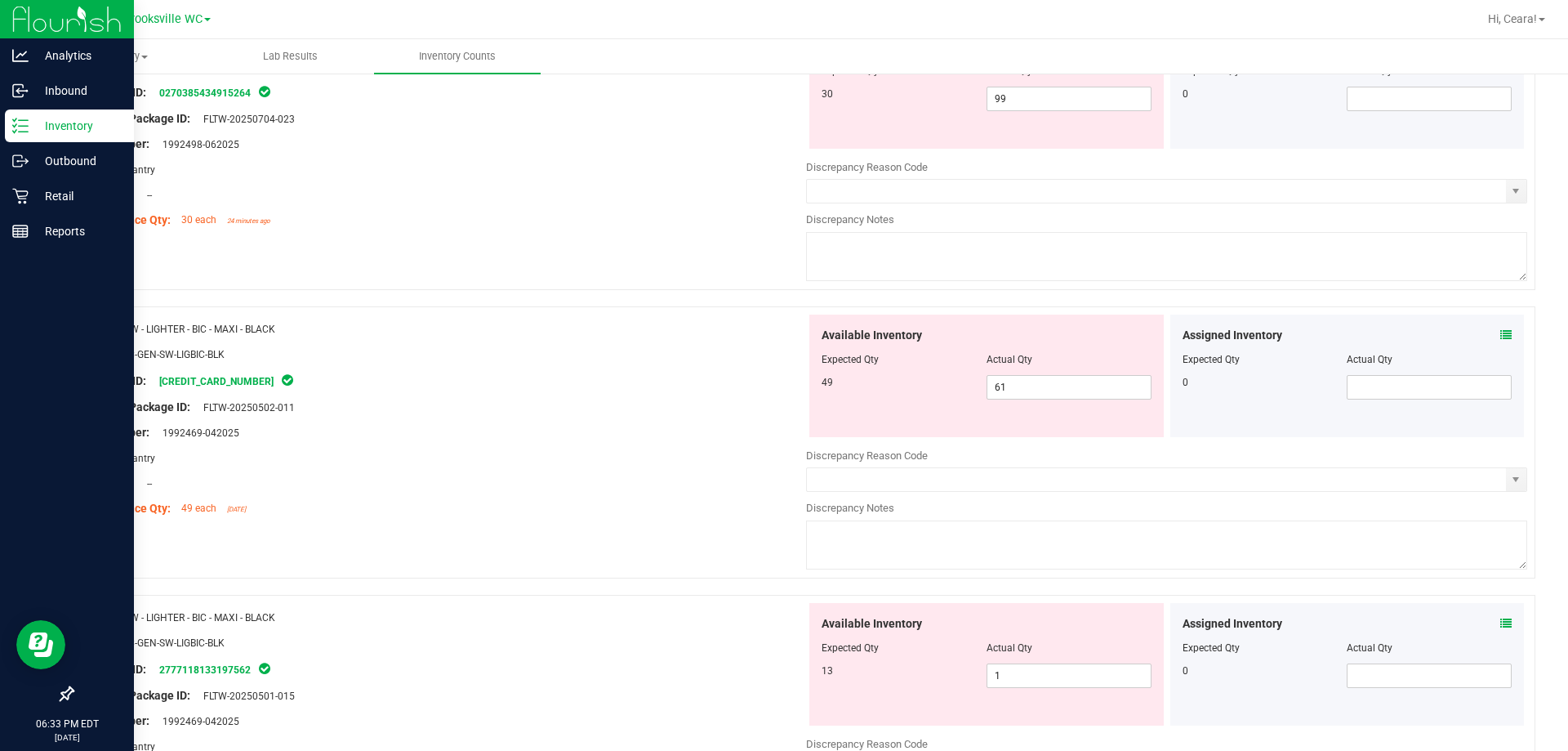 scroll, scrollTop: 5176, scrollLeft: 0, axis: vertical 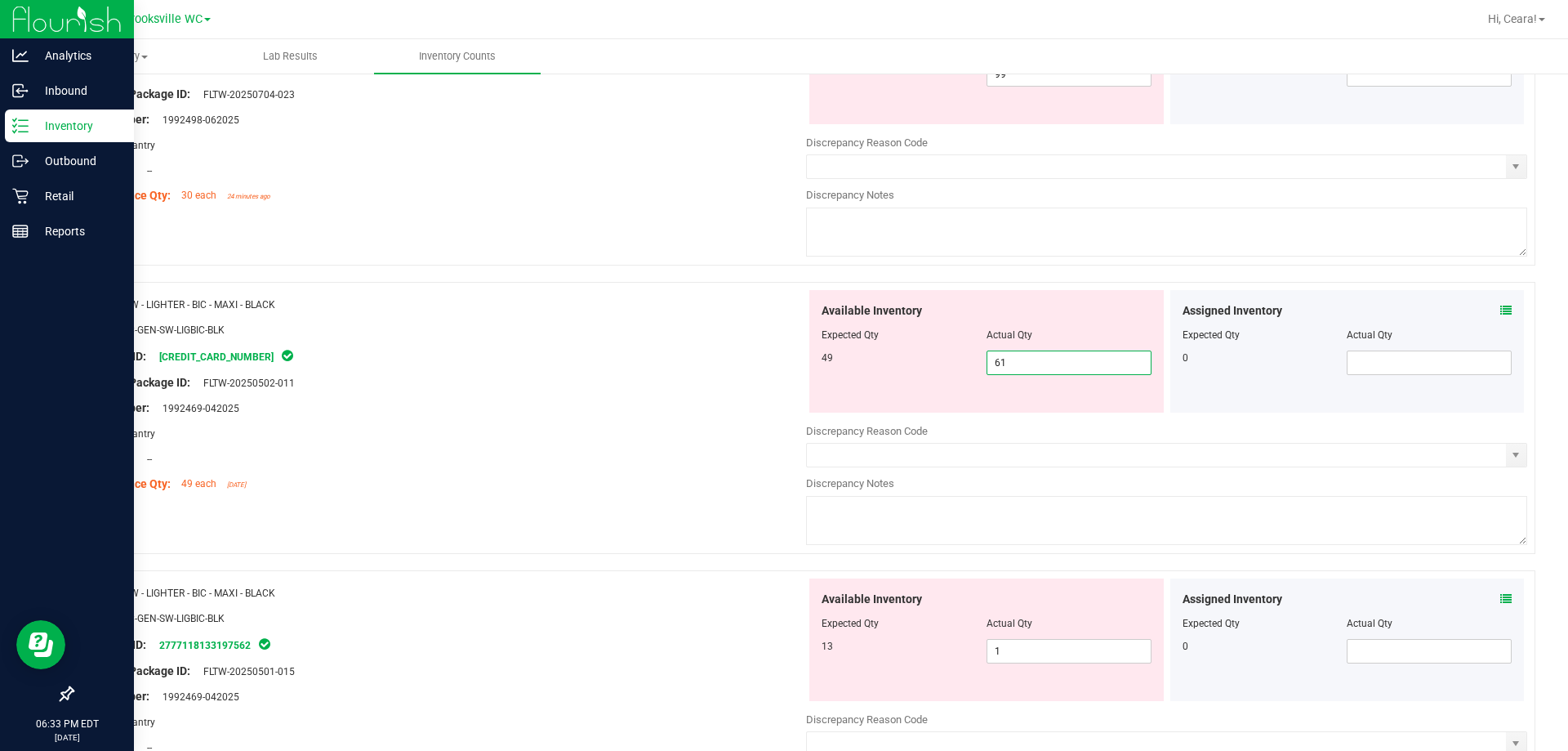 drag, startPoint x: 1092, startPoint y: 362, endPoint x: 858, endPoint y: 352, distance: 234.21358 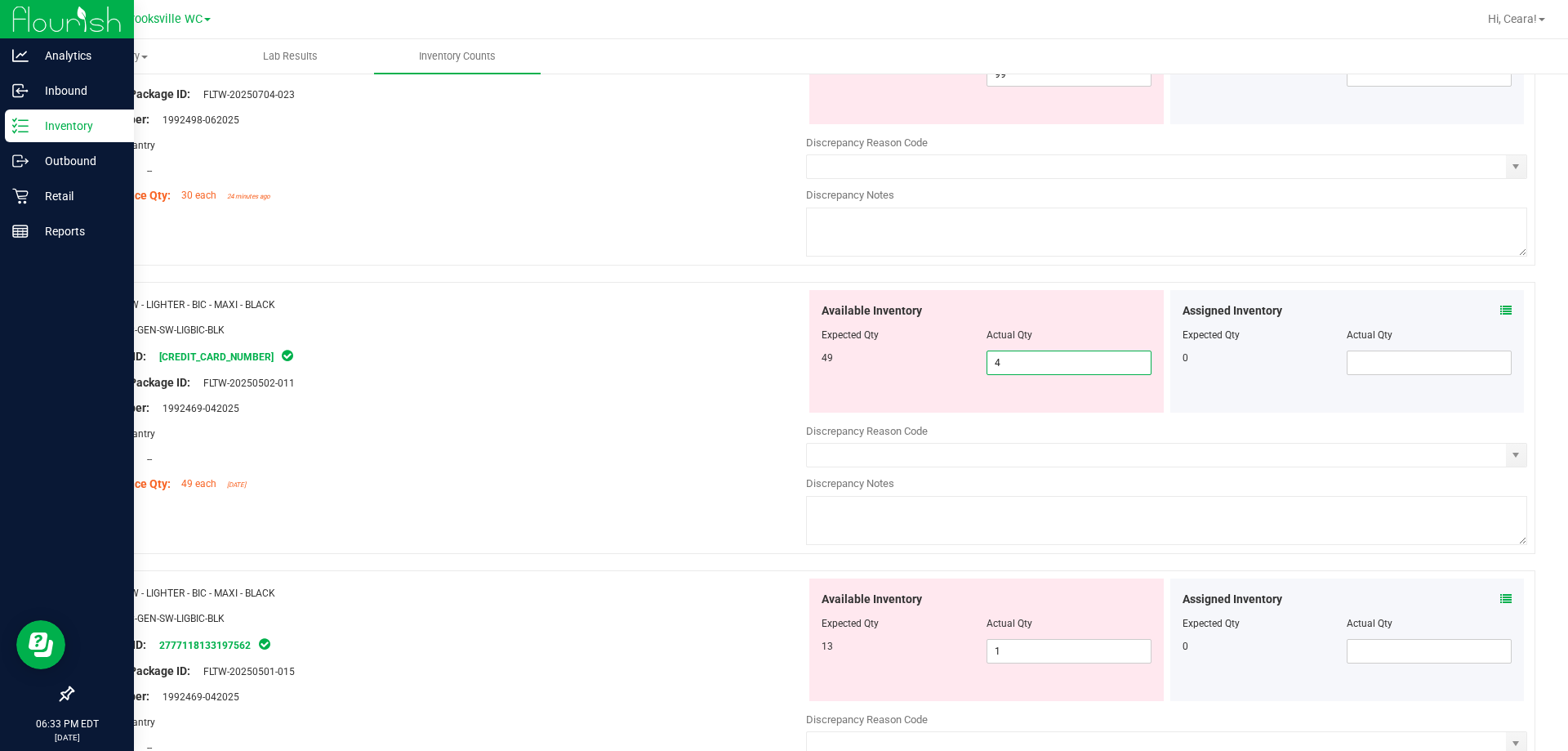type on "49" 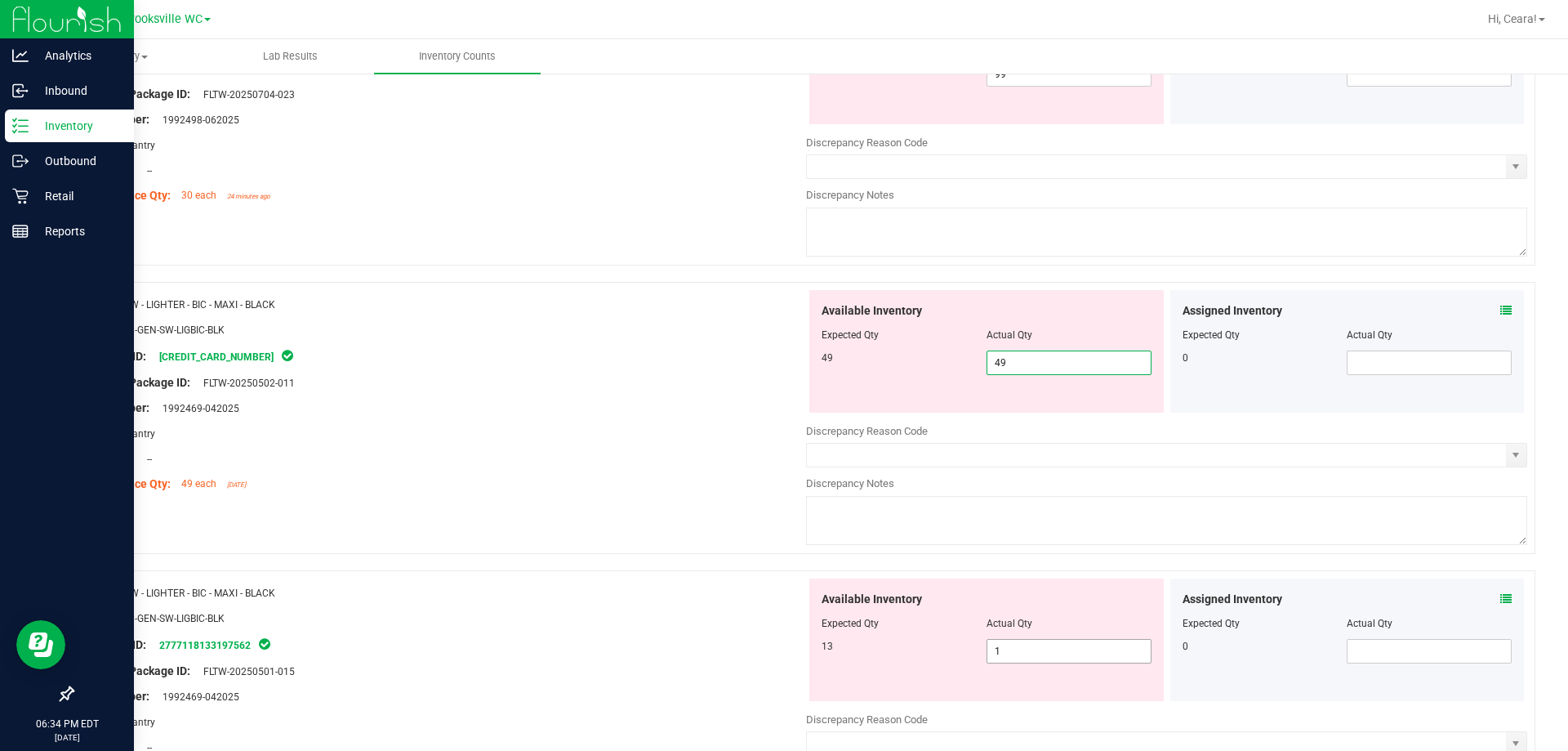 type on "49" 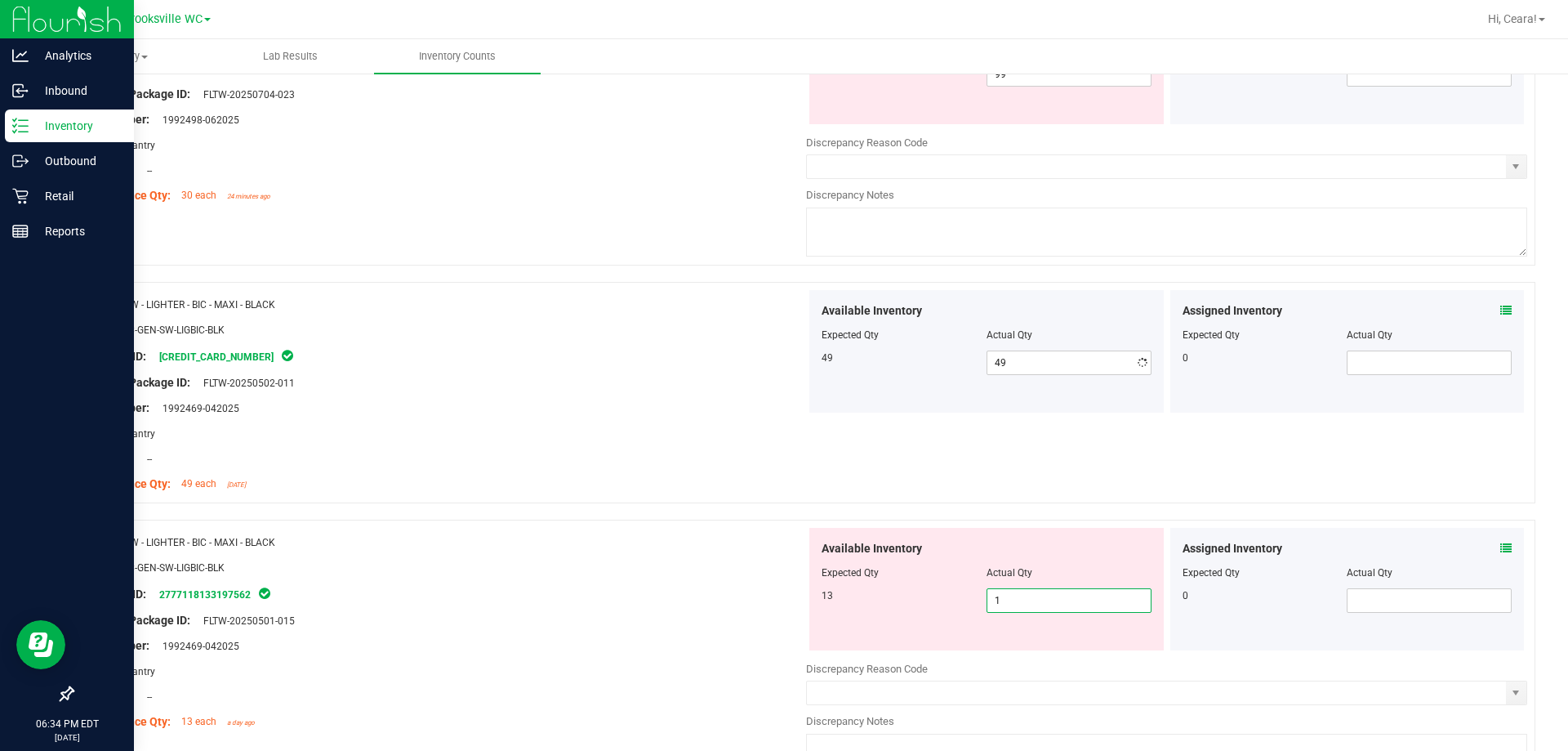 drag, startPoint x: 1026, startPoint y: 644, endPoint x: 694, endPoint y: 641, distance: 332.01355 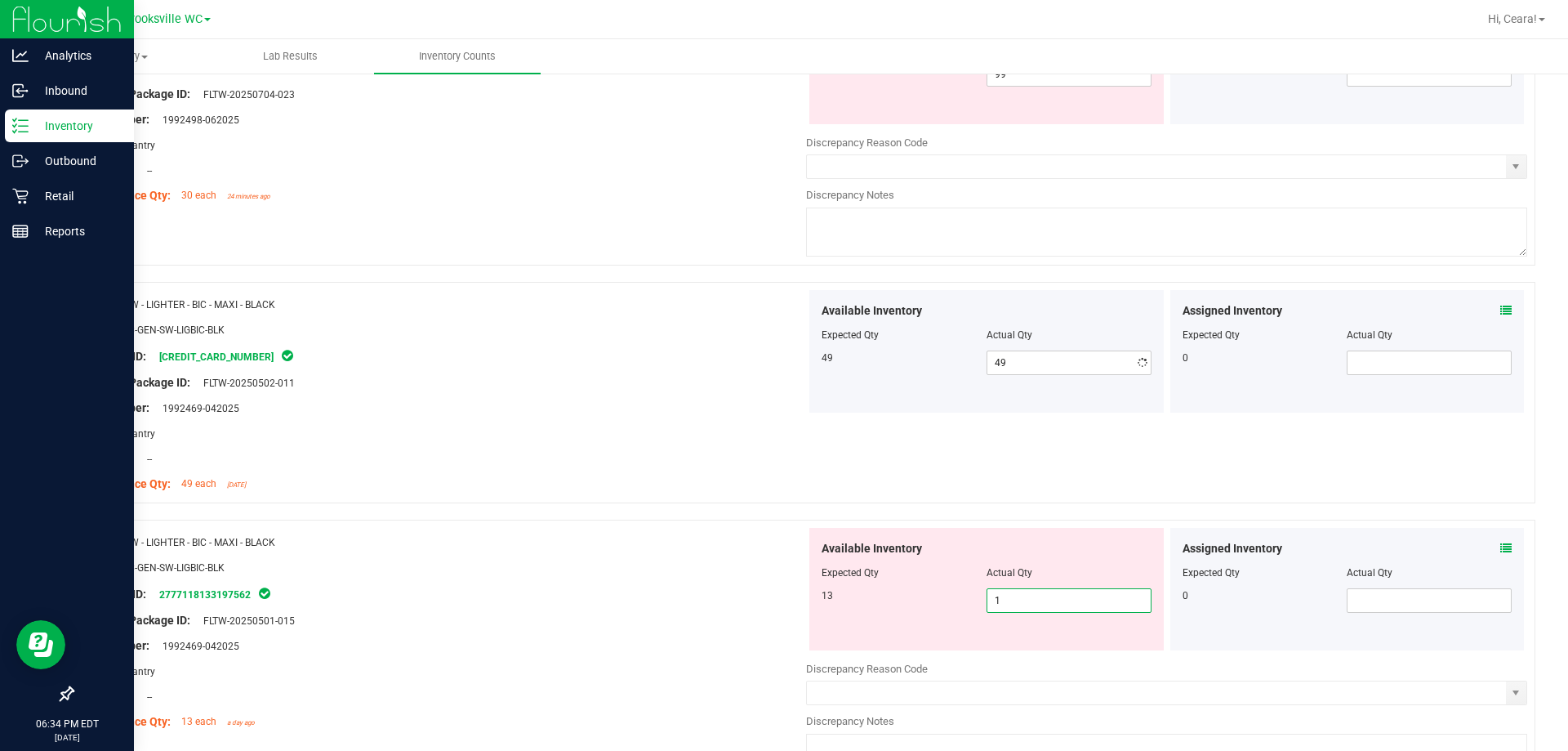 click on "Name:
SW - LIGHTER - BIC - MAXI - BLACK
SKU:
ACC-GEN-SW-LIGBIC-BLK
Package ID:
2777118133197562
Original Package ID:
FLTW-20250501-015
Lot Number:
1992469-042025
1 1" at bounding box center (804, 655) 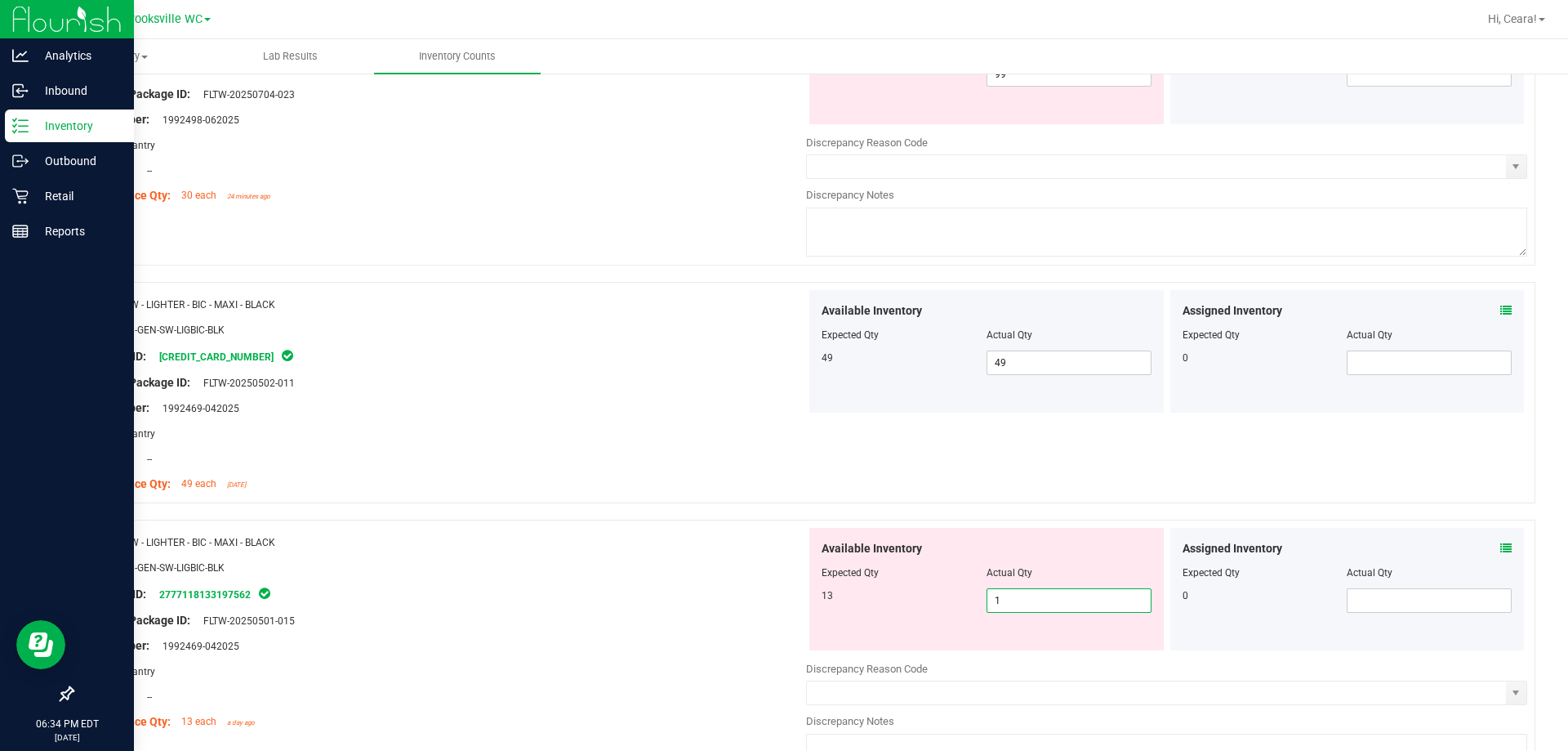 type on "13" 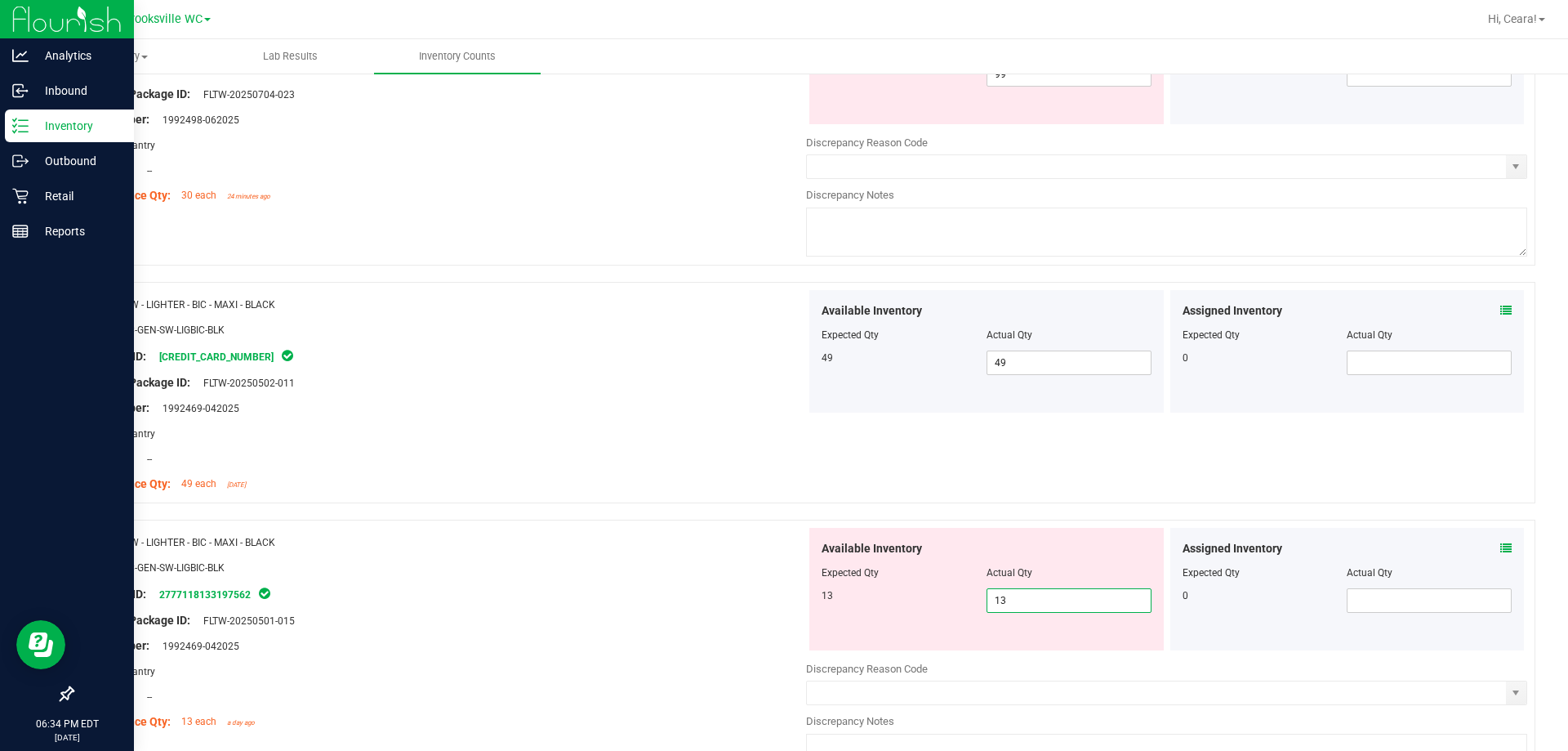 type on "13" 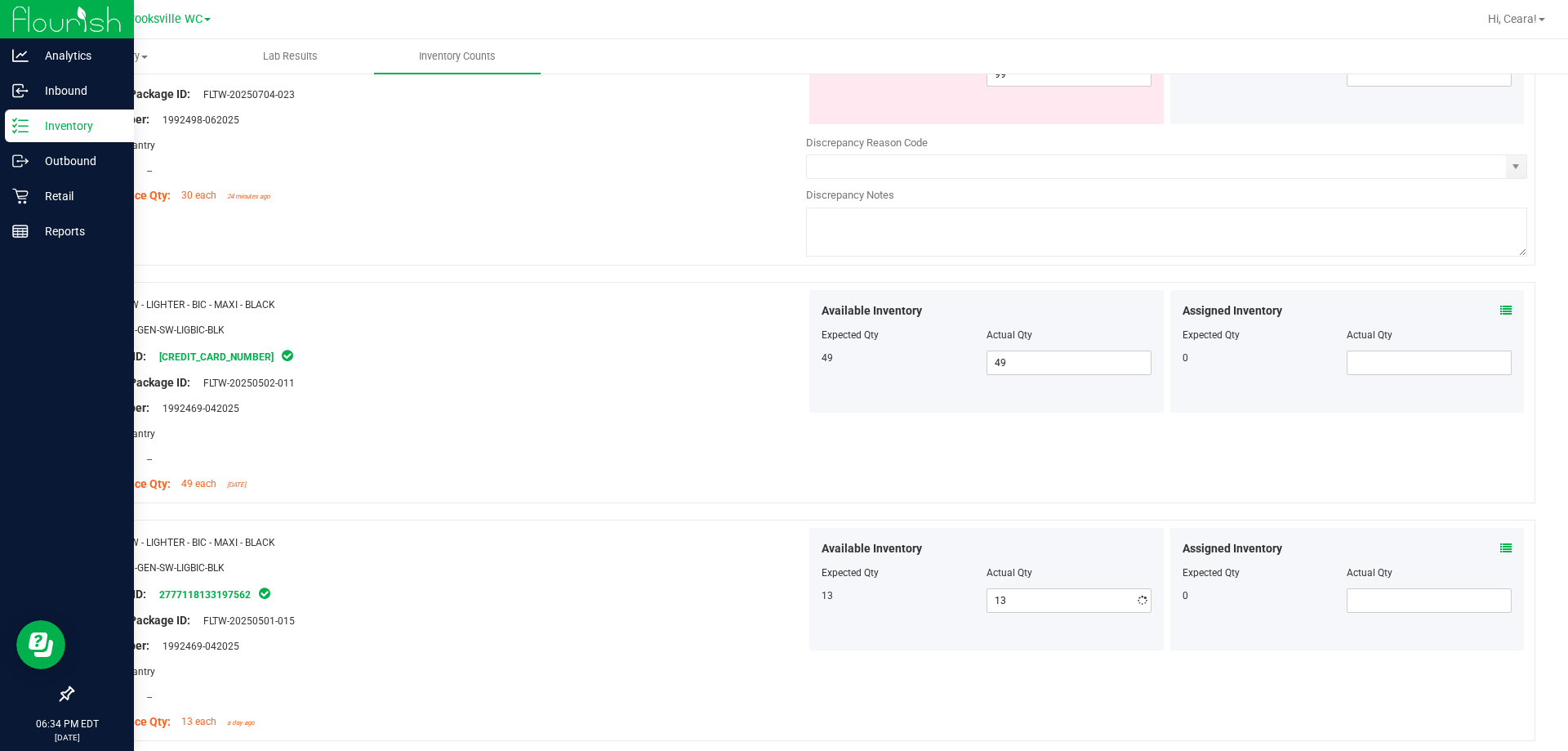 click at bounding box center [445, 472] 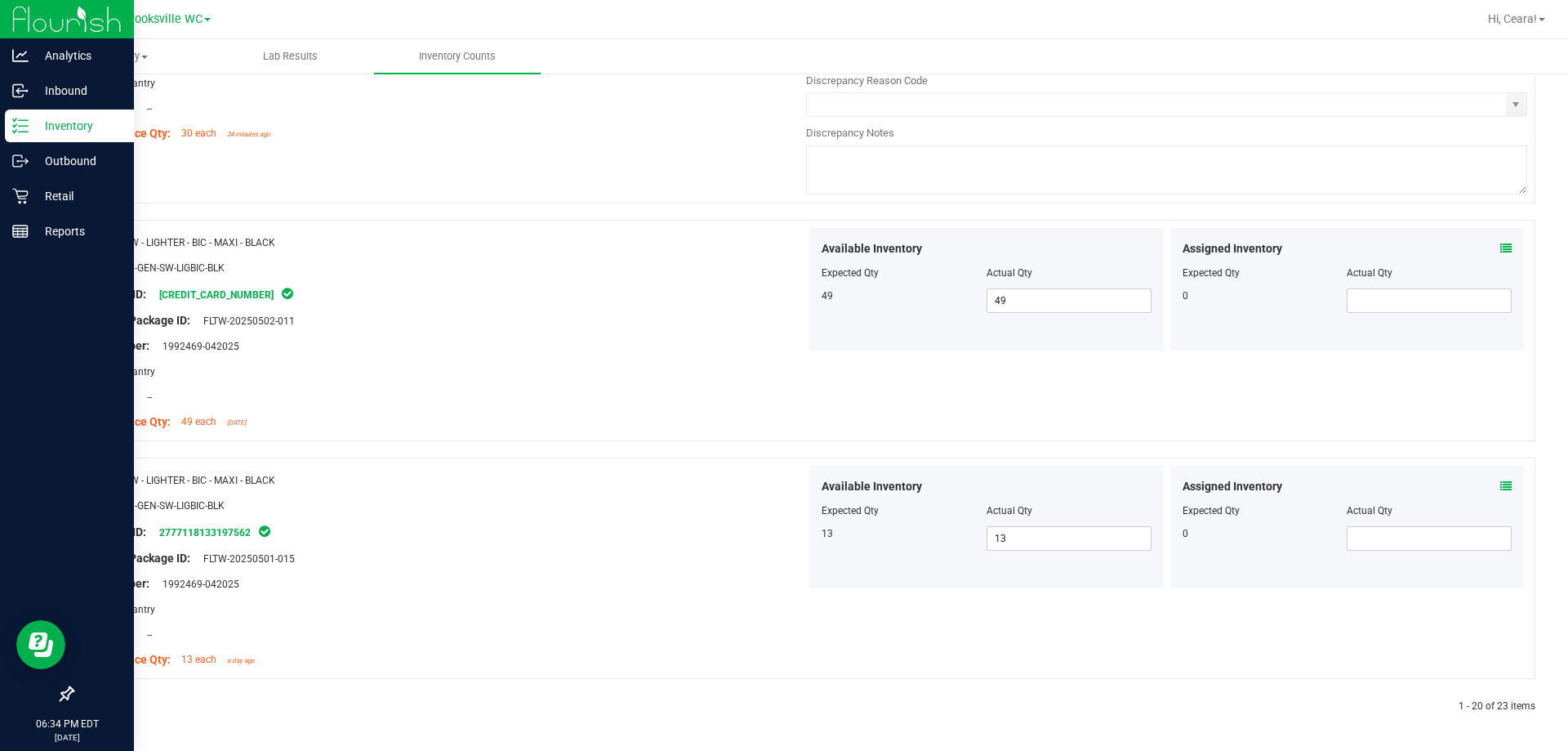 scroll, scrollTop: 0, scrollLeft: 0, axis: both 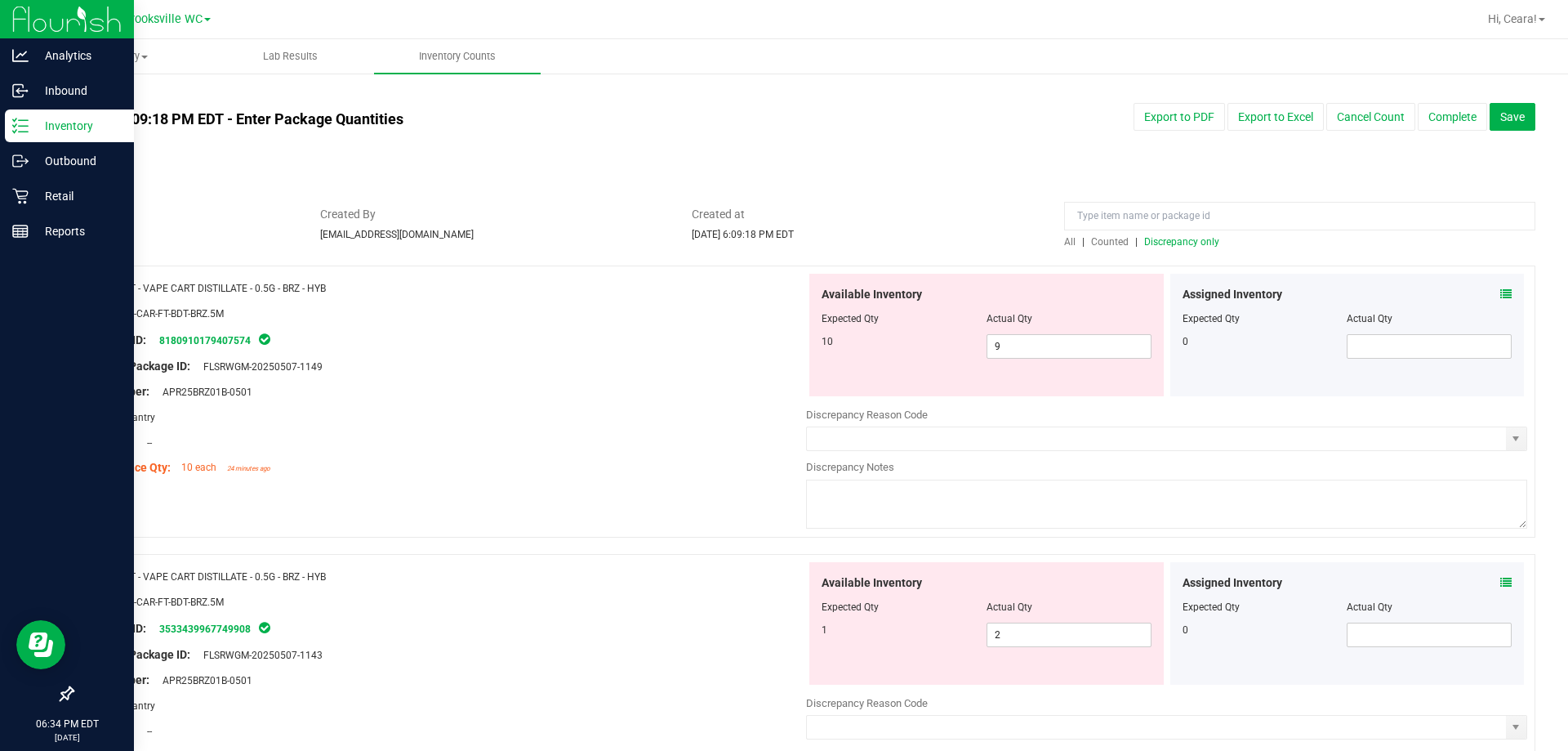 click at bounding box center [1299, 220] 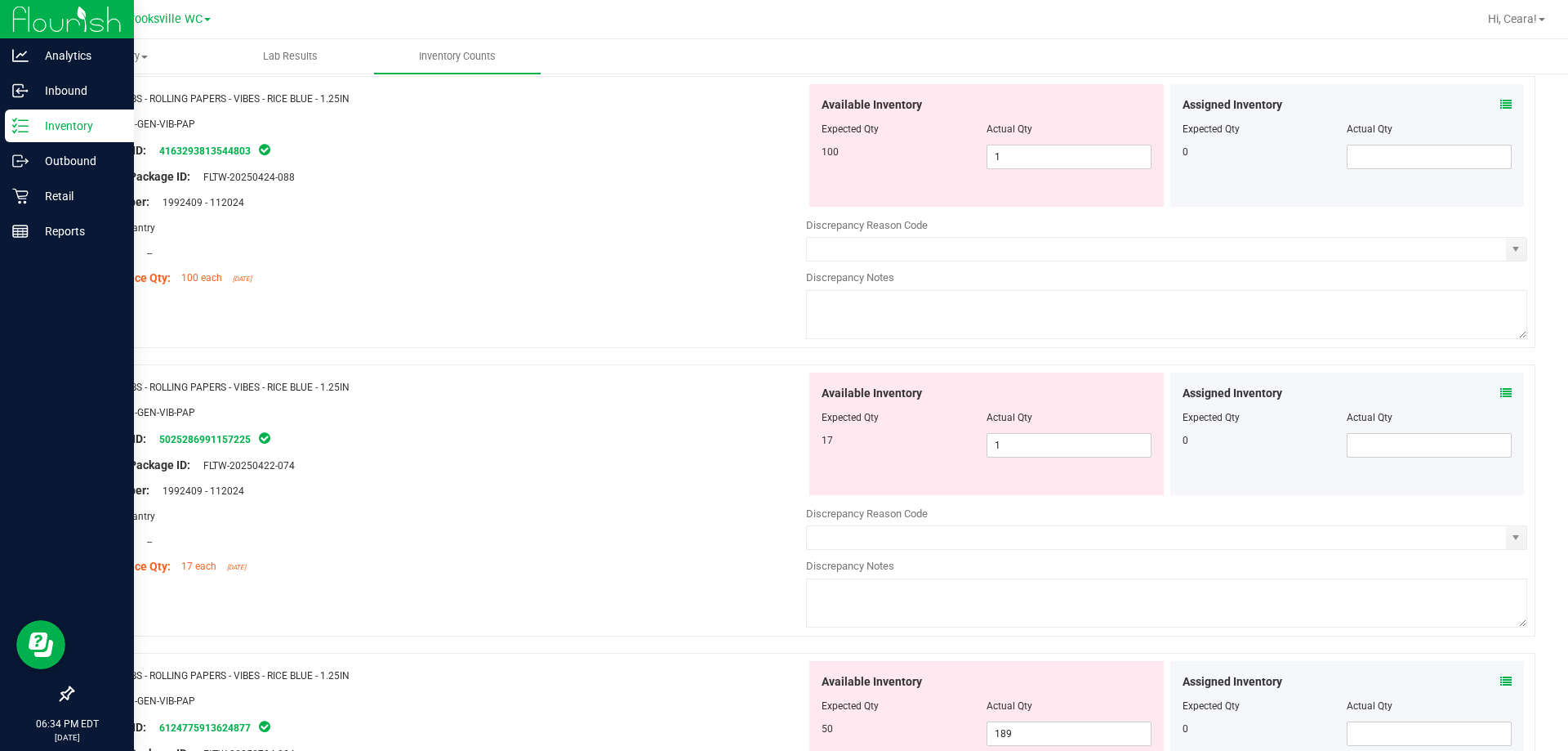 scroll, scrollTop: 4517, scrollLeft: 0, axis: vertical 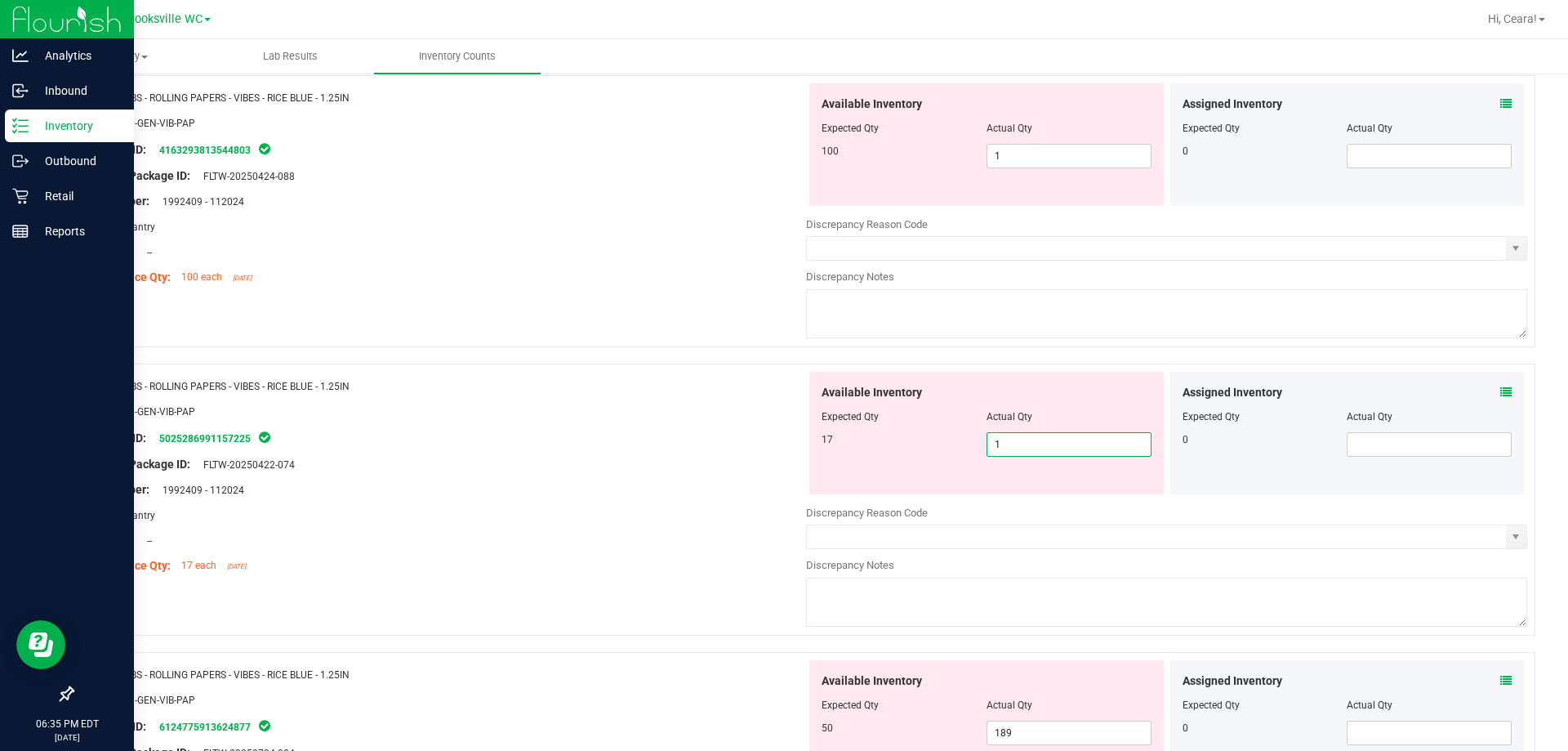drag, startPoint x: 1096, startPoint y: 451, endPoint x: 979, endPoint y: 458, distance: 117.2092 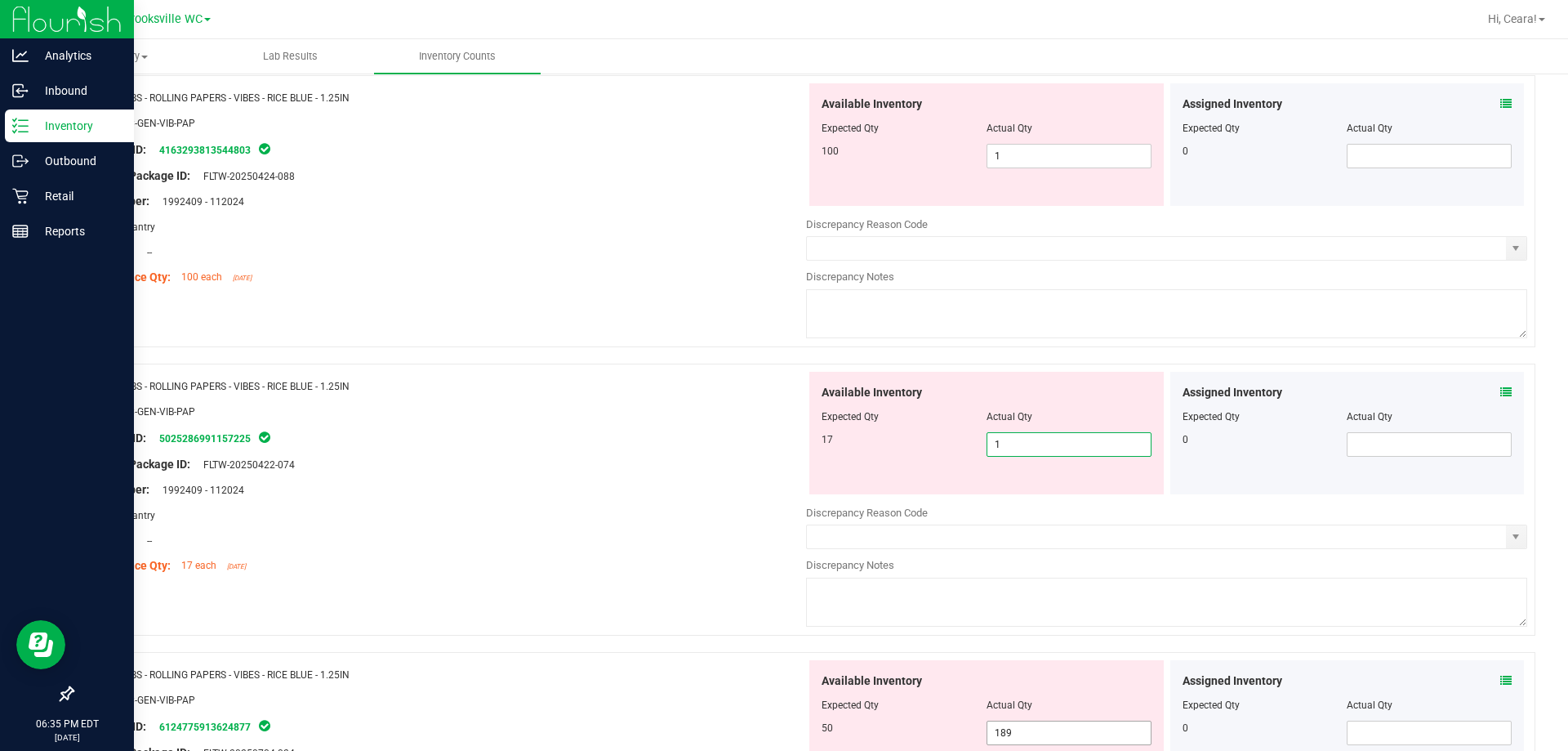 type on "17" 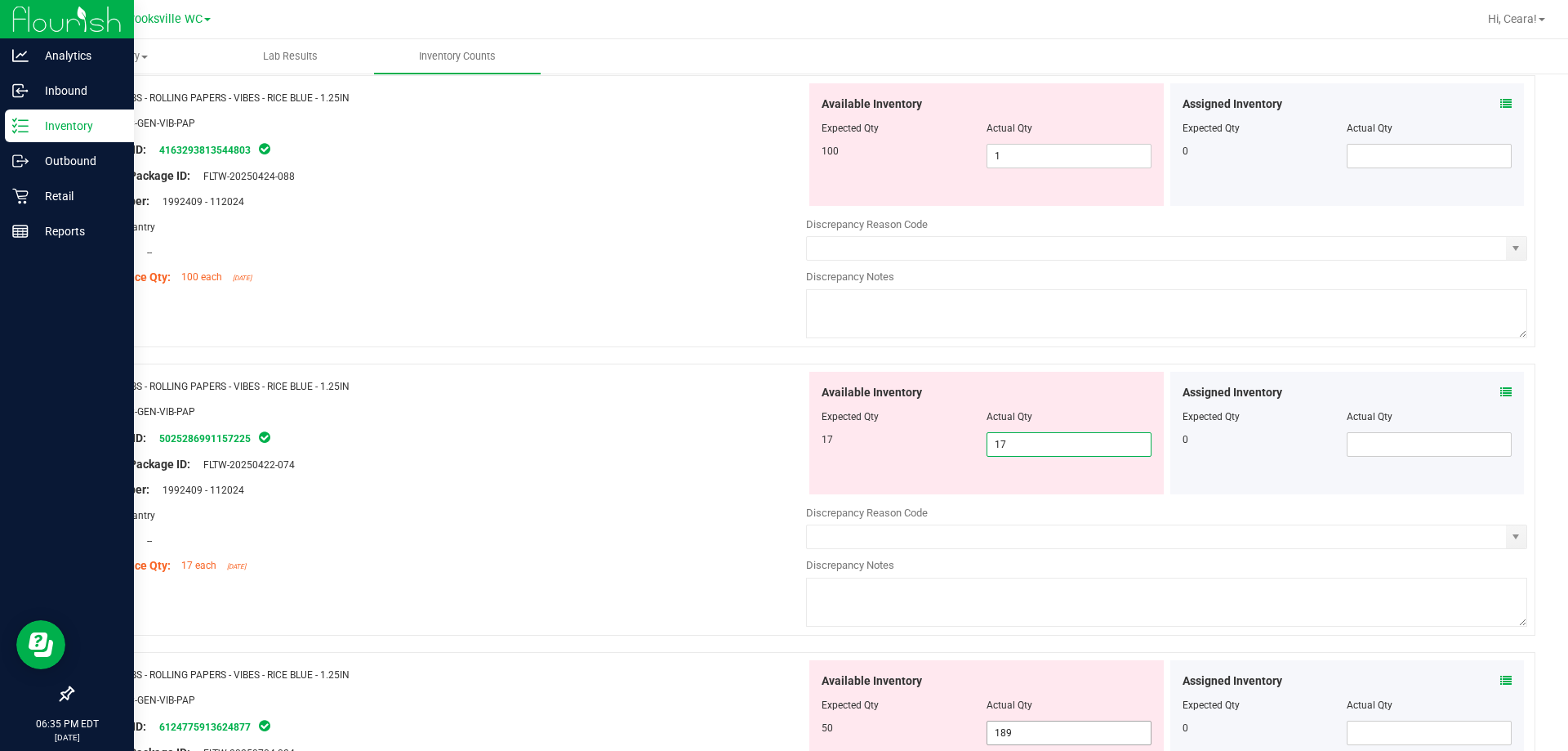 type on "17" 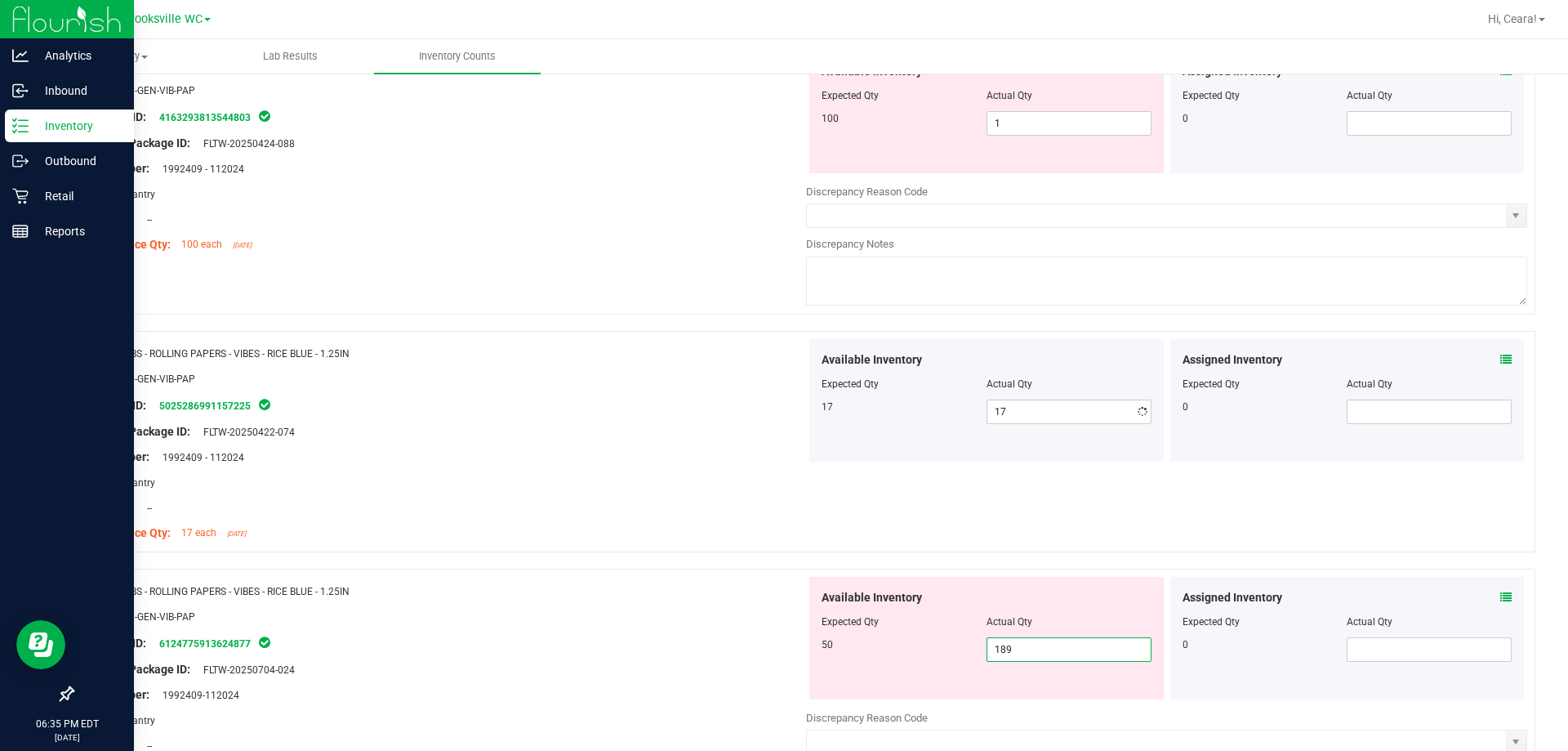 drag, startPoint x: 1032, startPoint y: 739, endPoint x: 744, endPoint y: 713, distance: 289.17123 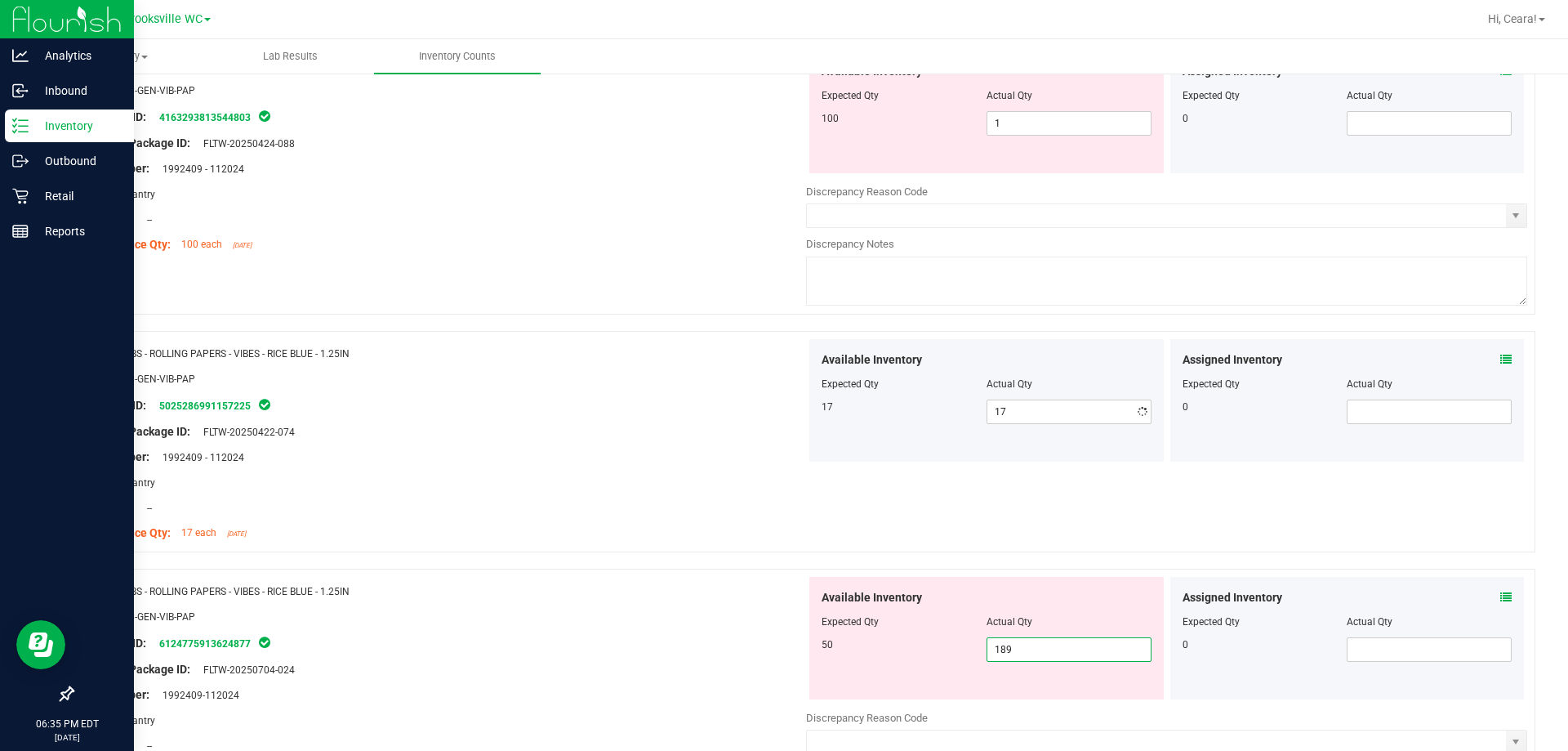 click on "Name:
VBS - ROLLING PAPERS - VIBES - RICE BLUE - 1.25IN
SKU:
ACC-GEN-VIB-PAP
Package ID:
6124775913624877
Original Package ID:
FLTW-20250704-024
Lot Number:
1992409-112024
189" at bounding box center (804, 704) 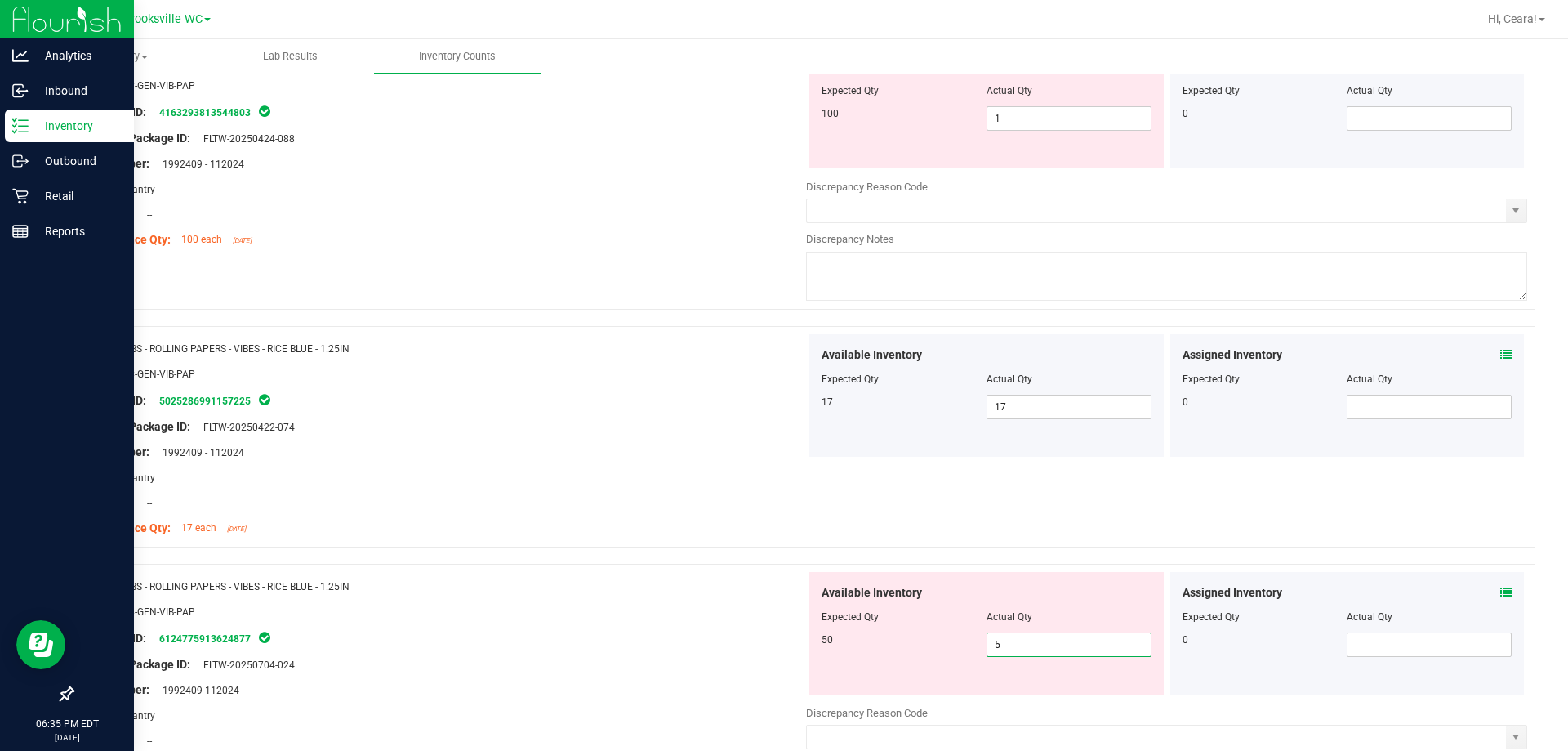 type on "50" 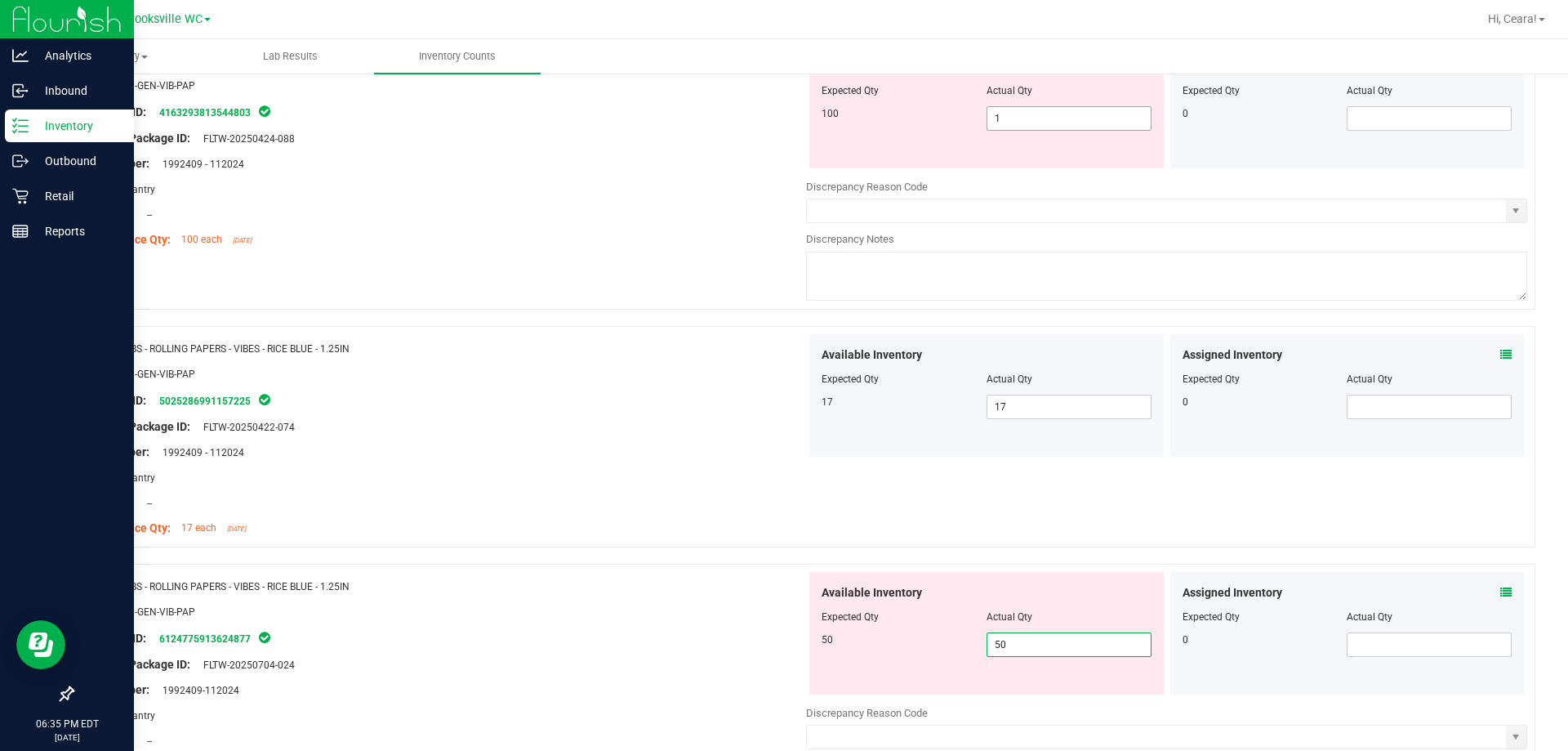 type on "50" 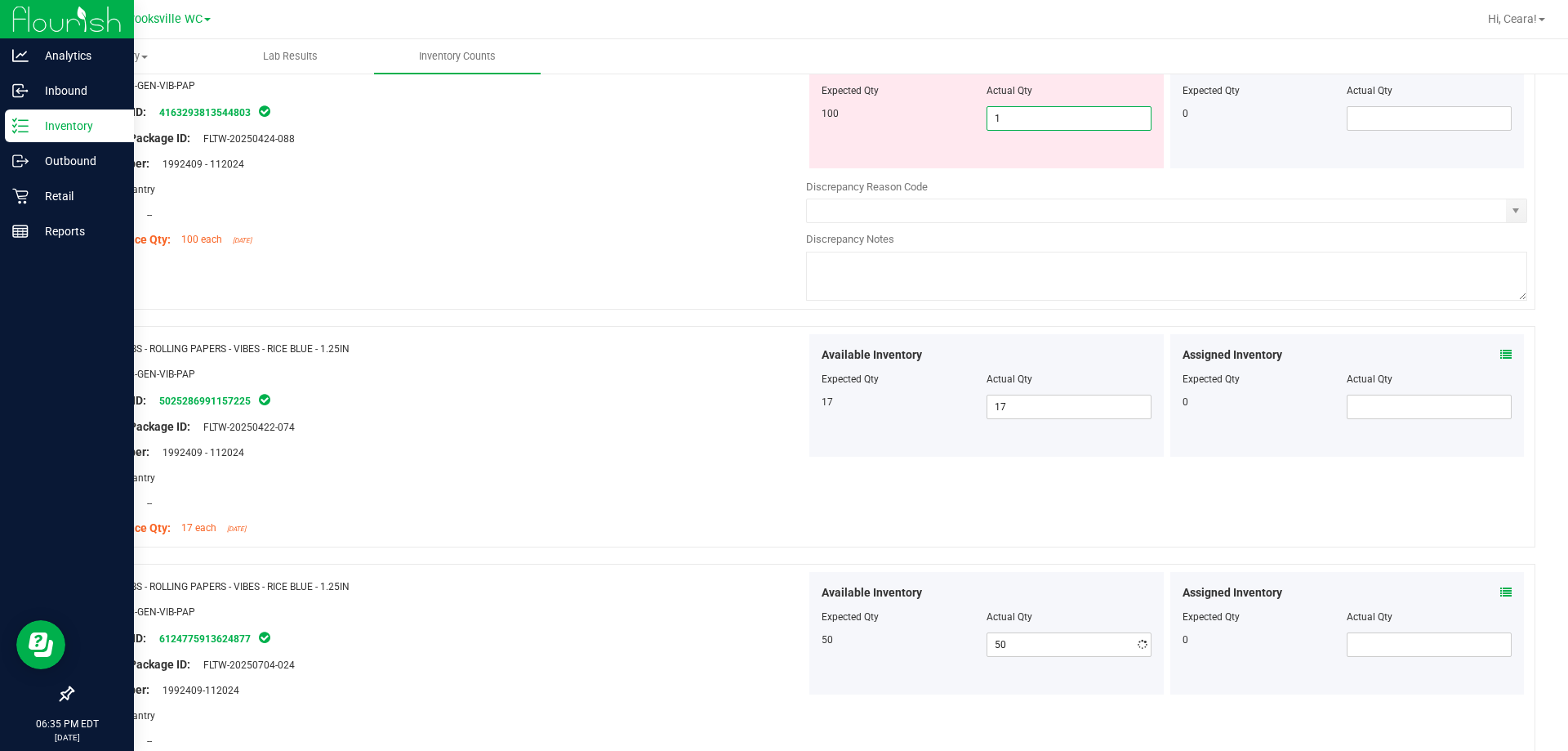 drag, startPoint x: 975, startPoint y: 126, endPoint x: 883, endPoint y: 114, distance: 92.77931 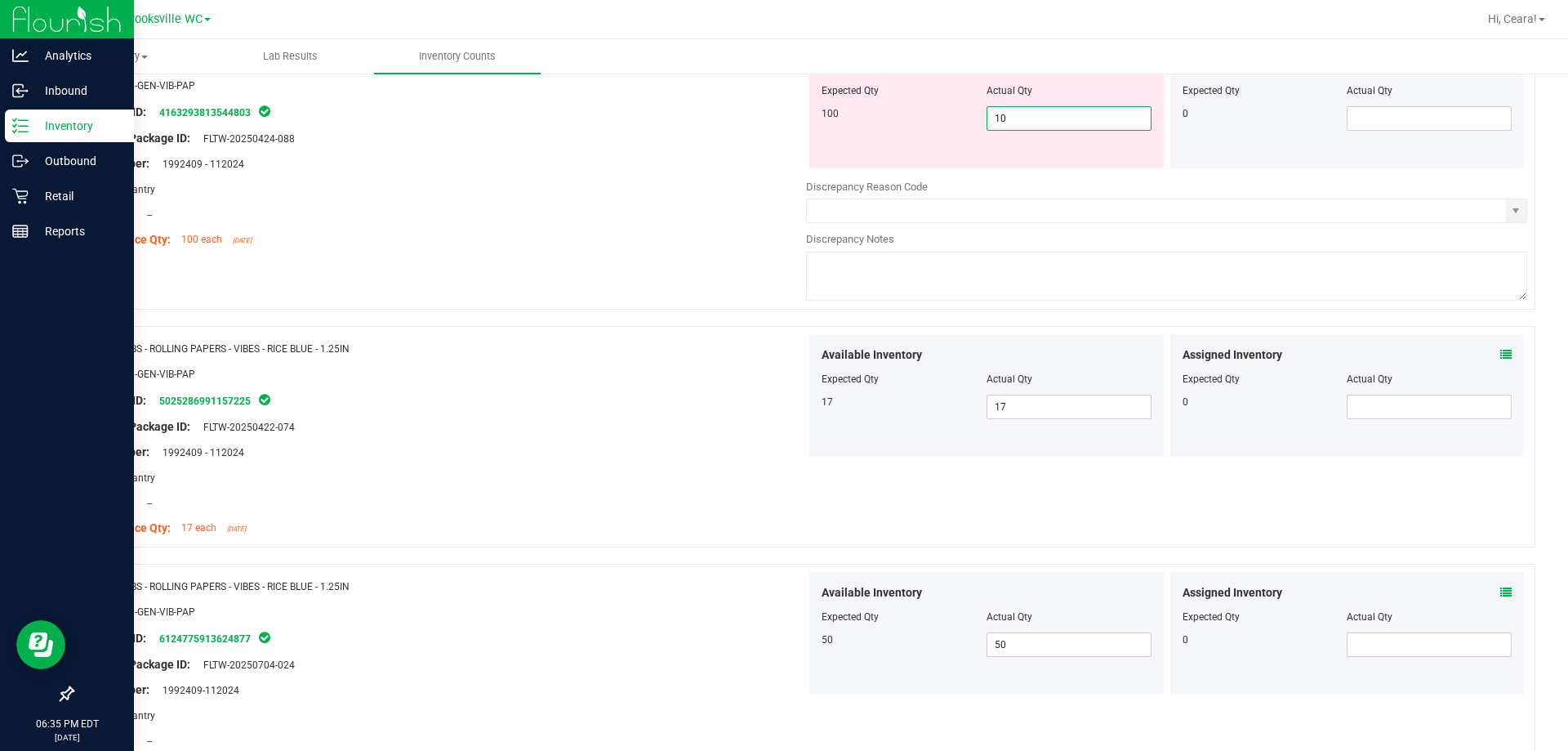 type on "100" 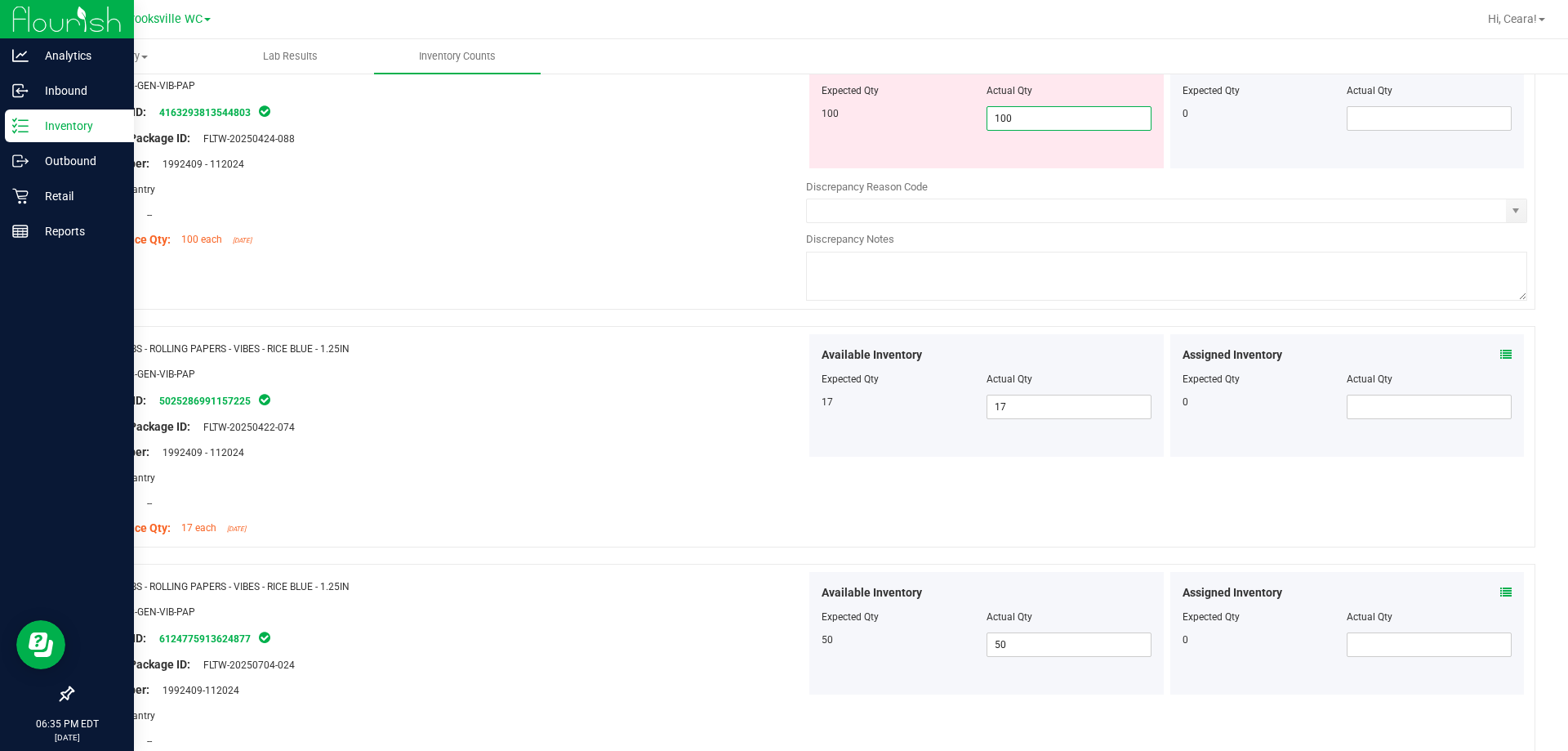 type on "100" 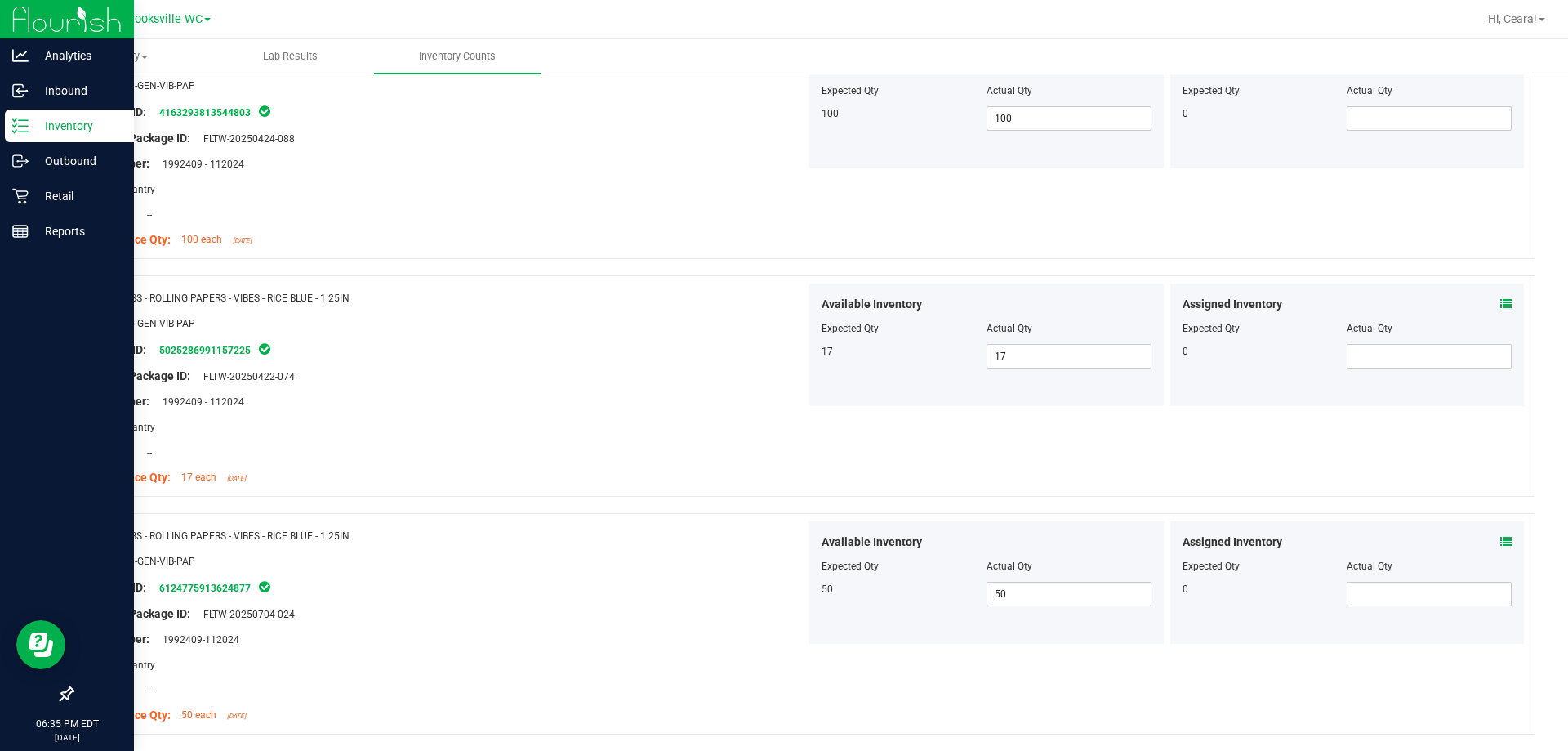 scroll, scrollTop: 0, scrollLeft: 0, axis: both 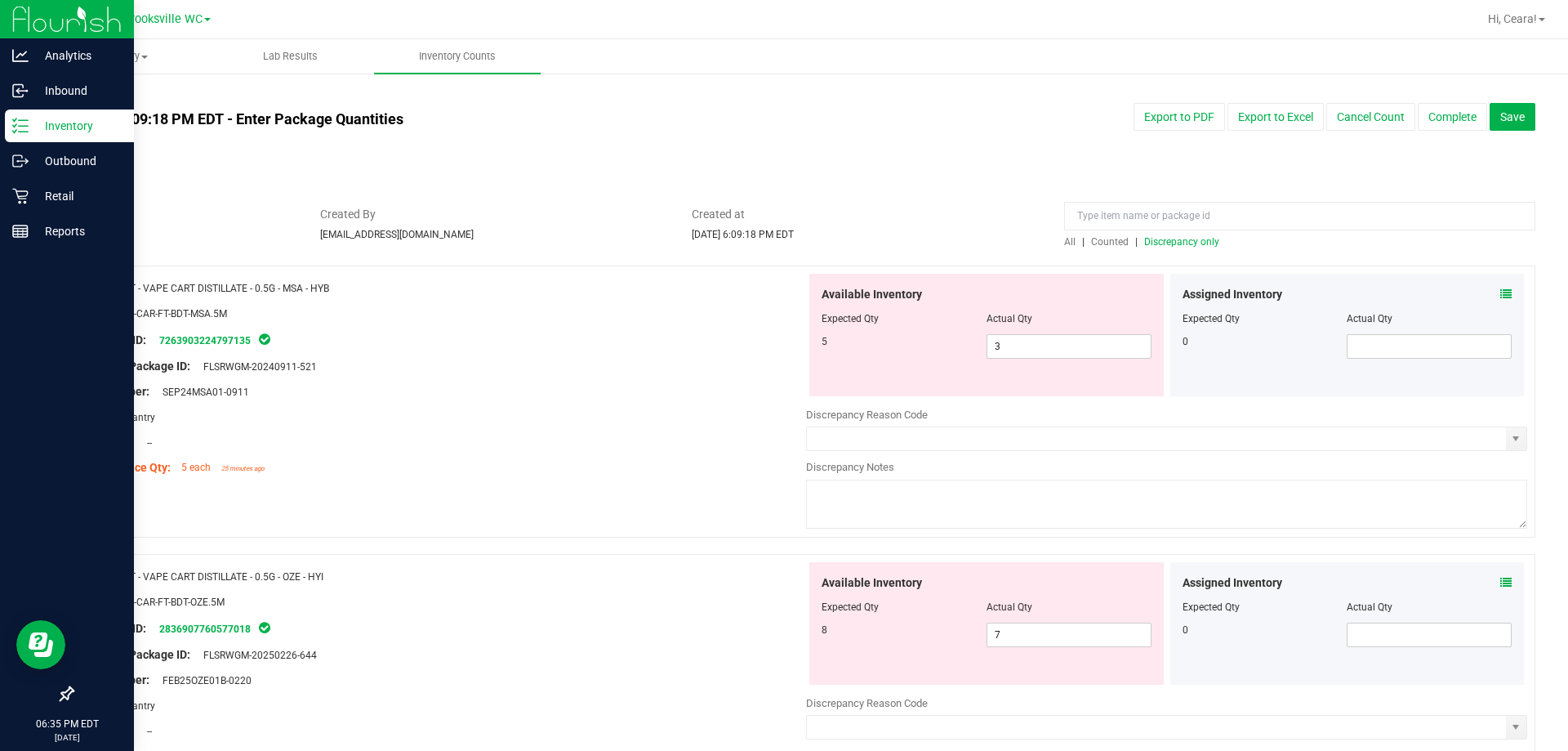 click on "Discrepancy only" at bounding box center (1182, 242) 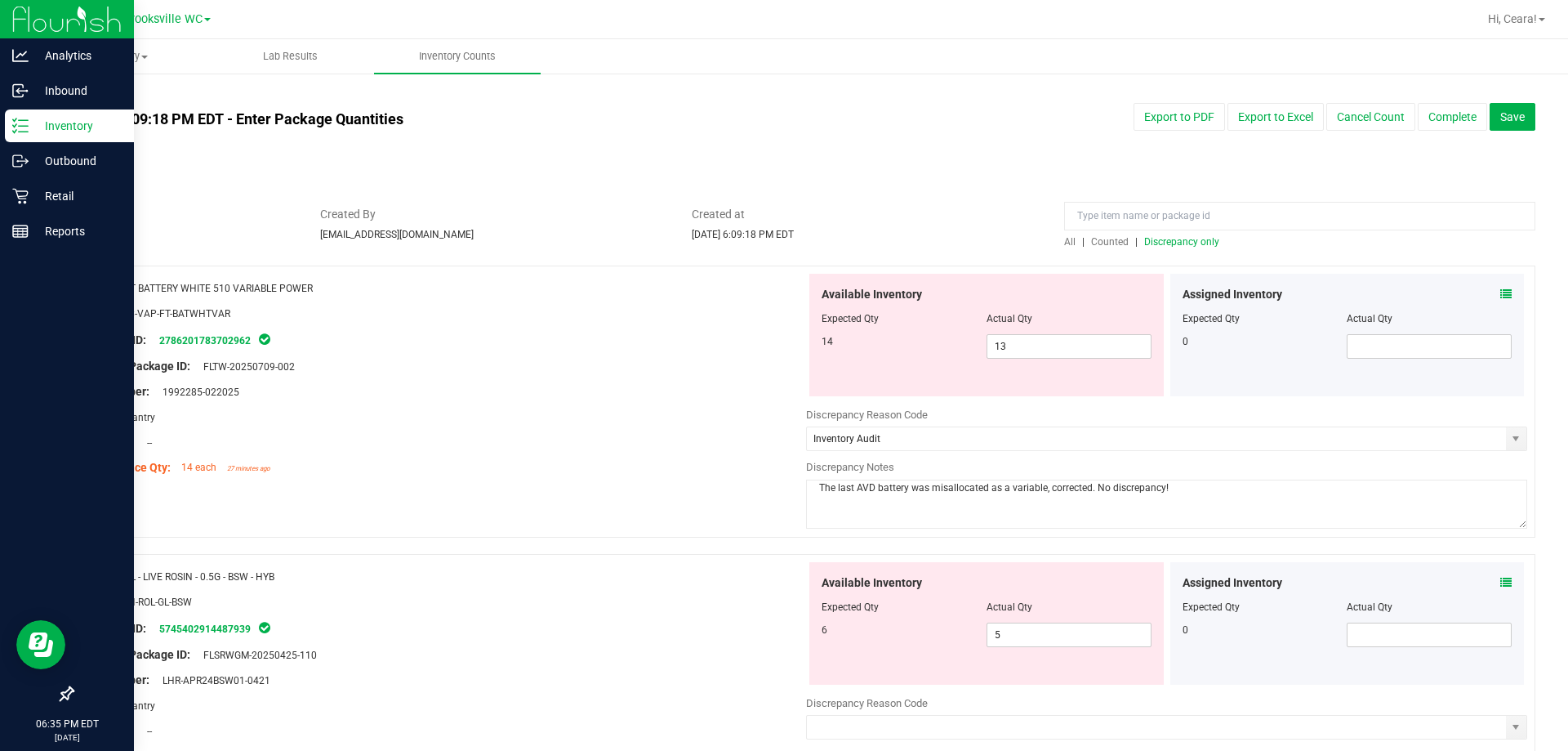 click on "Discrepancy only" at bounding box center [1182, 242] 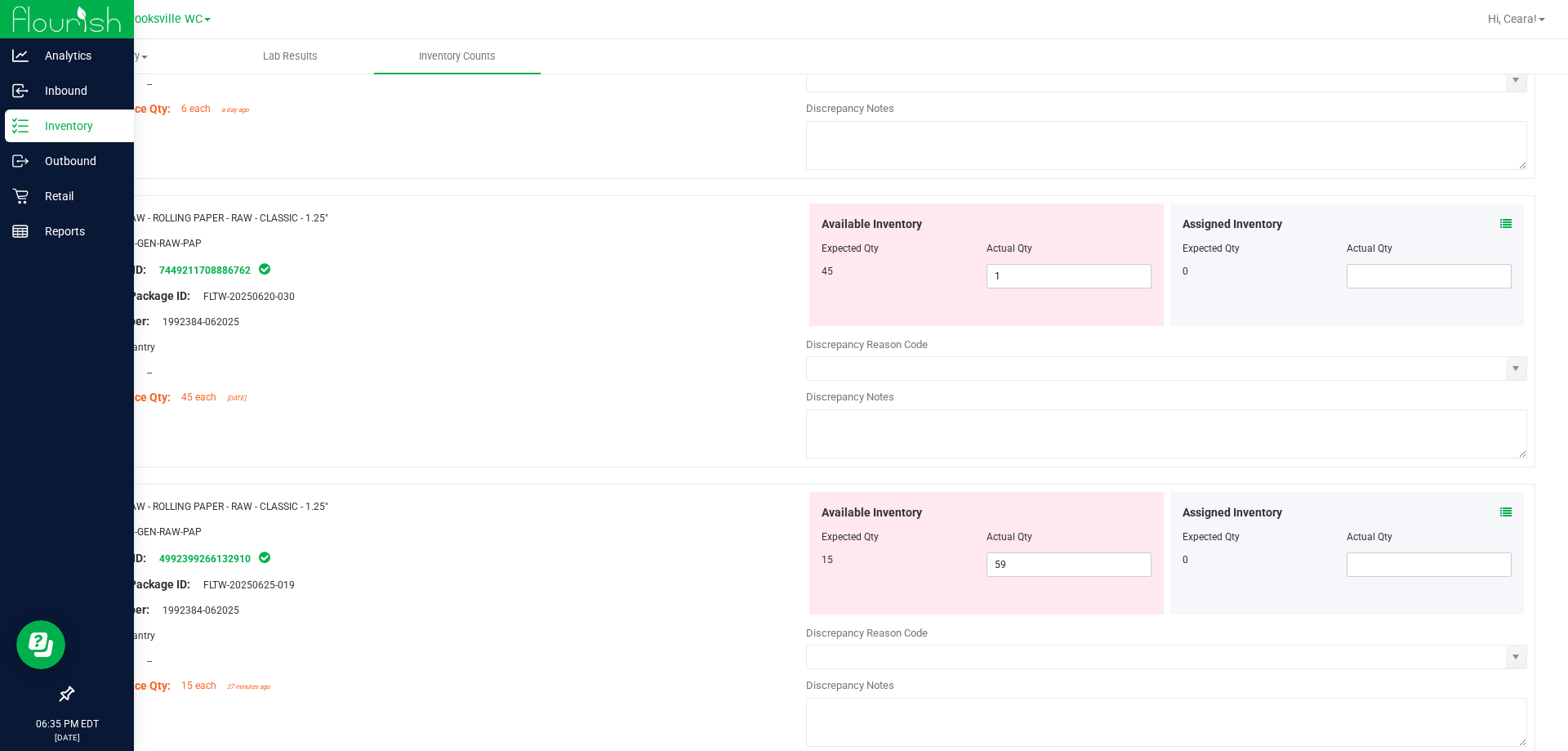 scroll, scrollTop: 654, scrollLeft: 0, axis: vertical 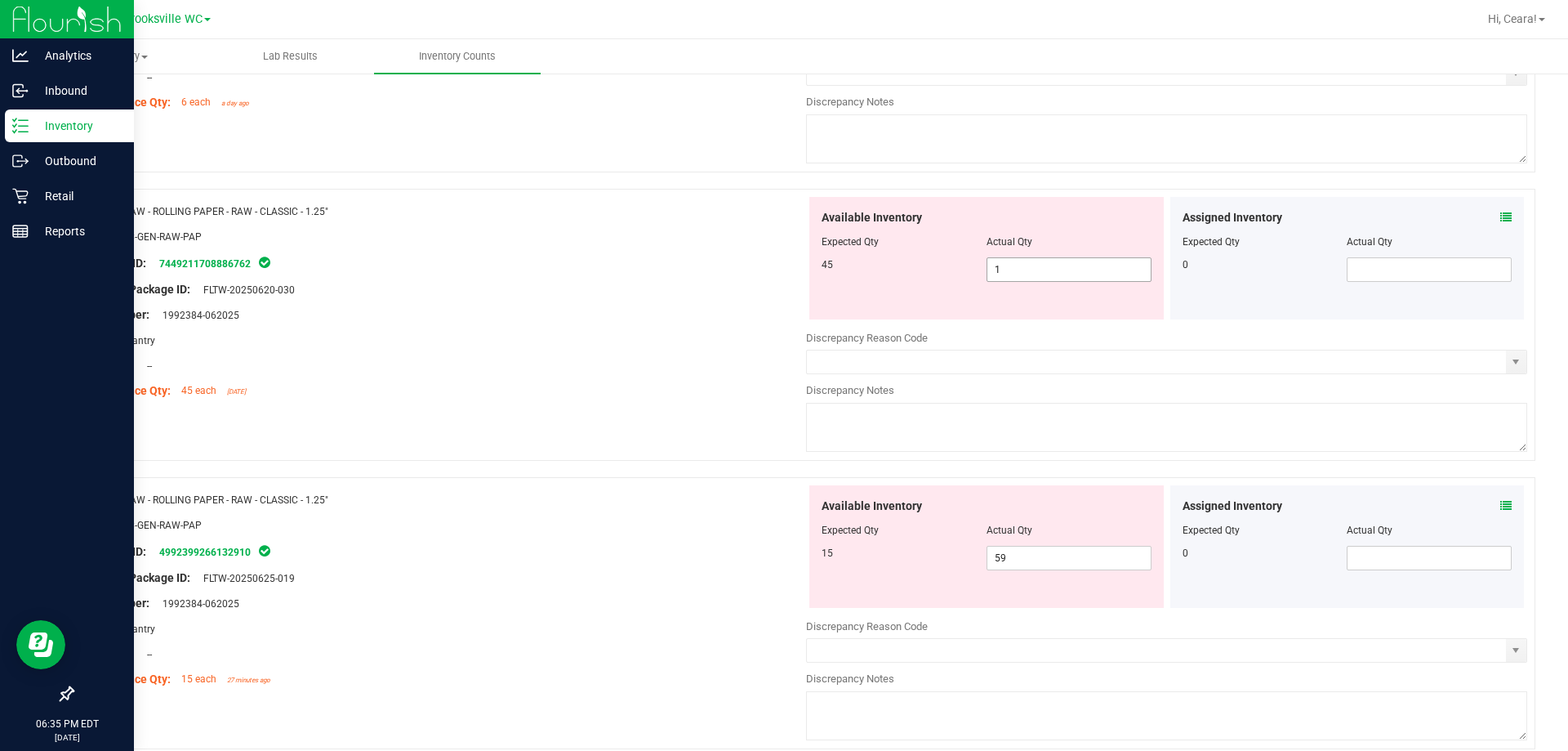 click on "1 1" at bounding box center [1069, 270] 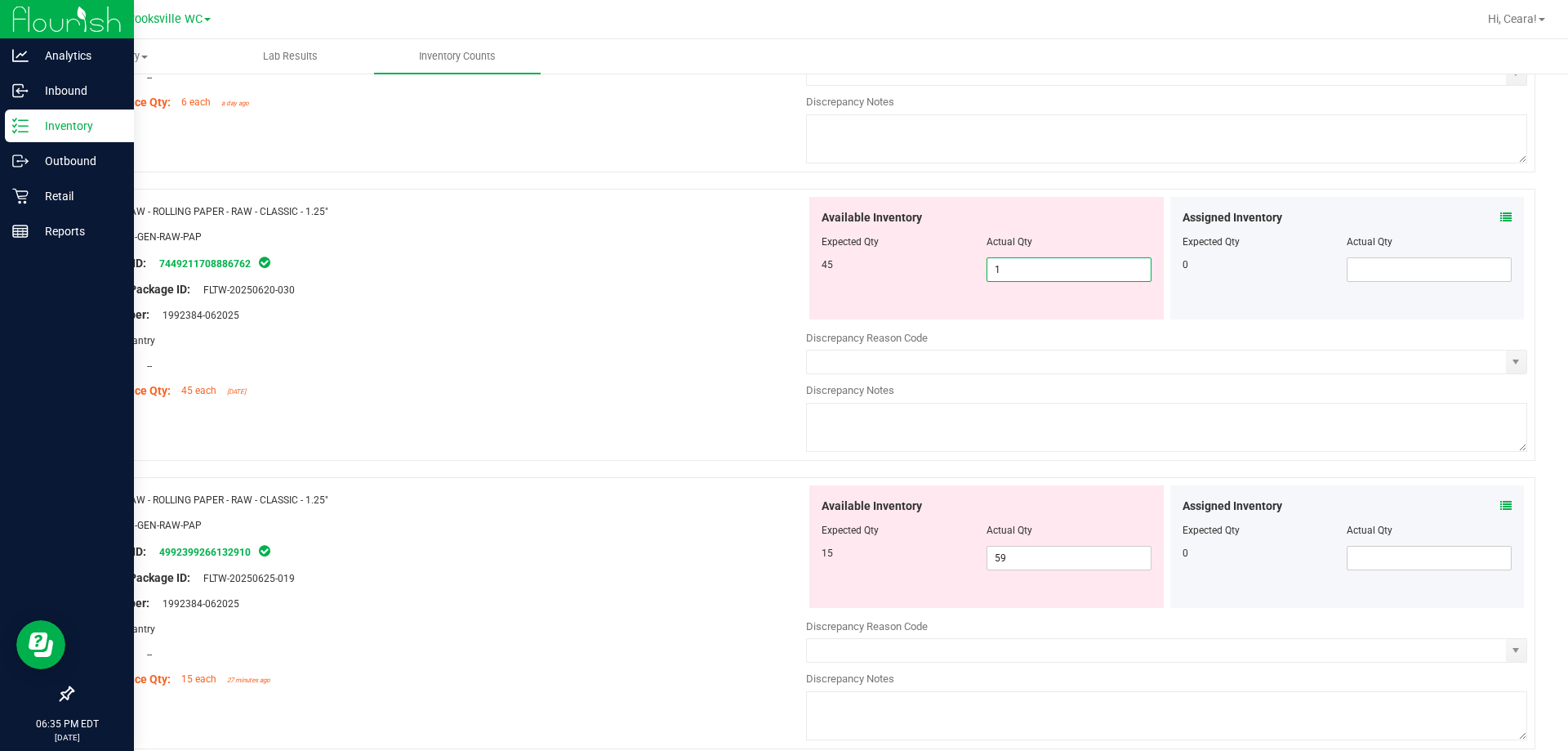 drag, startPoint x: 1048, startPoint y: 276, endPoint x: 838, endPoint y: 230, distance: 214.97907 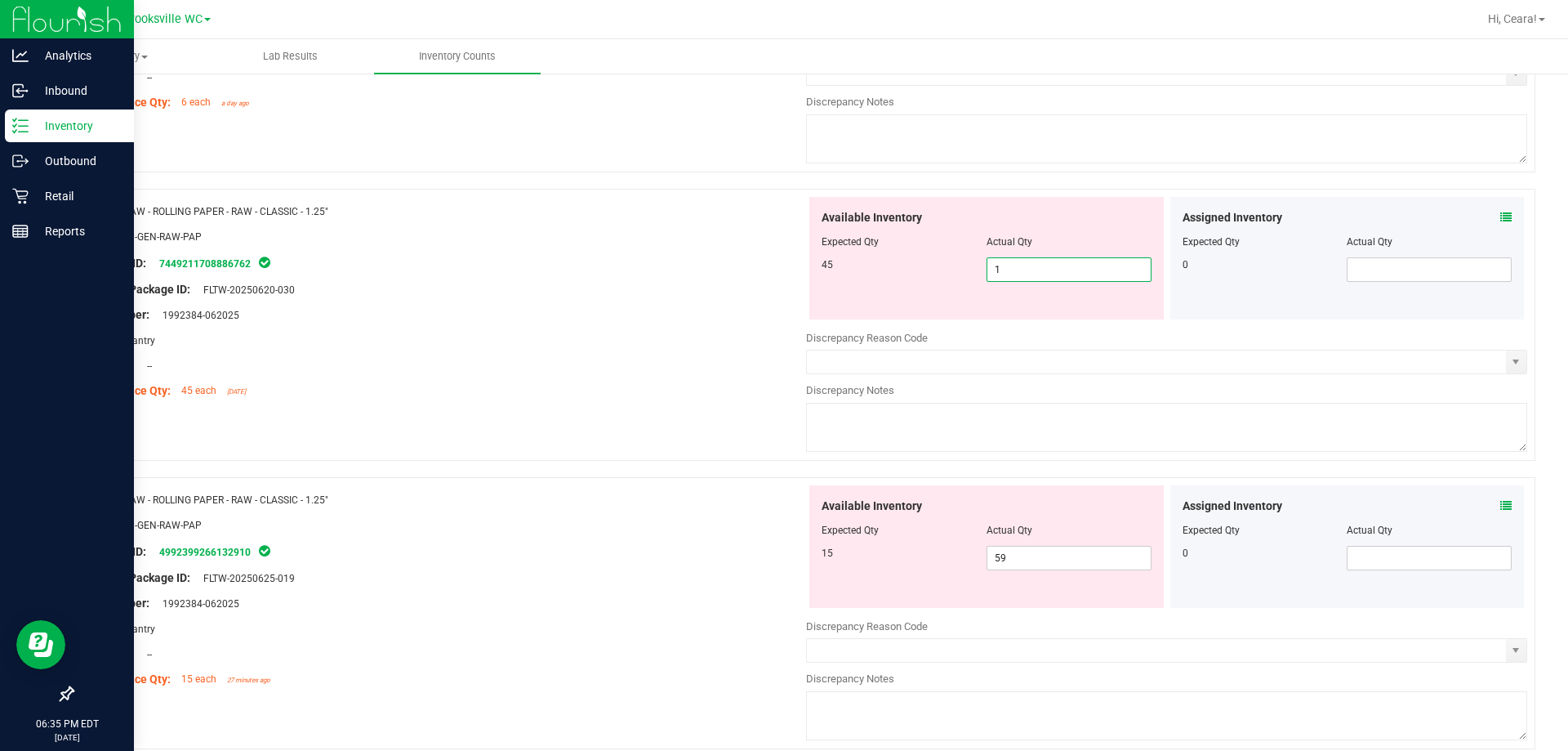click on "Available Inventory
Expected Qty
Actual Qty
45
1 1" at bounding box center [987, 258] 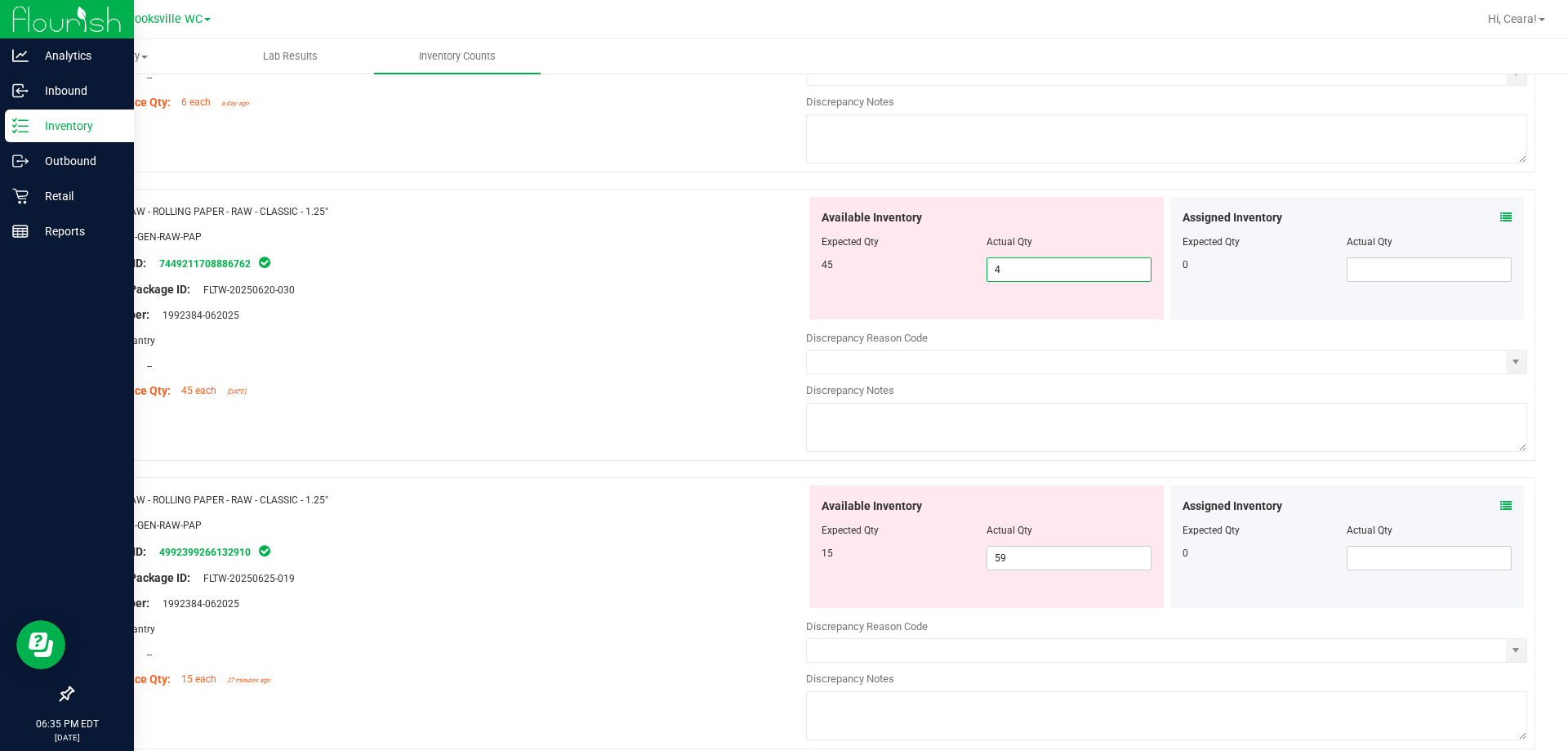 type on "45" 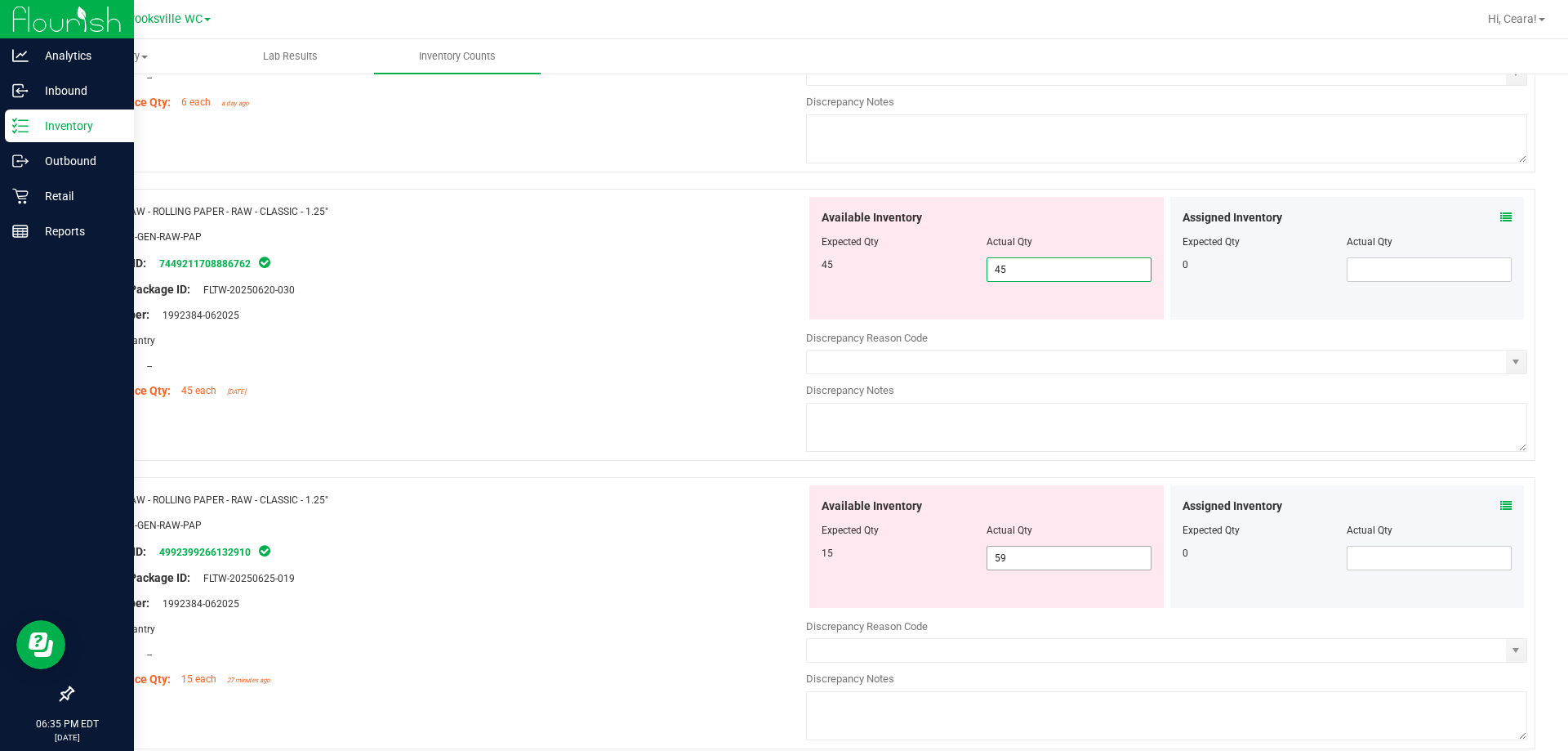 type on "45" 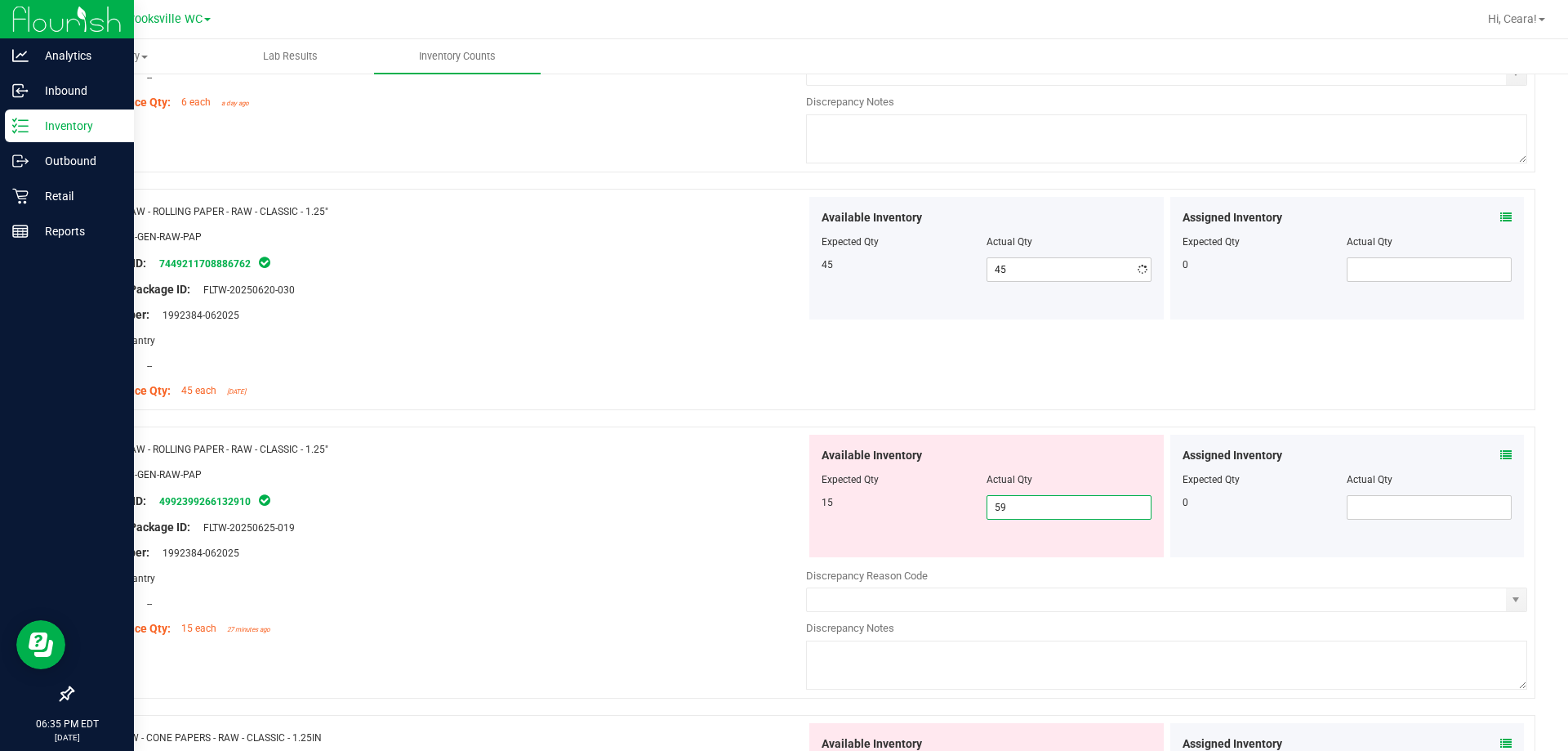 drag, startPoint x: 1036, startPoint y: 547, endPoint x: 856, endPoint y: 497, distance: 186.81542 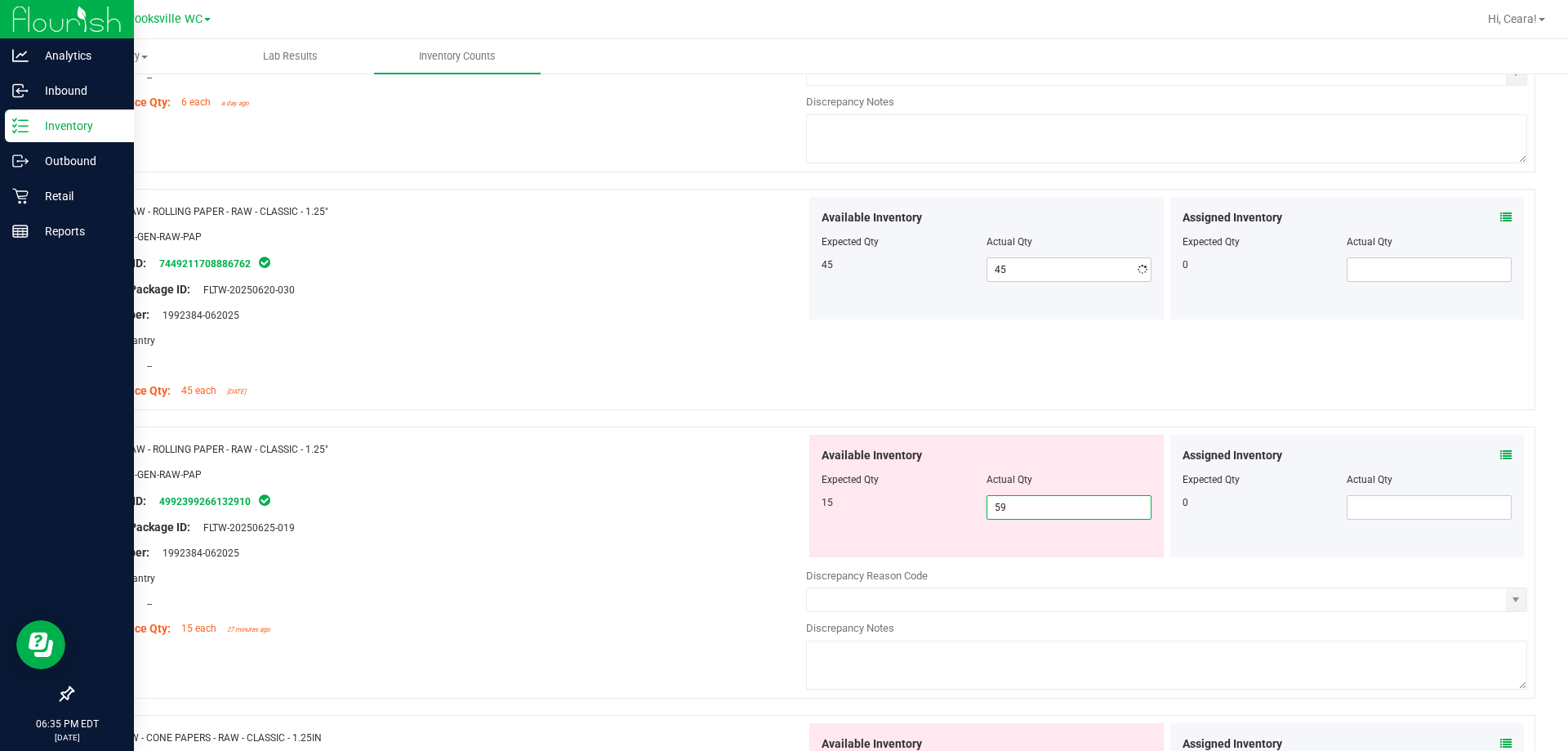 click on "15
59 59" at bounding box center (987, 507) 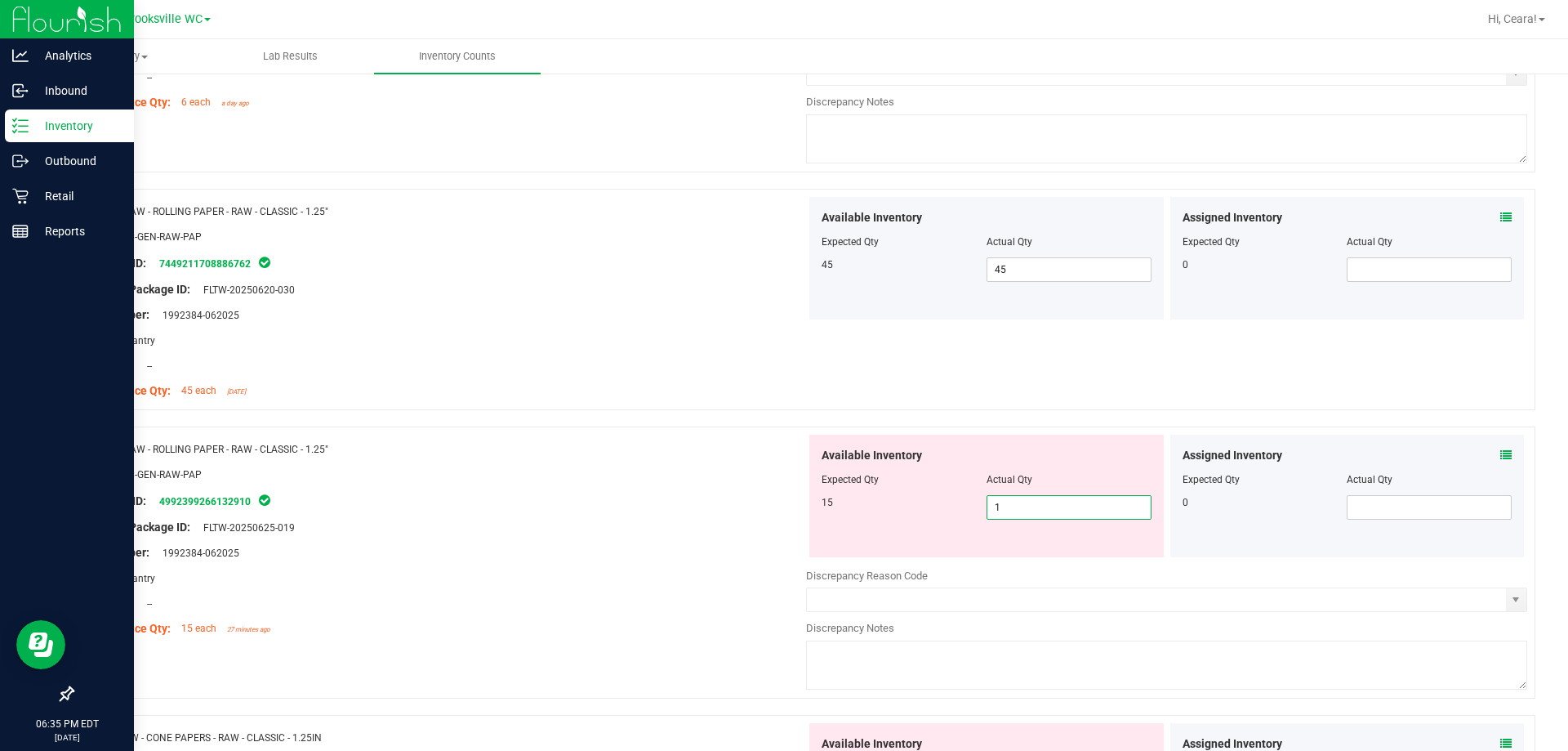 type on "15" 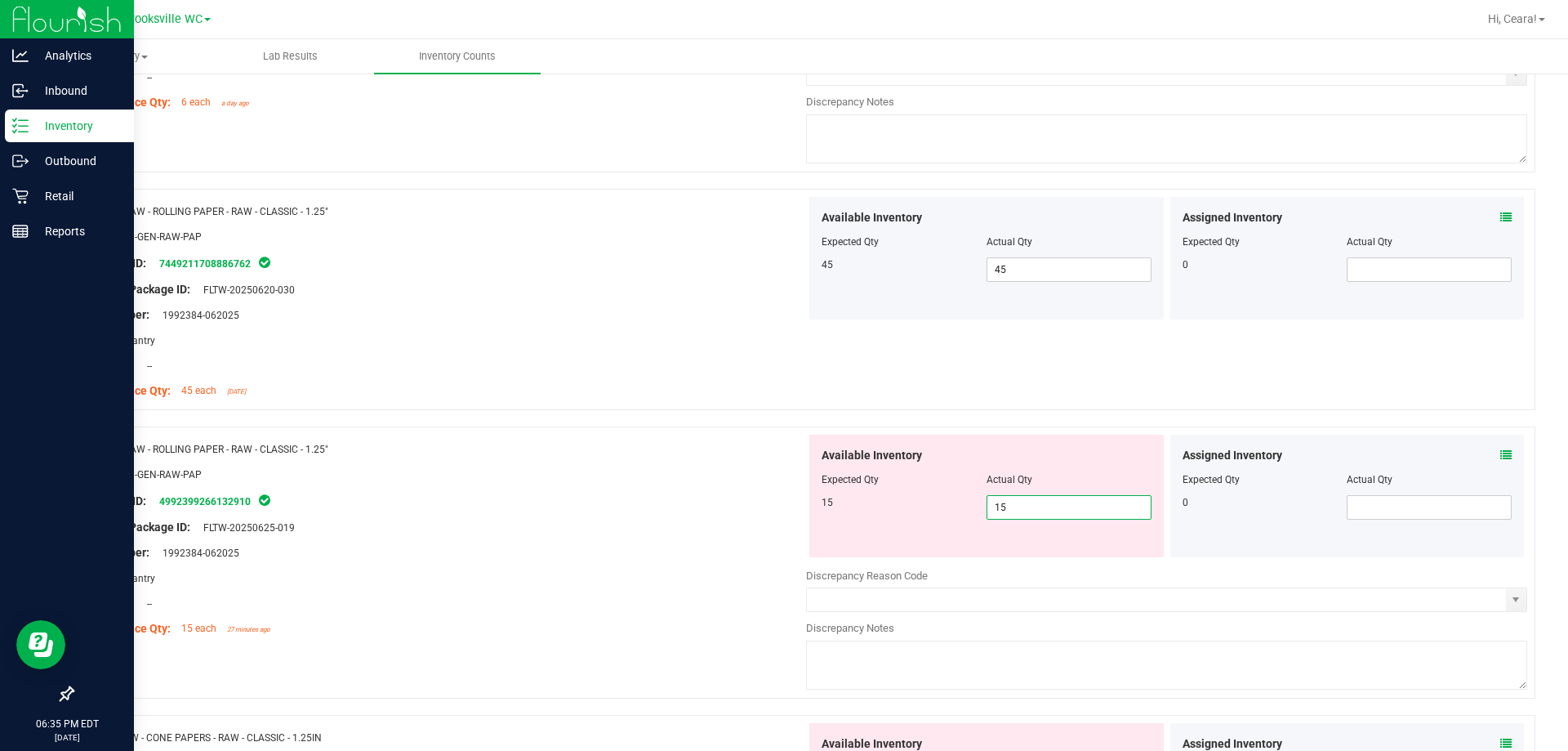 type on "15" 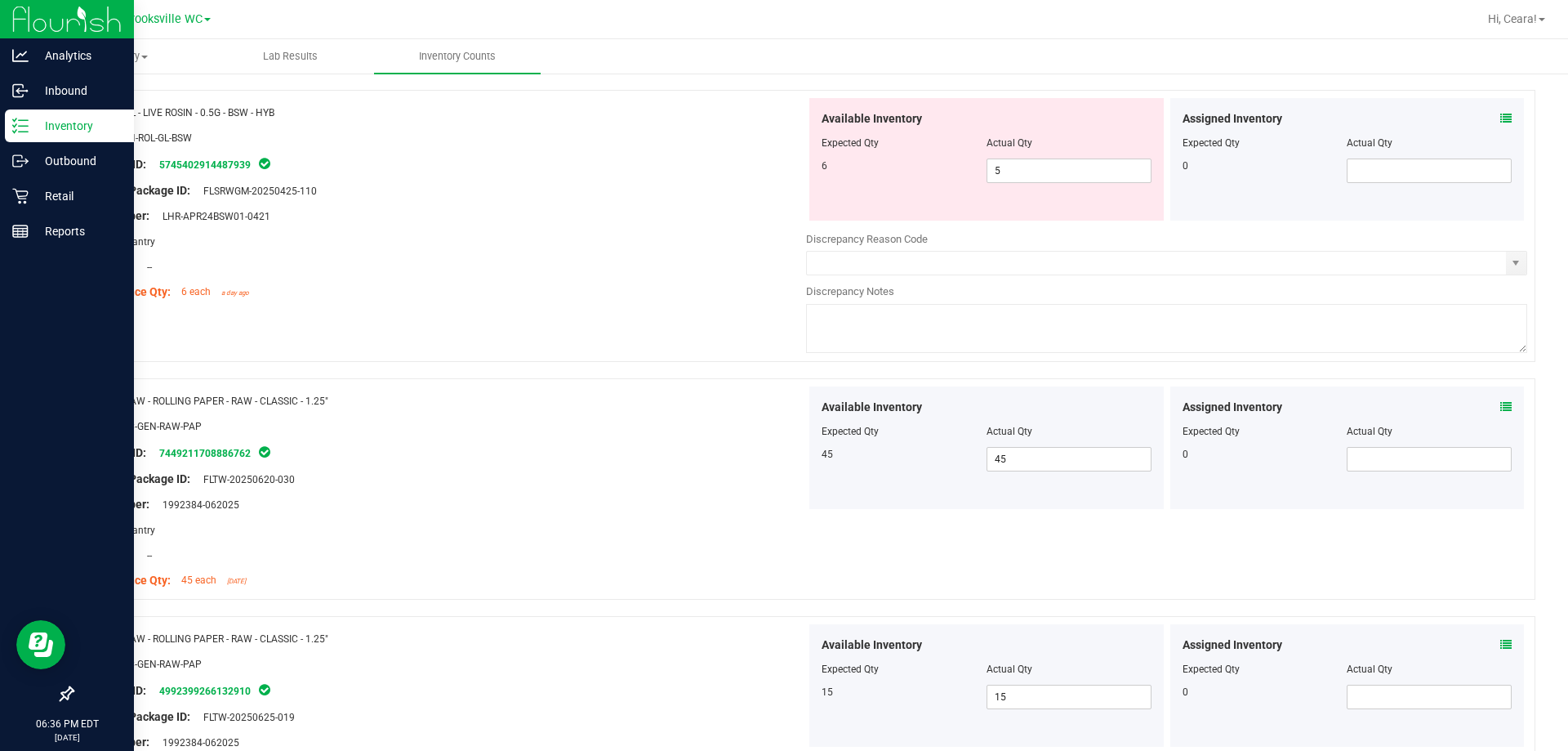 scroll, scrollTop: 0, scrollLeft: 0, axis: both 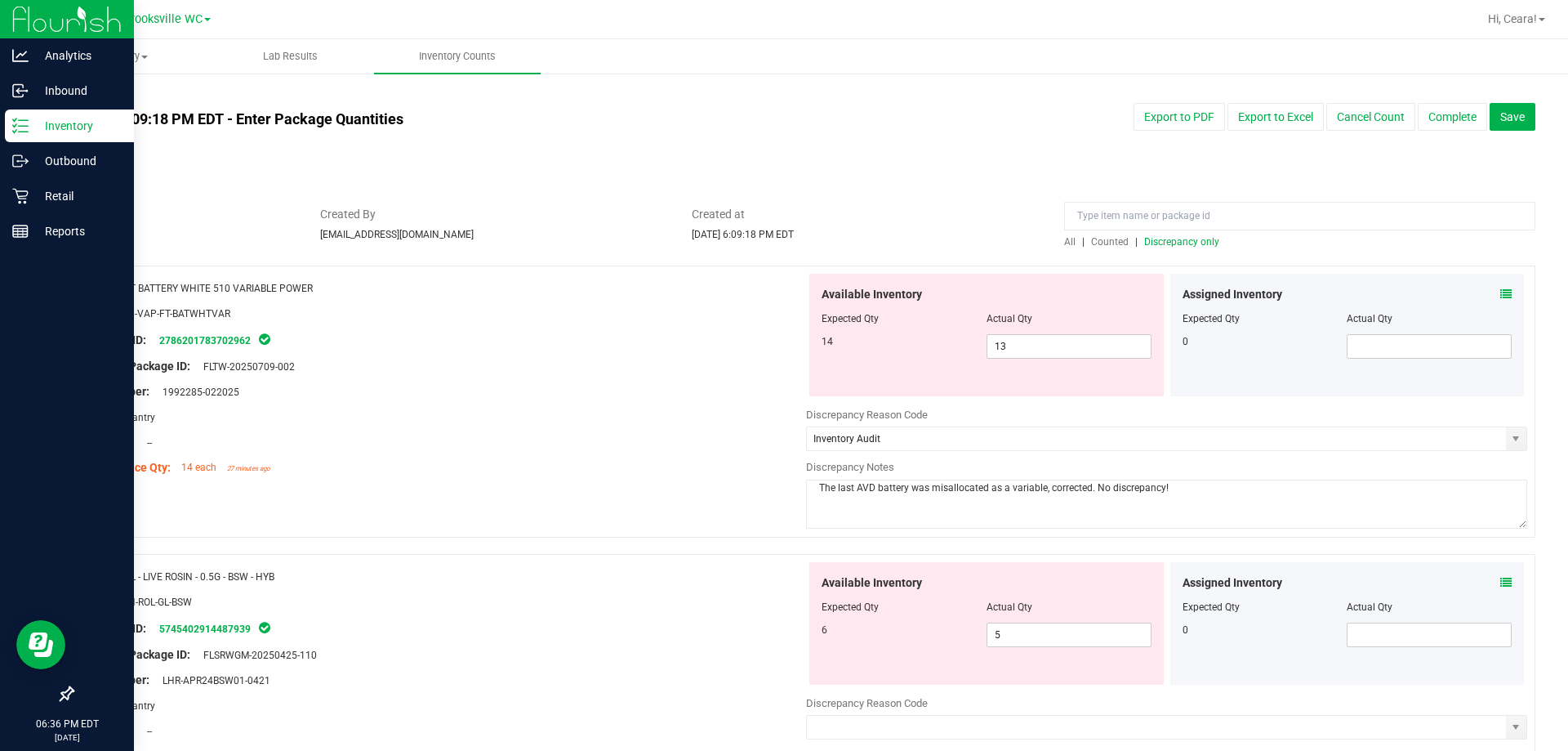 click on "Discrepancy only" at bounding box center [1182, 242] 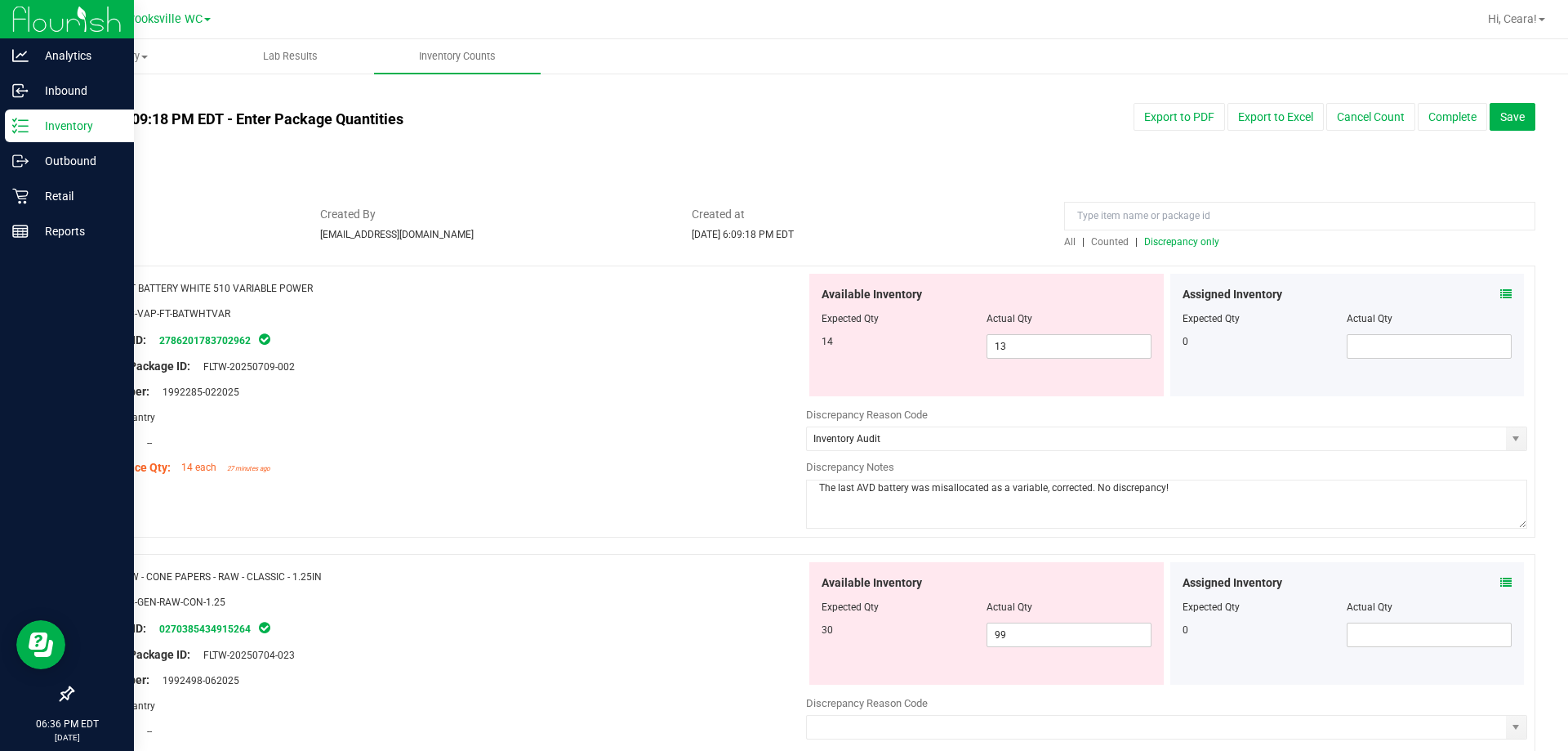 click on "Discrepancy only" at bounding box center (1182, 242) 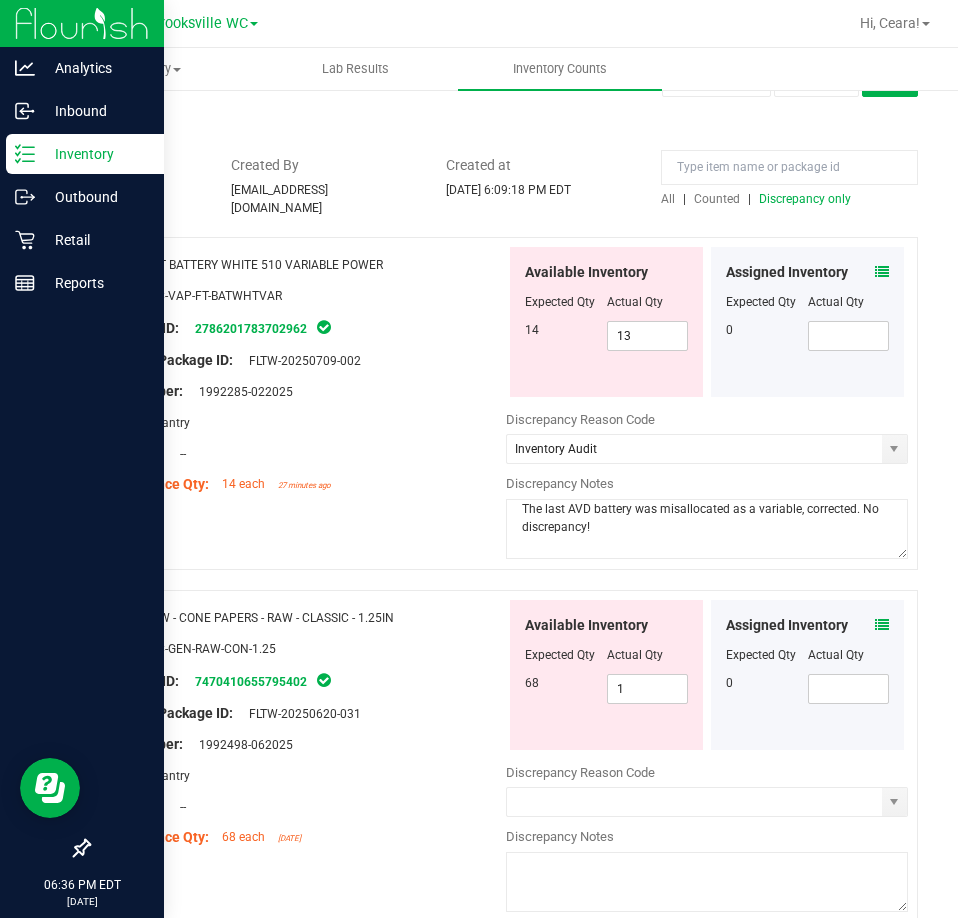 scroll, scrollTop: 0, scrollLeft: 0, axis: both 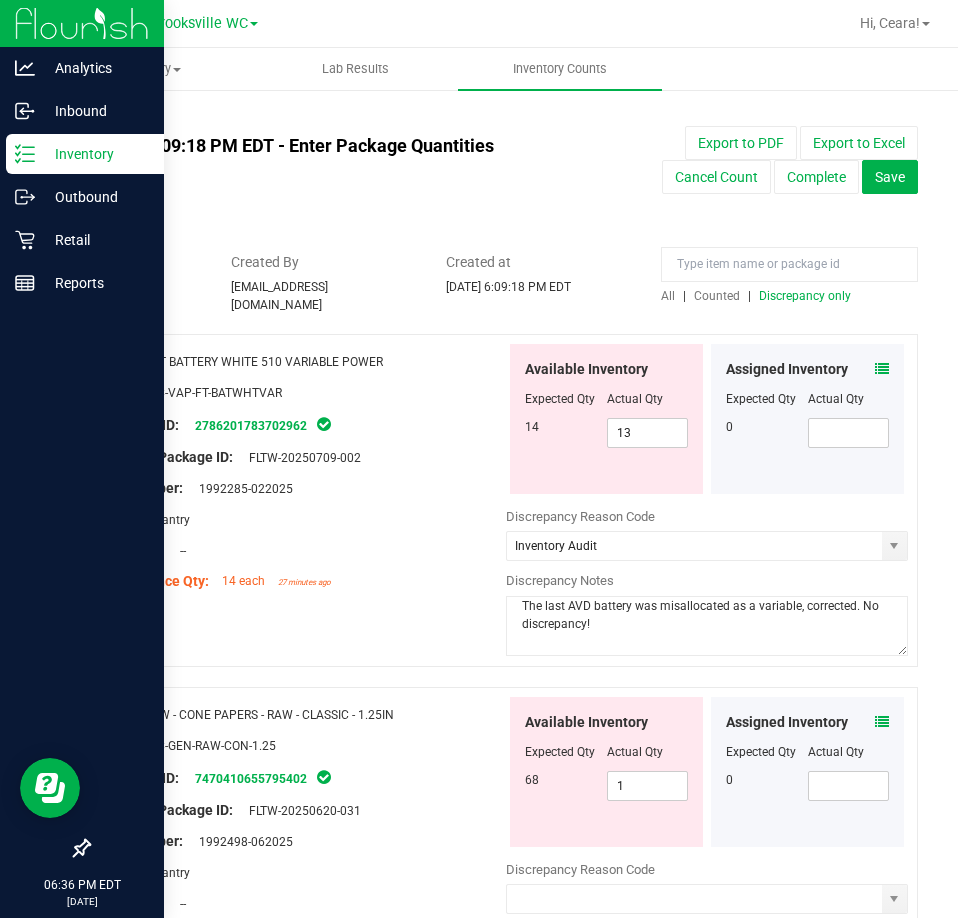 click on "All
|
Counted
|
Discrepancy only" at bounding box center (789, 296) 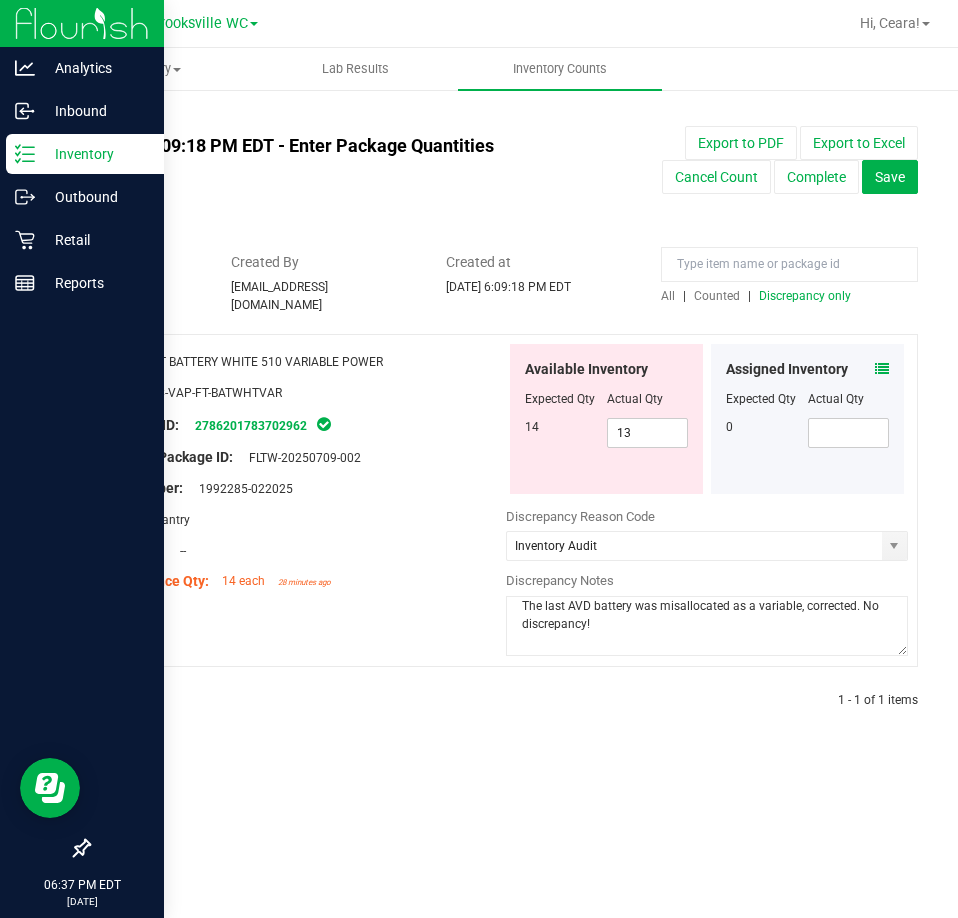 click on "Discrepancy only" at bounding box center [805, 296] 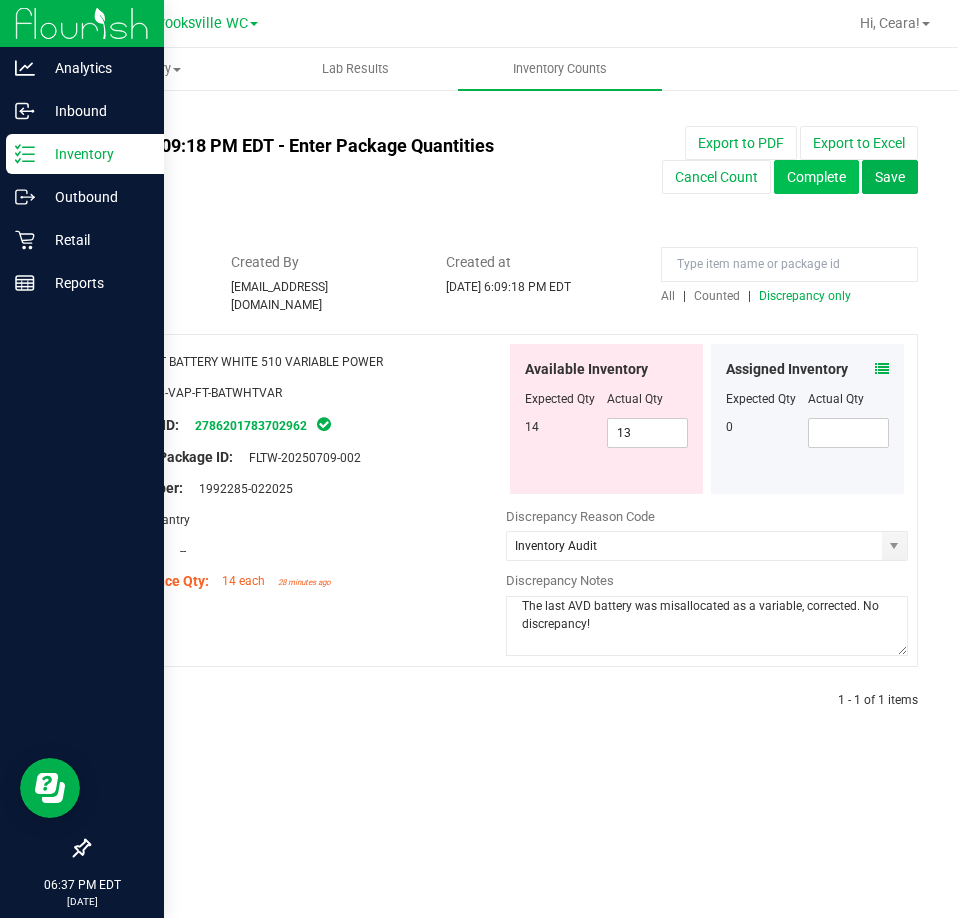 click on "Complete" at bounding box center (816, 177) 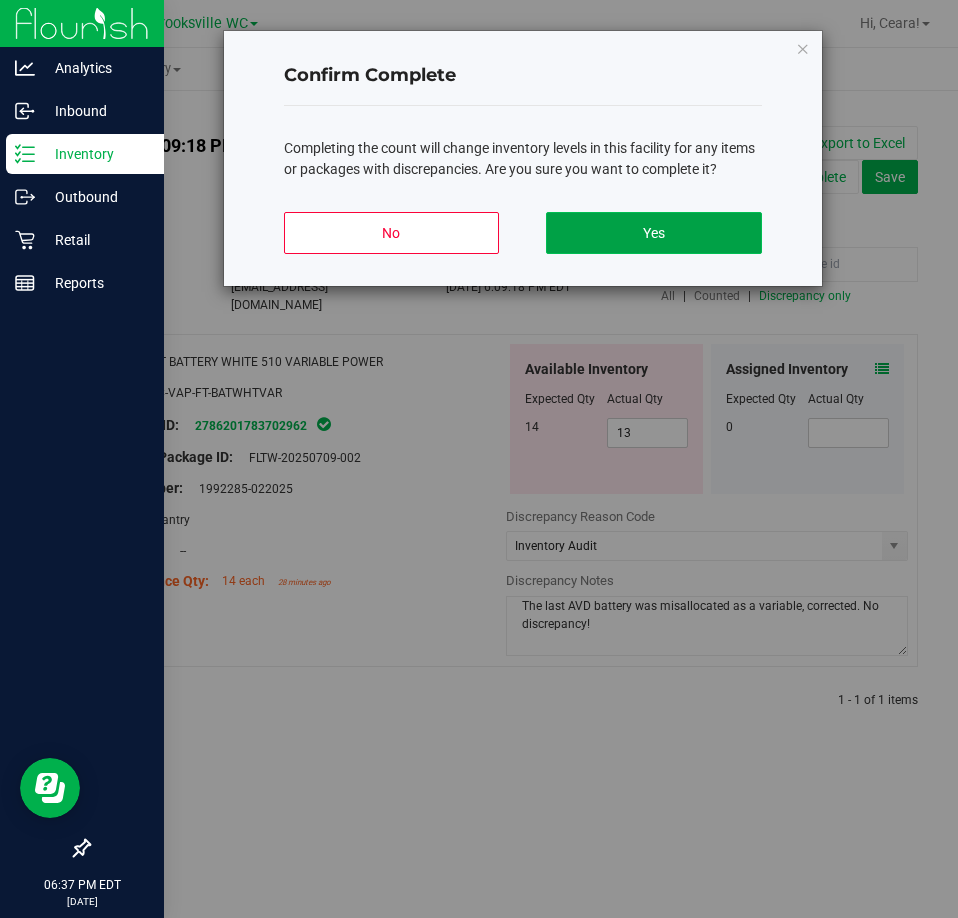 click on "Yes" at bounding box center (653, 233) 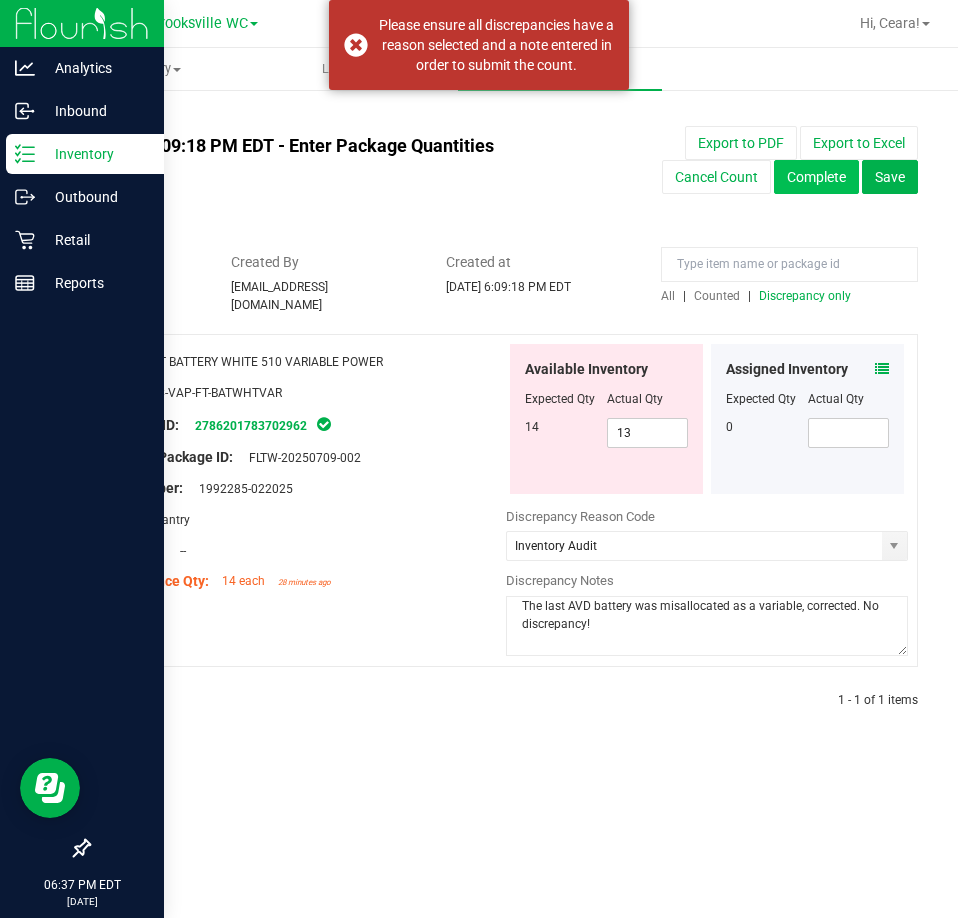 click on "Complete" at bounding box center (816, 177) 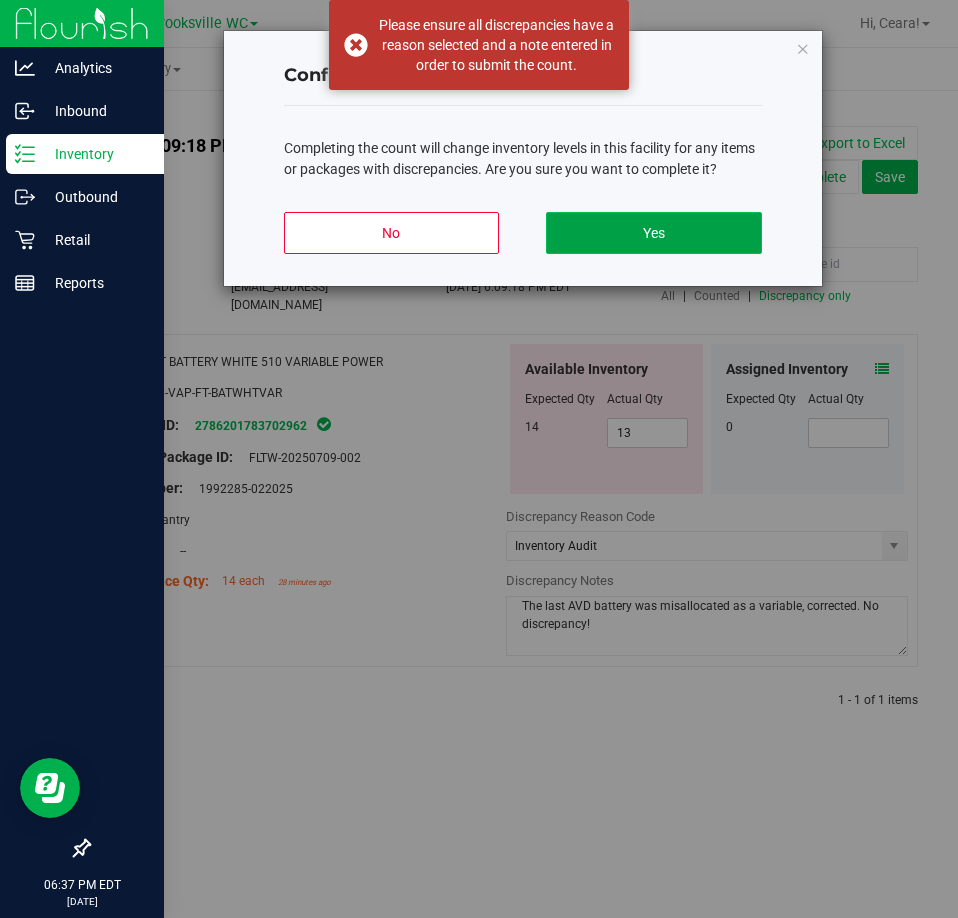 click on "Yes" at bounding box center [653, 233] 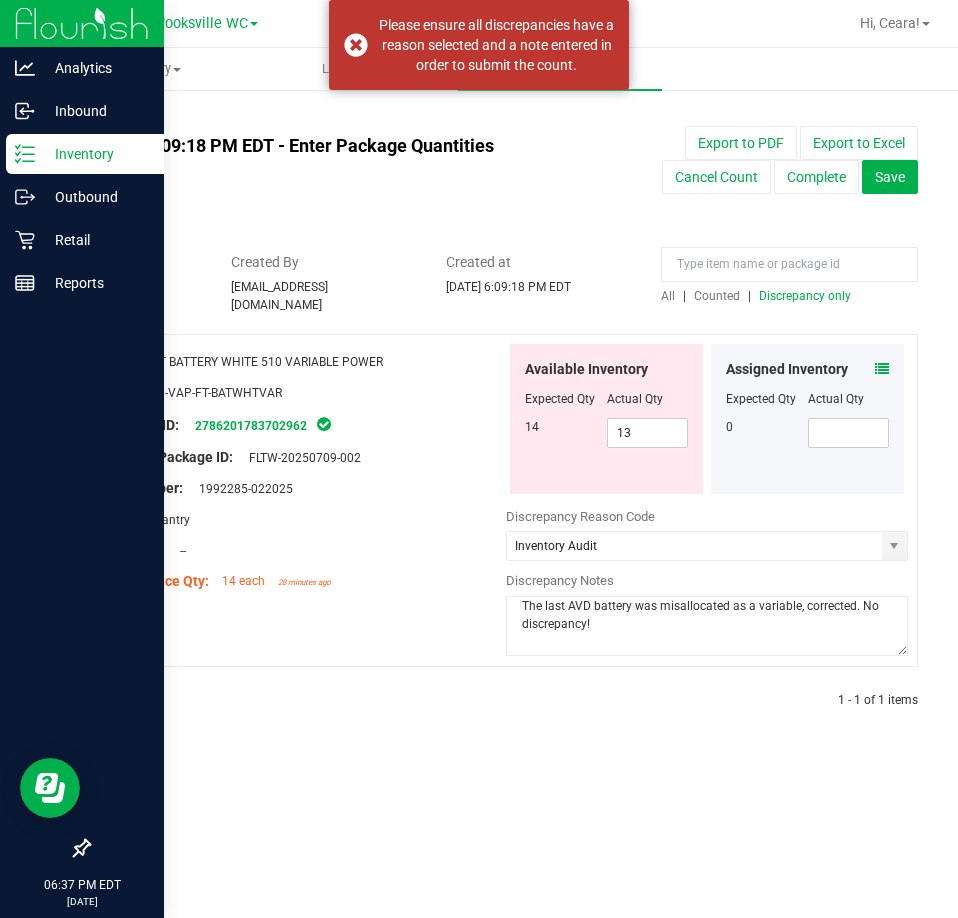 drag, startPoint x: 754, startPoint y: 217, endPoint x: 727, endPoint y: 200, distance: 31.906113 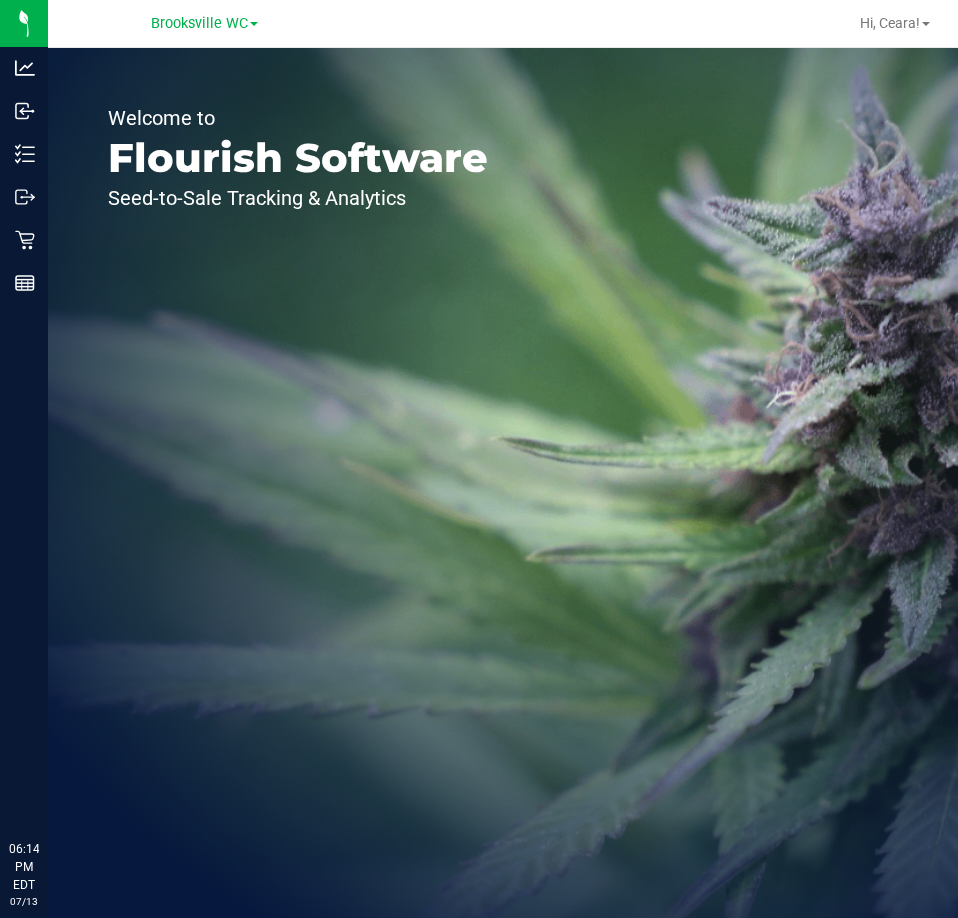 scroll, scrollTop: 0, scrollLeft: 0, axis: both 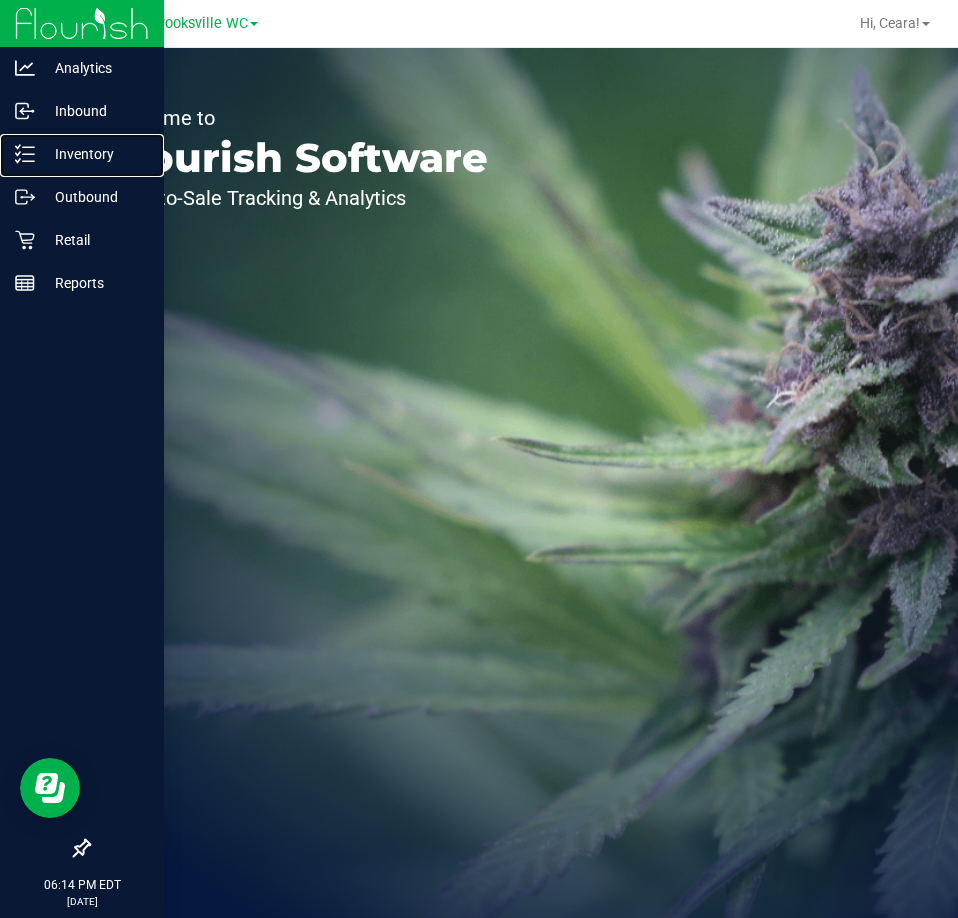 drag, startPoint x: 69, startPoint y: 150, endPoint x: 100, endPoint y: 34, distance: 120.070816 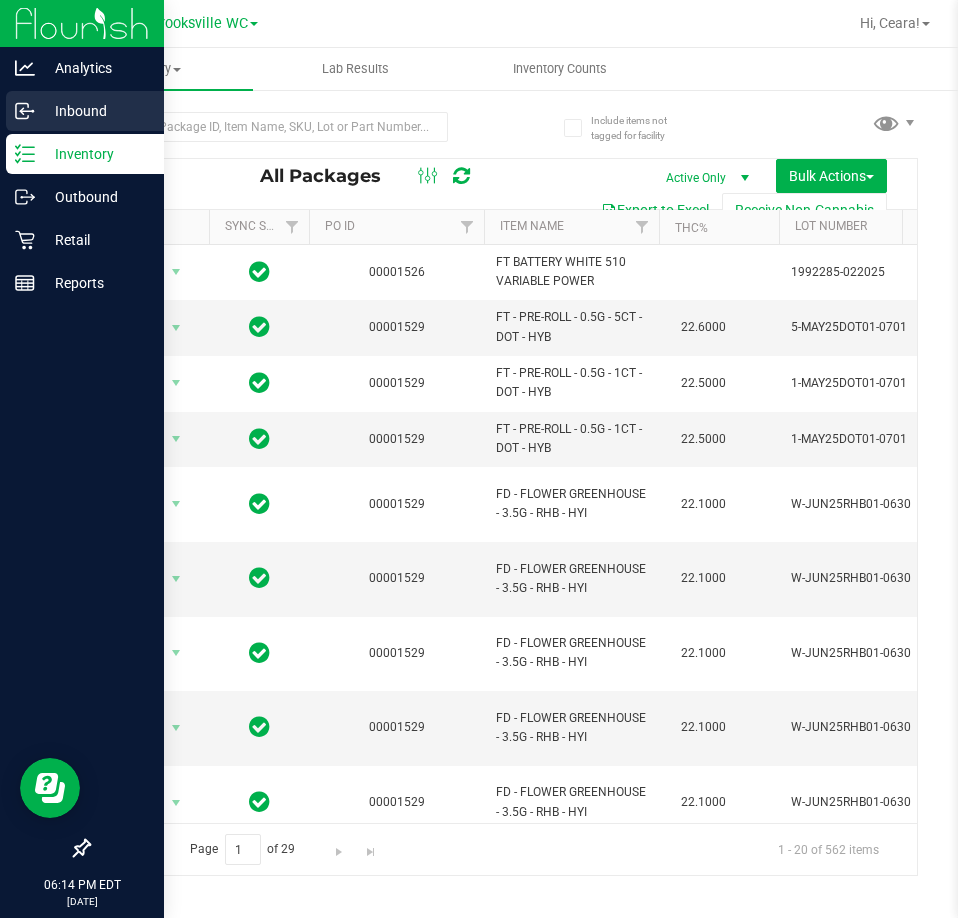 click on "Inbound" at bounding box center [95, 111] 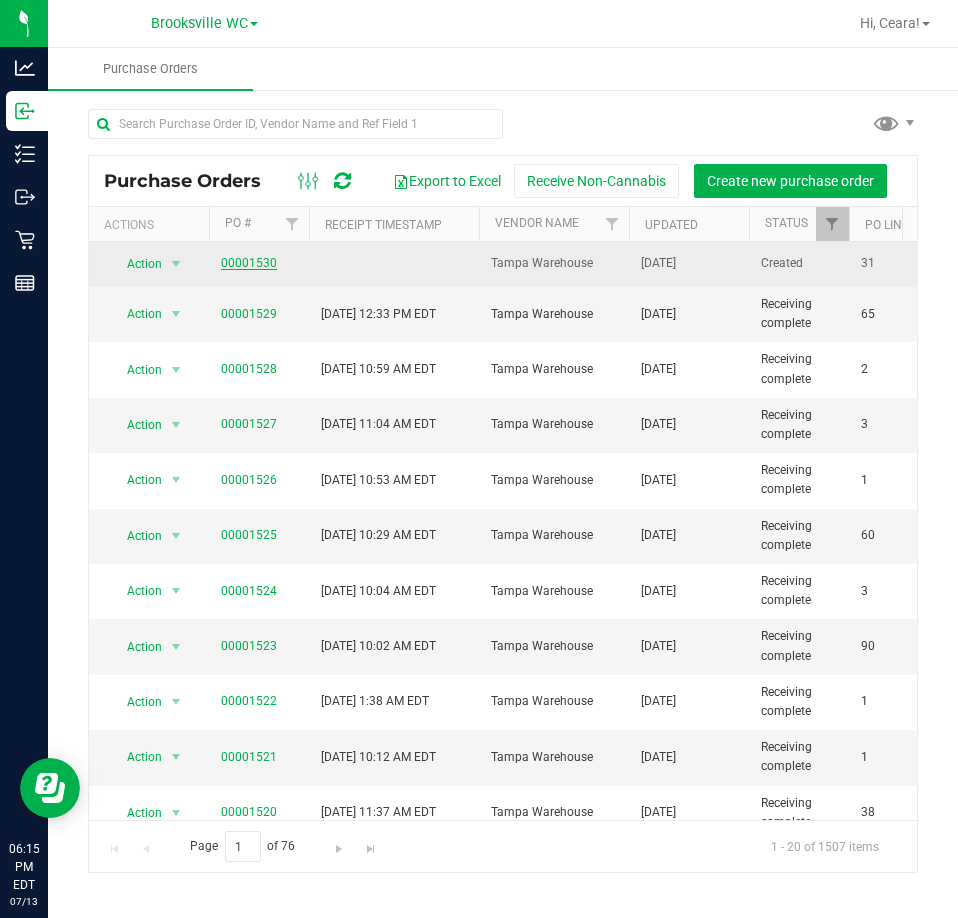 click on "00001530" at bounding box center (249, 263) 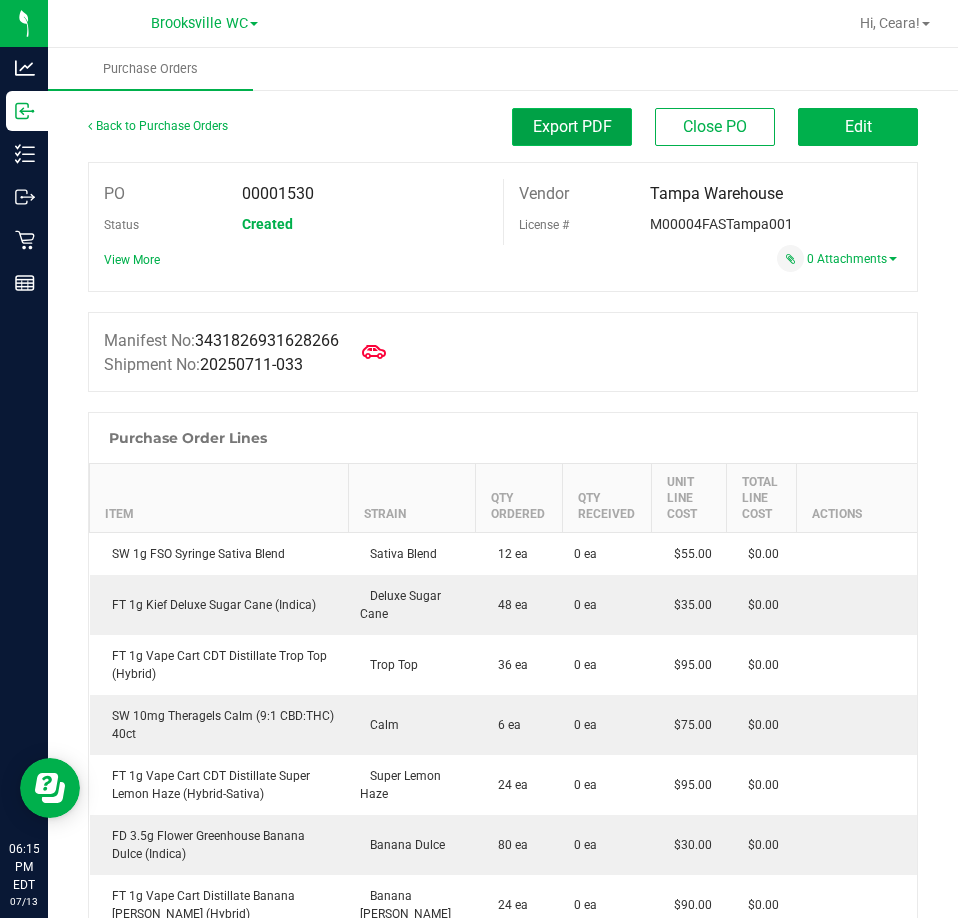 click on "Export PDF" at bounding box center (572, 127) 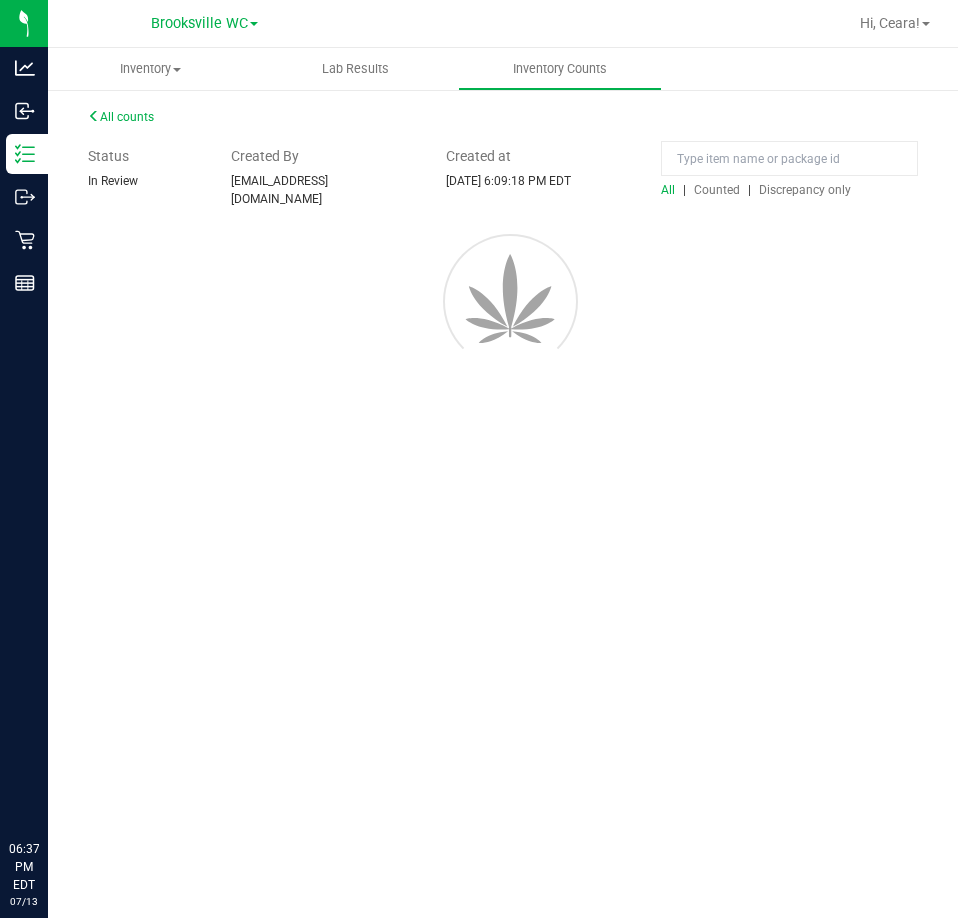 scroll, scrollTop: 0, scrollLeft: 0, axis: both 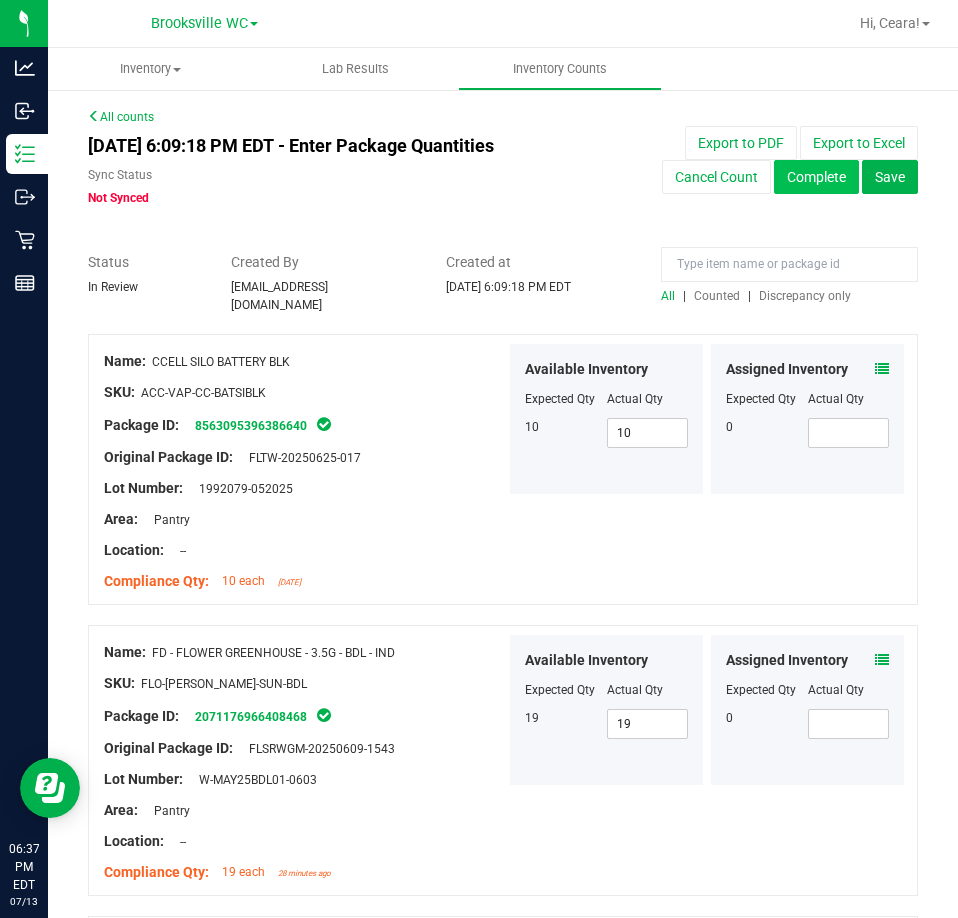 click on "Complete" at bounding box center [816, 177] 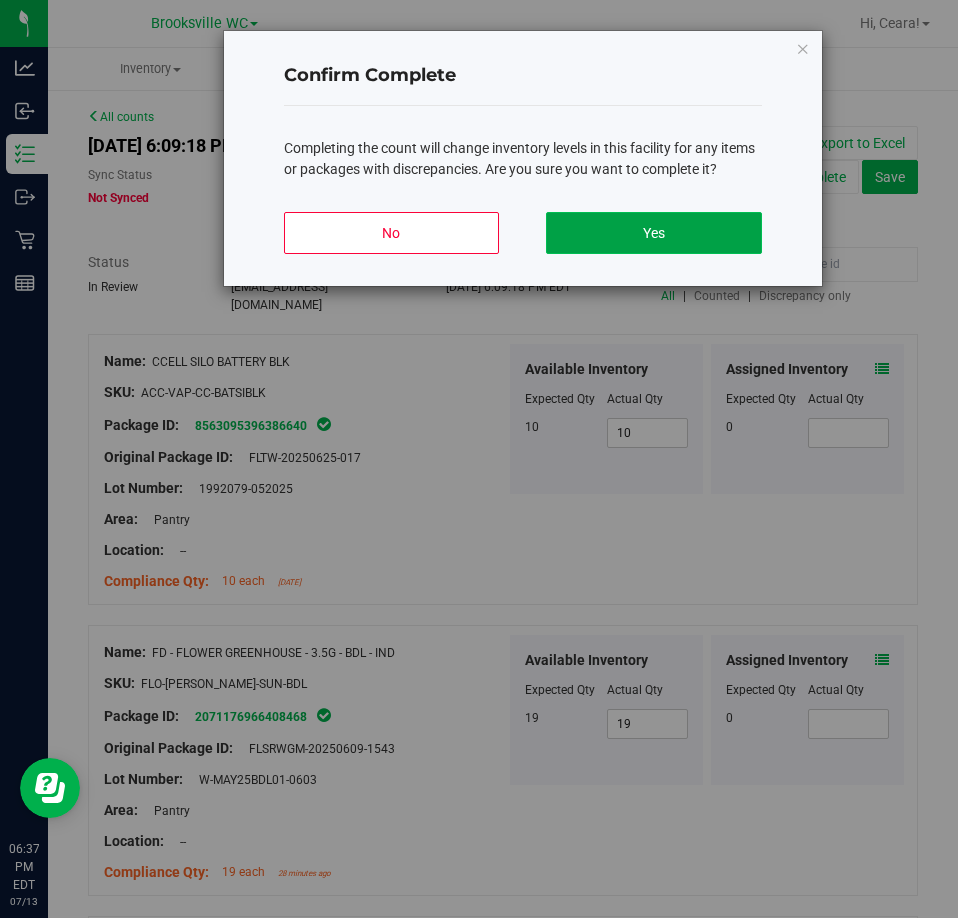 click on "Yes" at bounding box center [653, 233] 